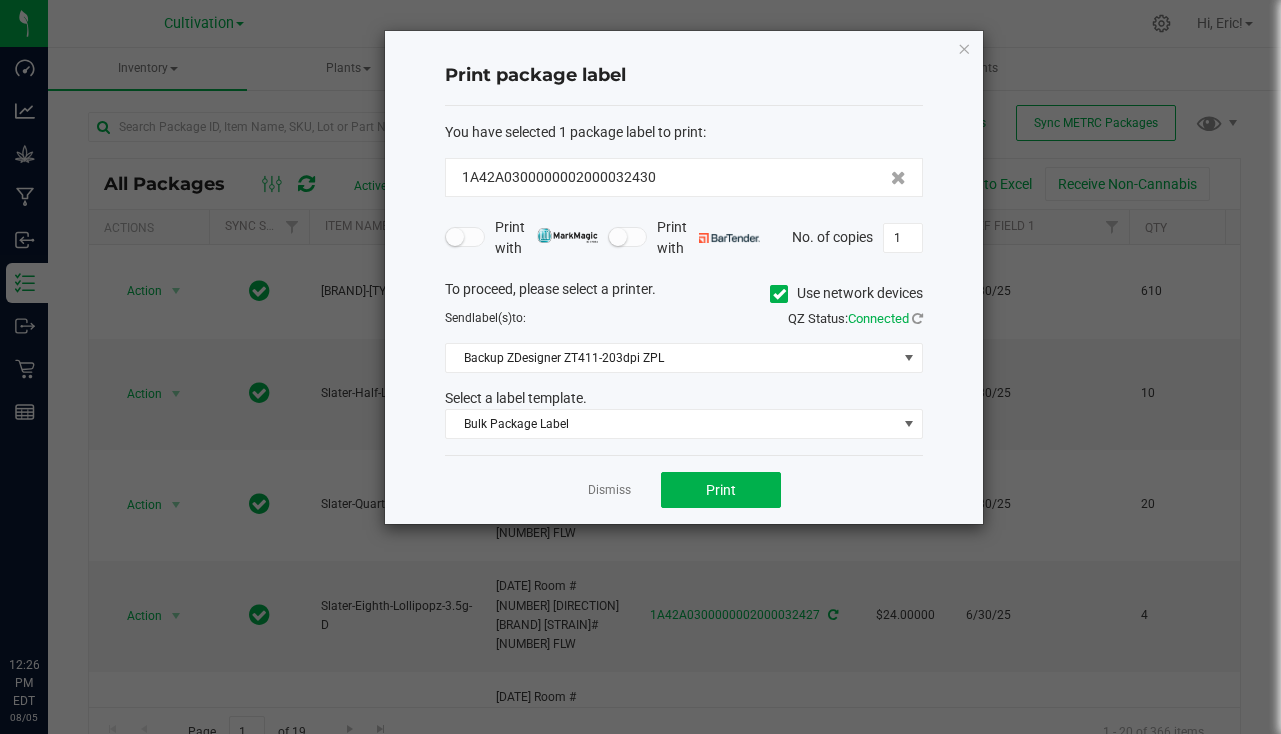 scroll, scrollTop: 0, scrollLeft: 0, axis: both 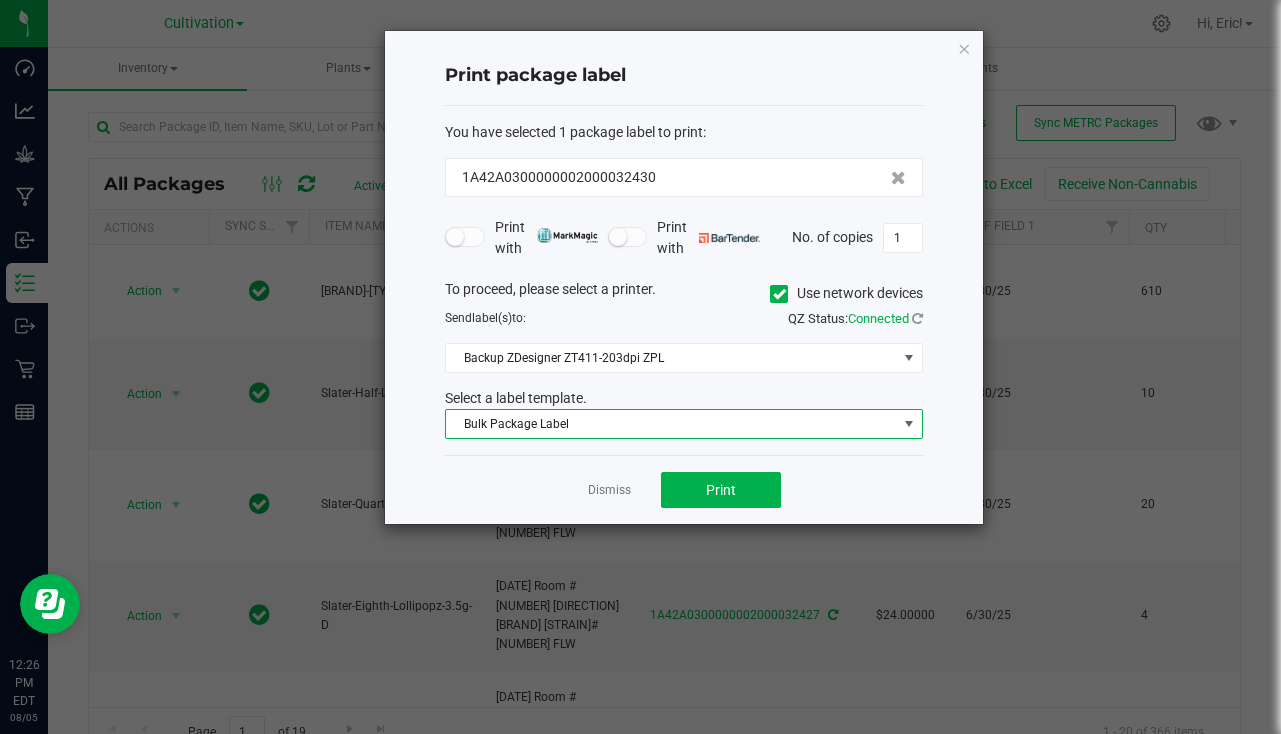 click on "Bulk Package Label" at bounding box center (671, 424) 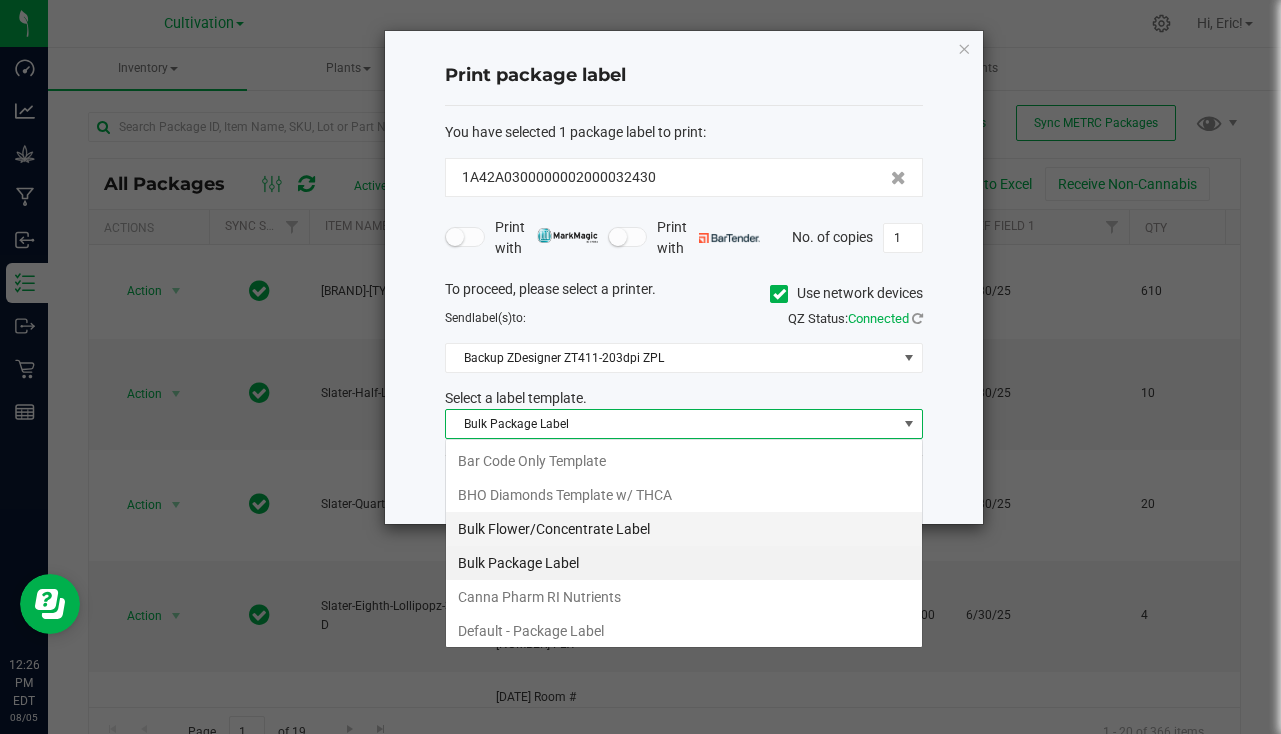 scroll, scrollTop: 99970, scrollLeft: 99522, axis: both 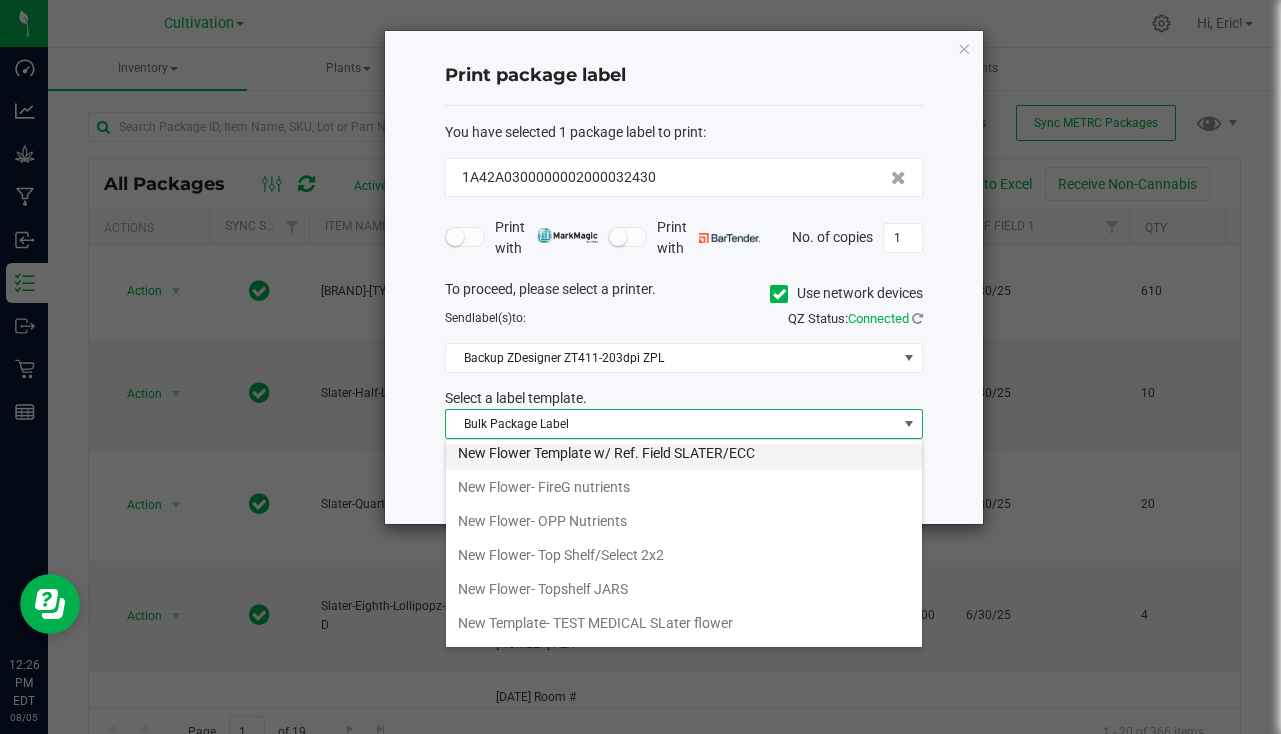 click on "New Flower Template w/ Ref. Field SLATER/ECC" at bounding box center (684, 453) 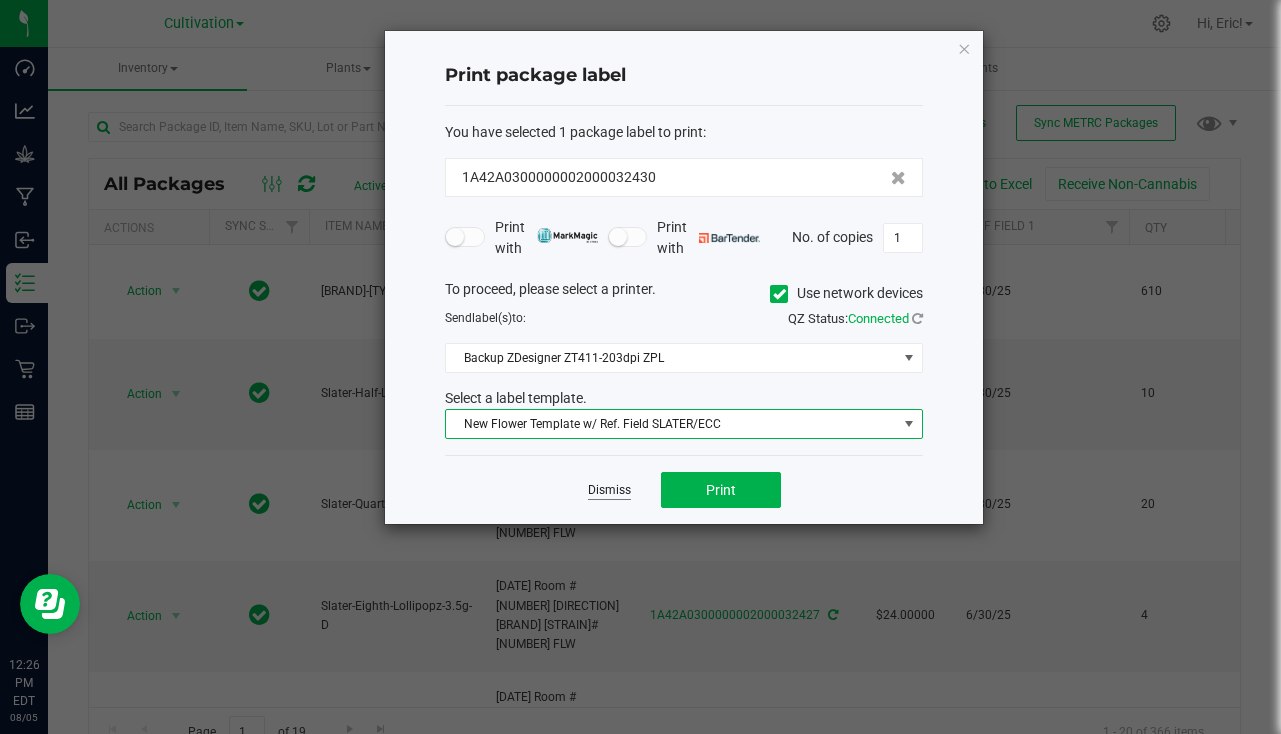 click on "Dismiss" 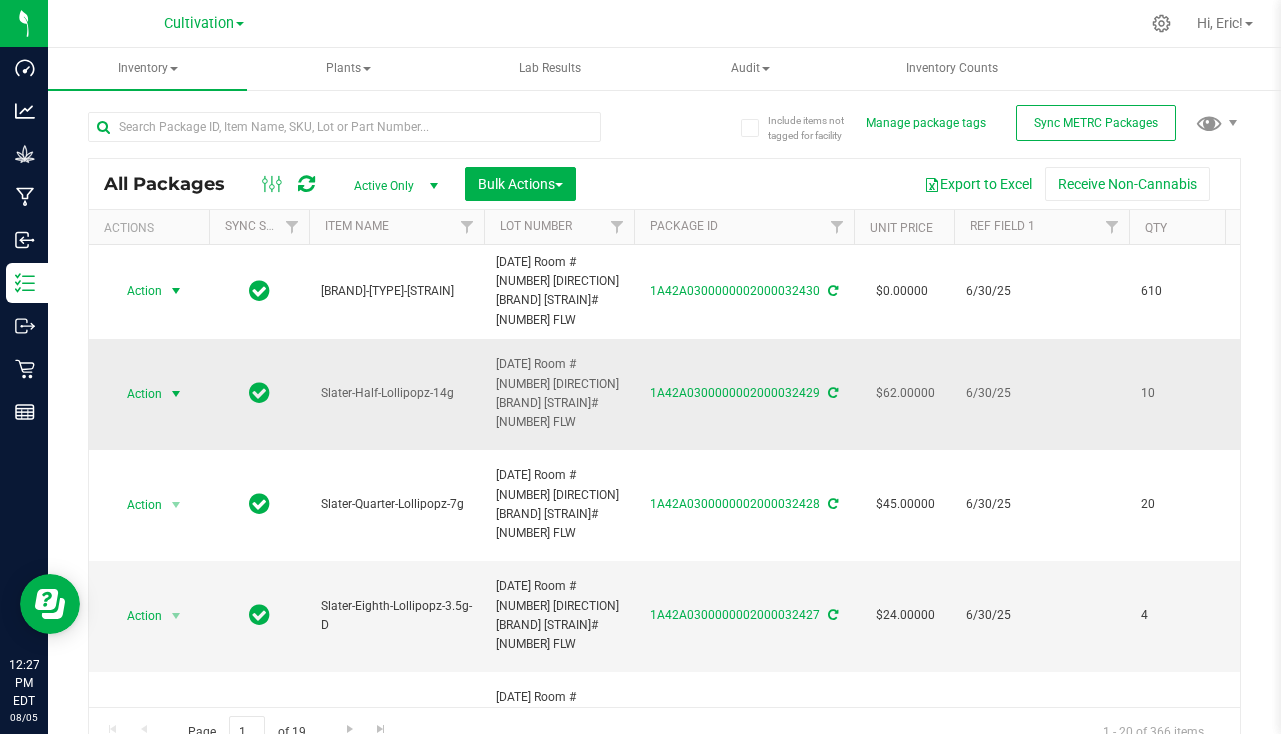 click at bounding box center [176, 394] 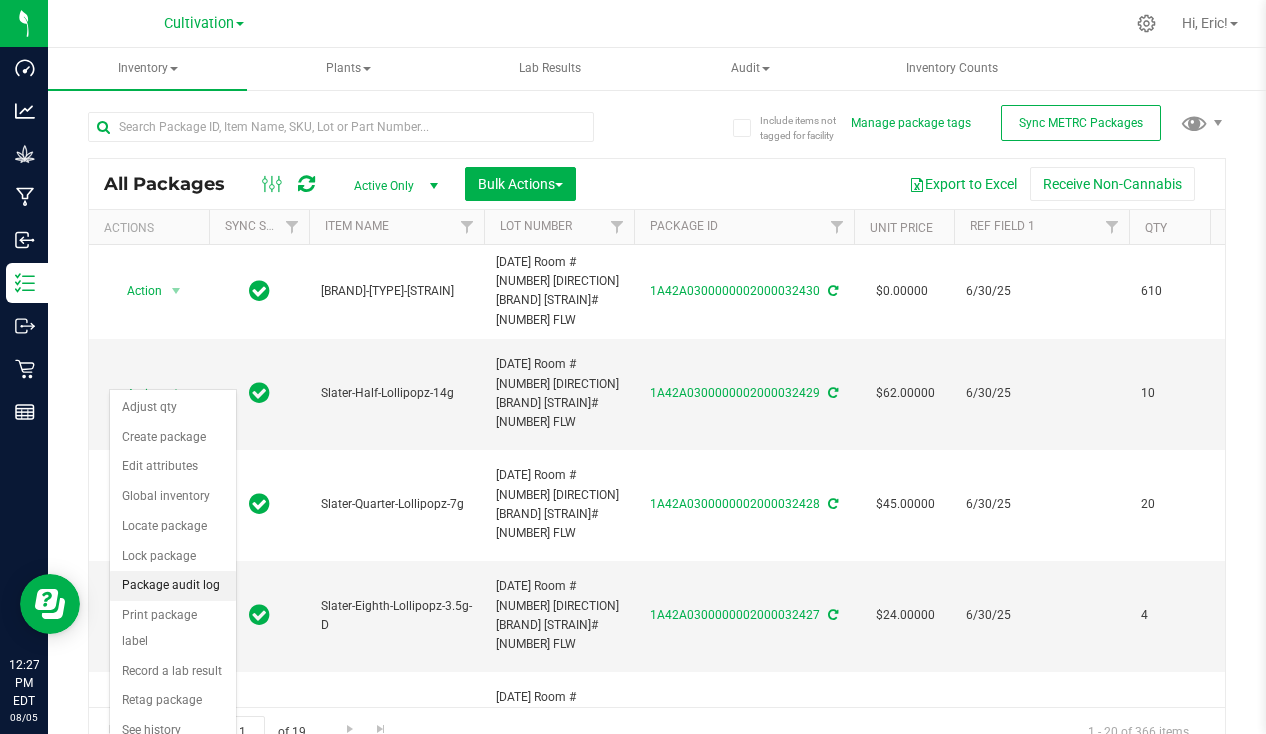 click on "Package audit log" at bounding box center [173, 586] 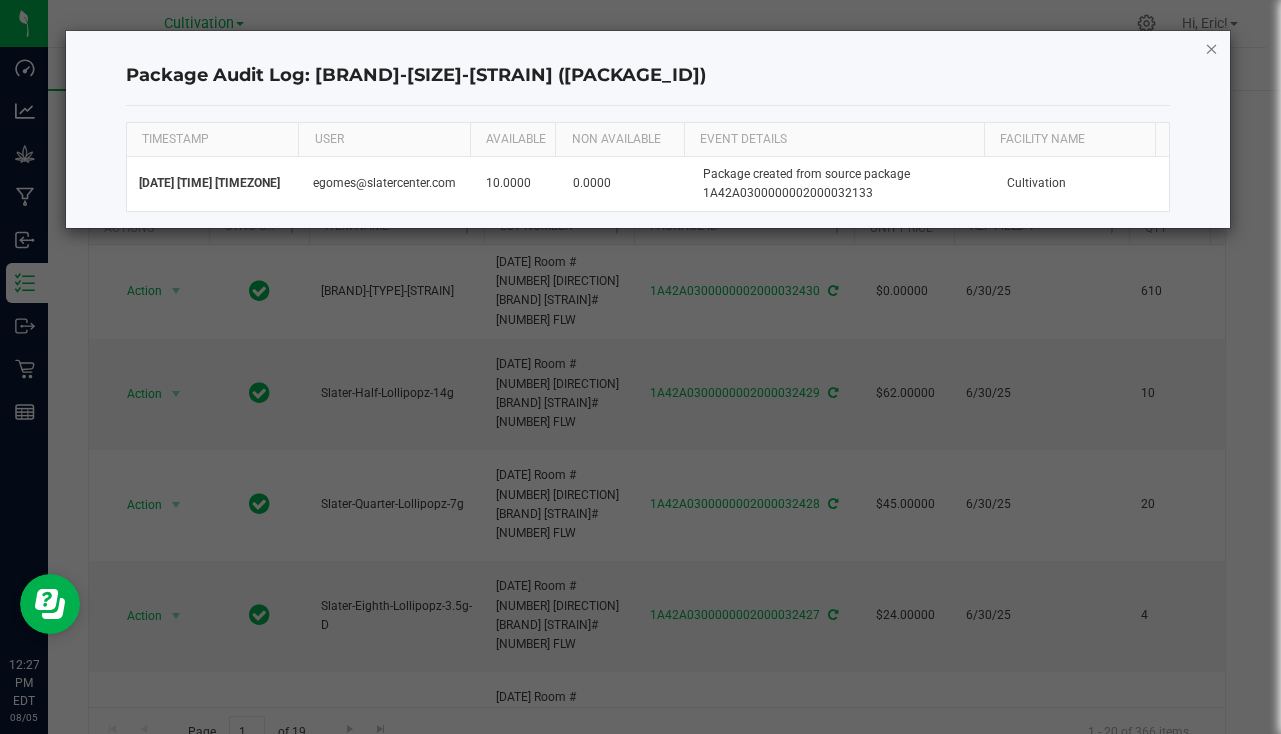 click 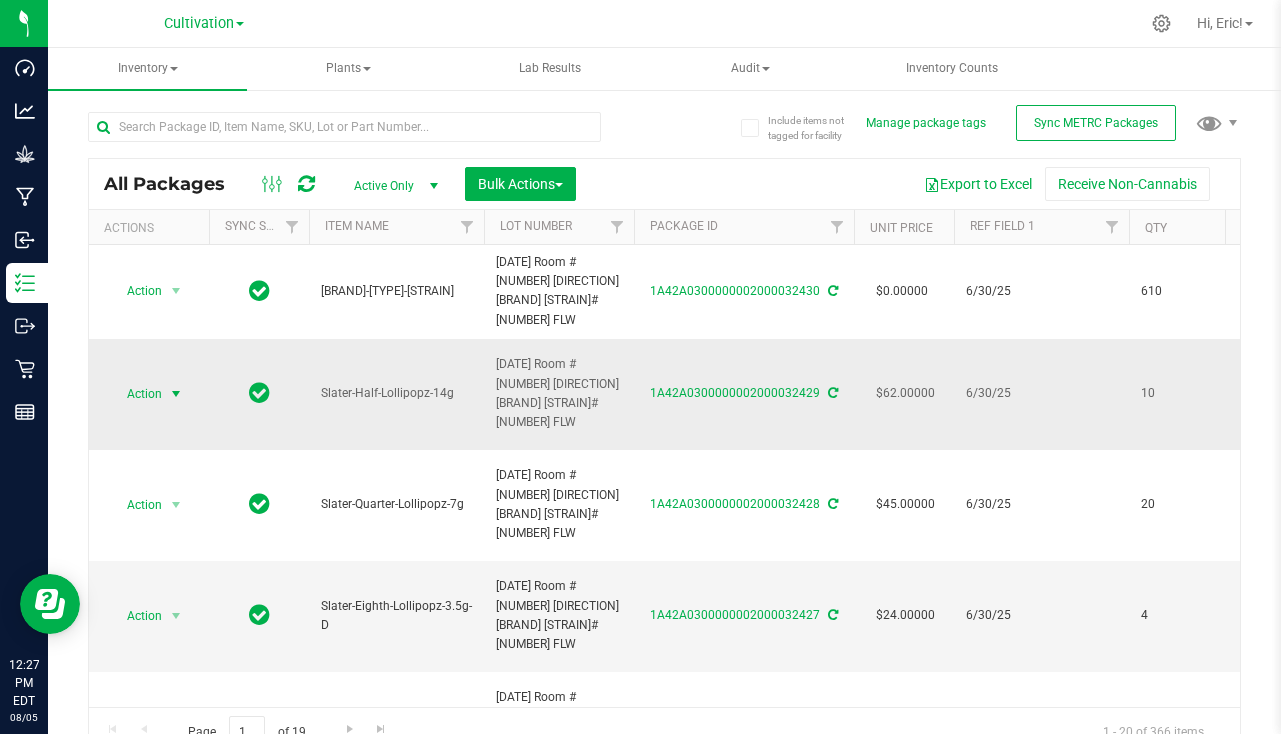click on "Action" at bounding box center [136, 394] 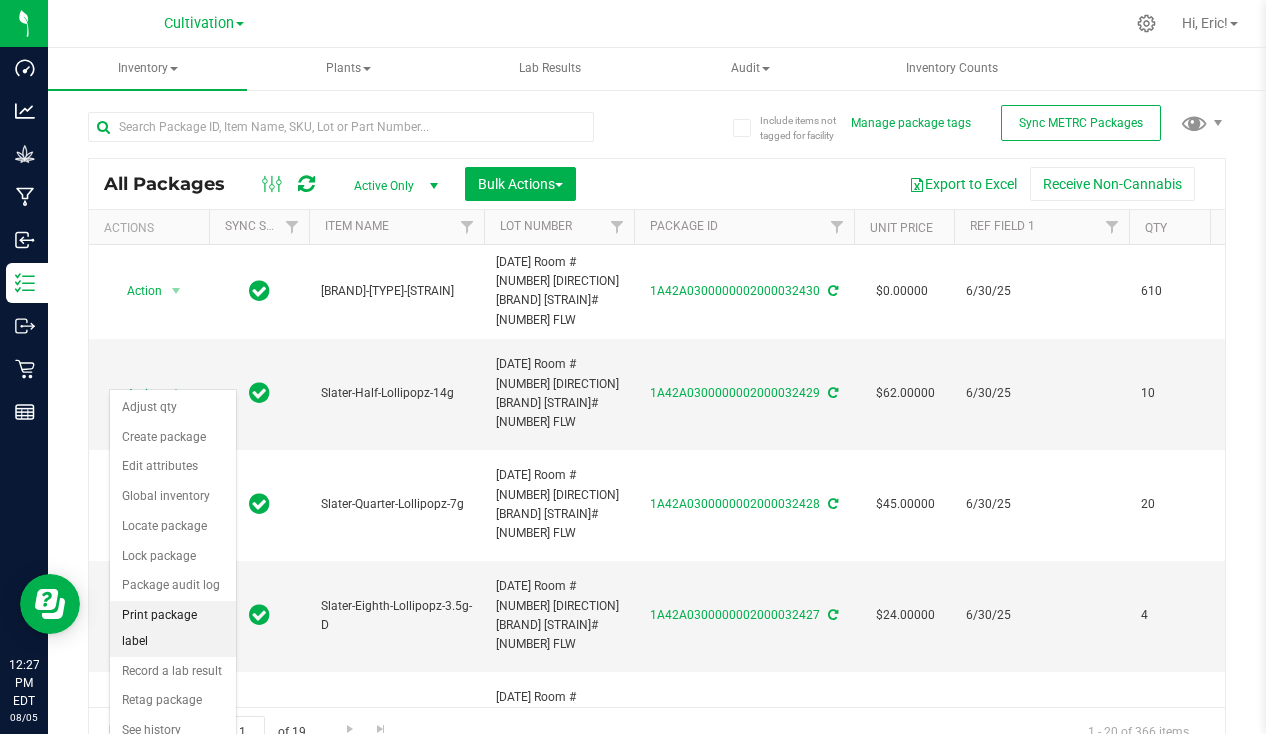 click on "Print package label" at bounding box center [173, 628] 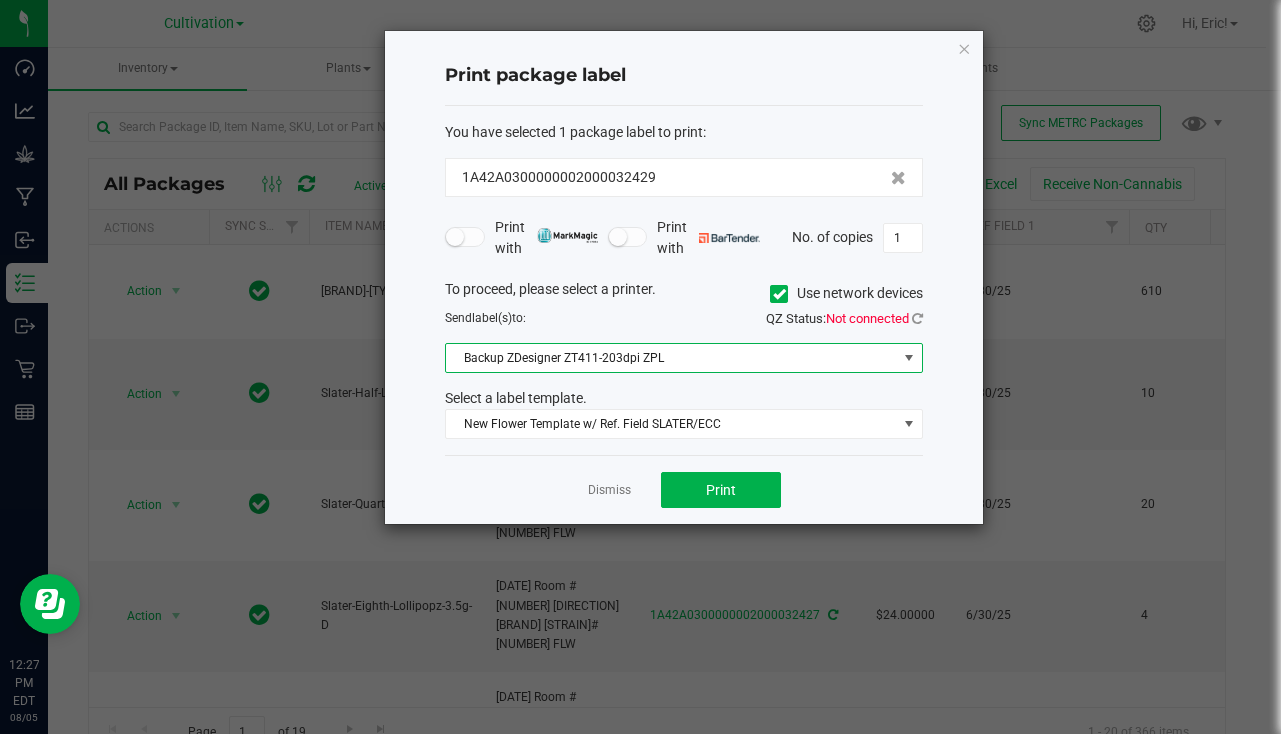 click on "Backup ZDesigner ZT411-203dpi ZPL" at bounding box center [671, 358] 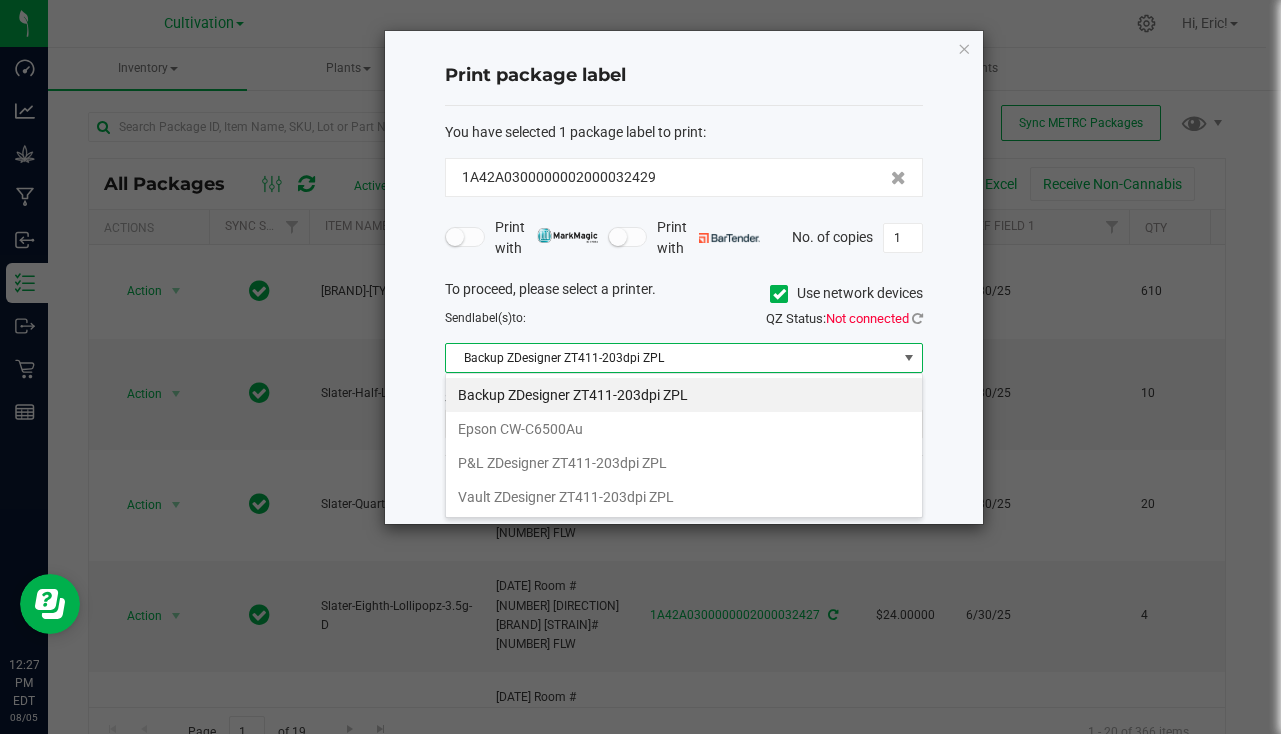 scroll, scrollTop: 99970, scrollLeft: 99522, axis: both 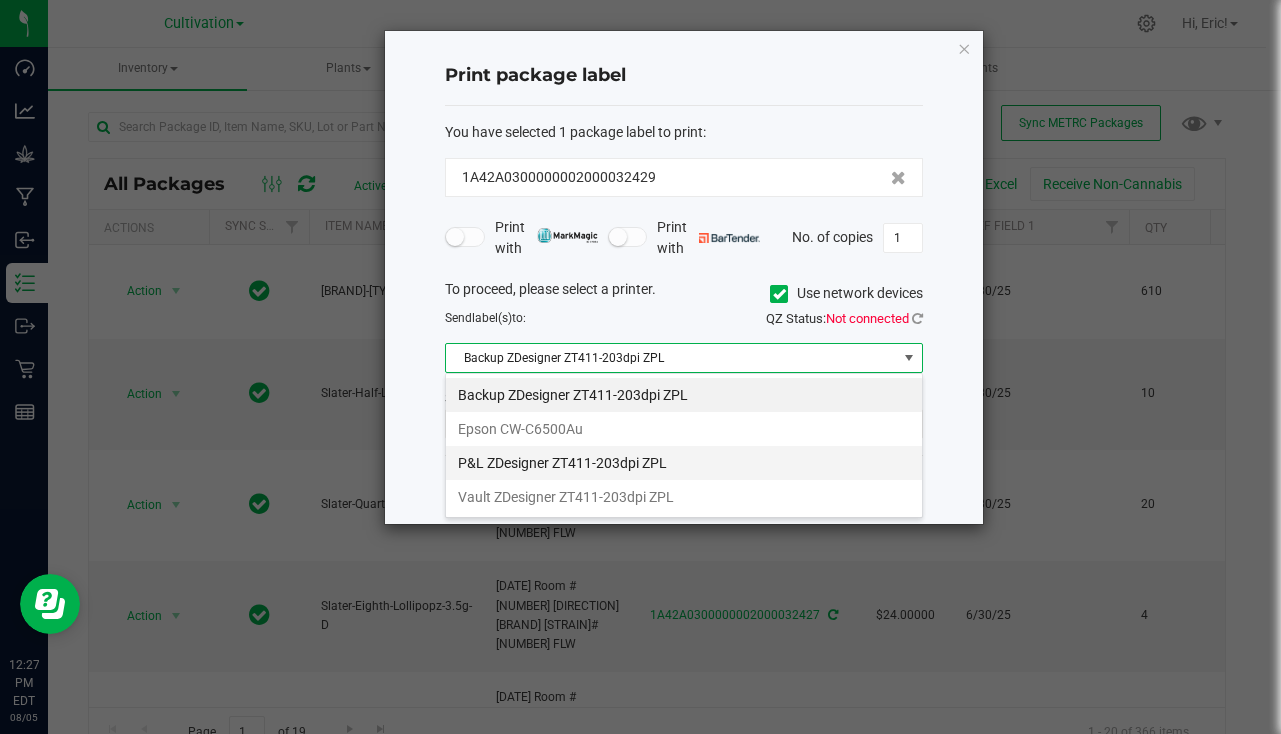 click on "P&L ZDesigner ZT411-203dpi ZPL" at bounding box center (684, 463) 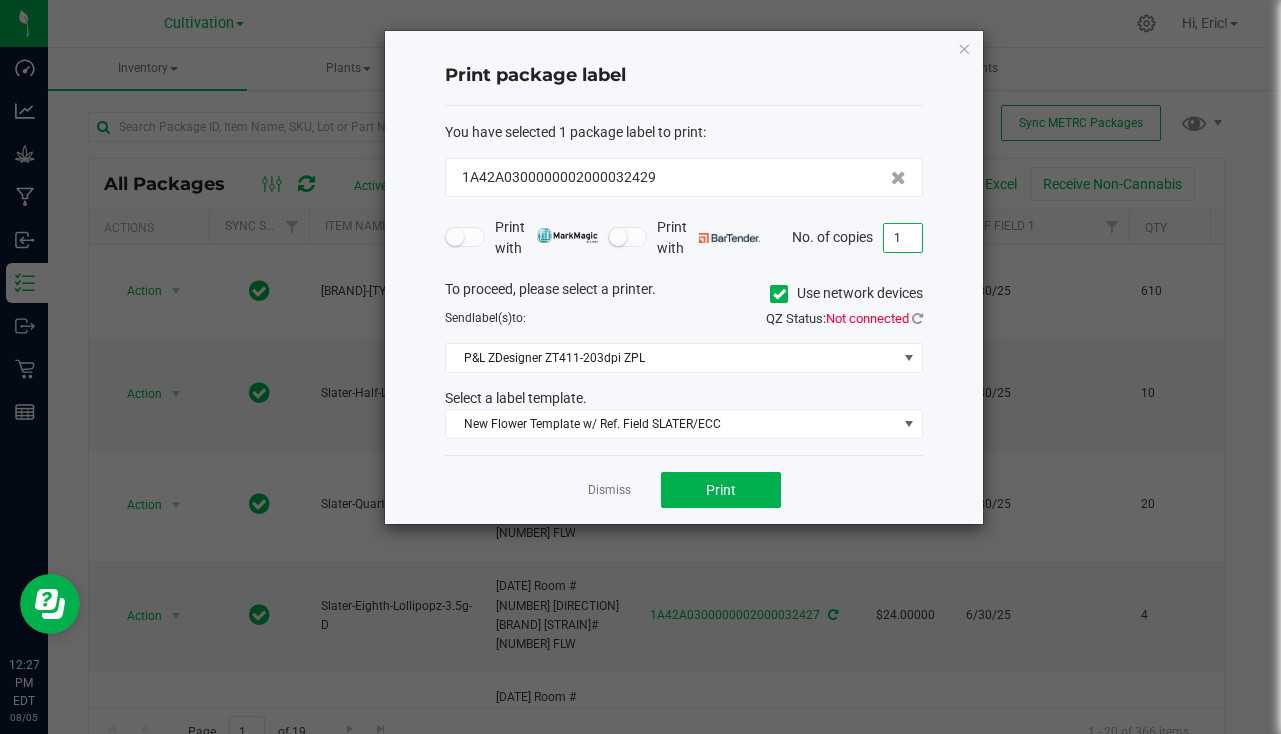 click on "1" at bounding box center (903, 238) 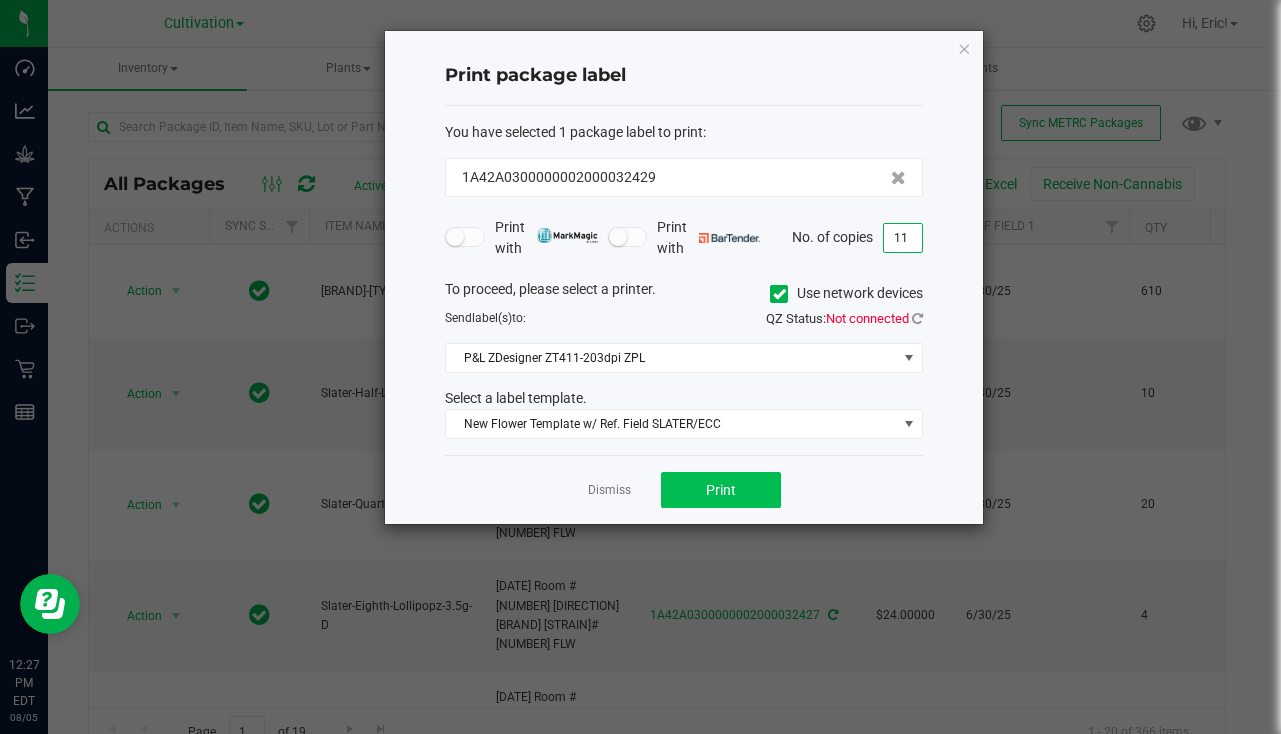 type on "11" 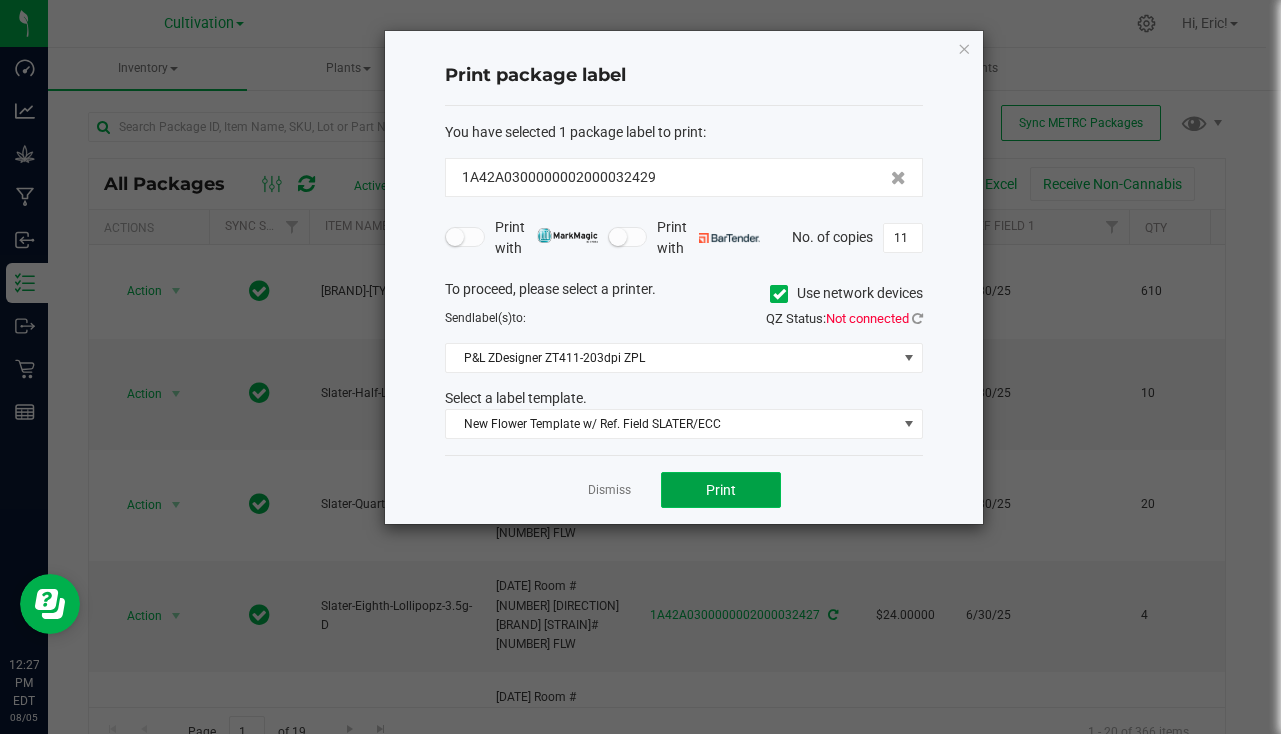 click on "Print" 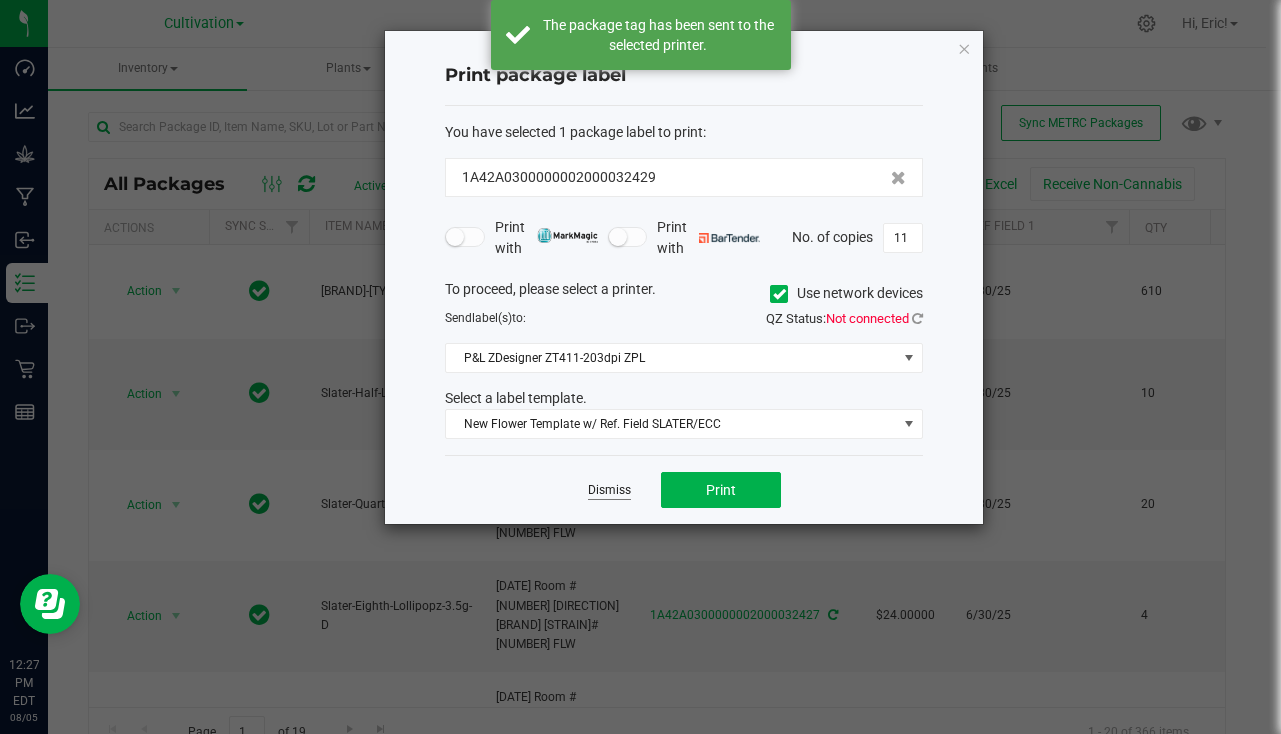 click on "Dismiss" 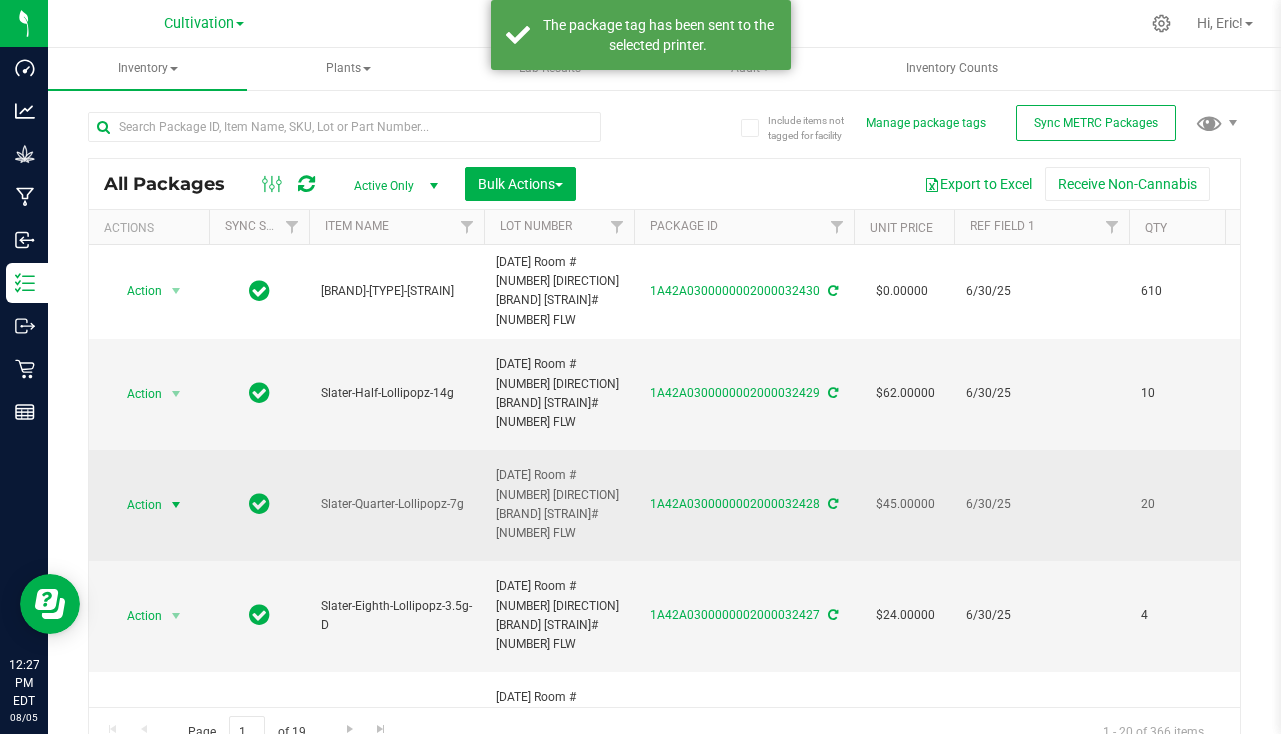 click at bounding box center (176, 505) 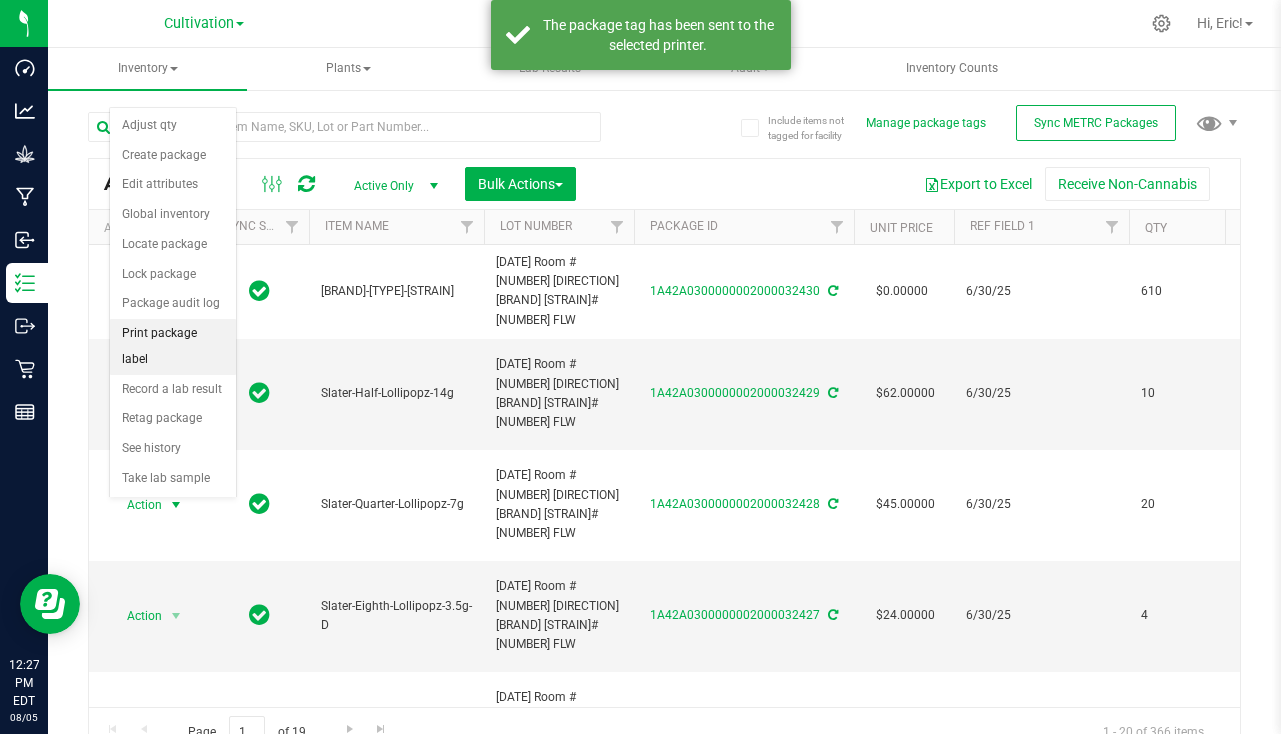 click on "Print package label" at bounding box center [173, 346] 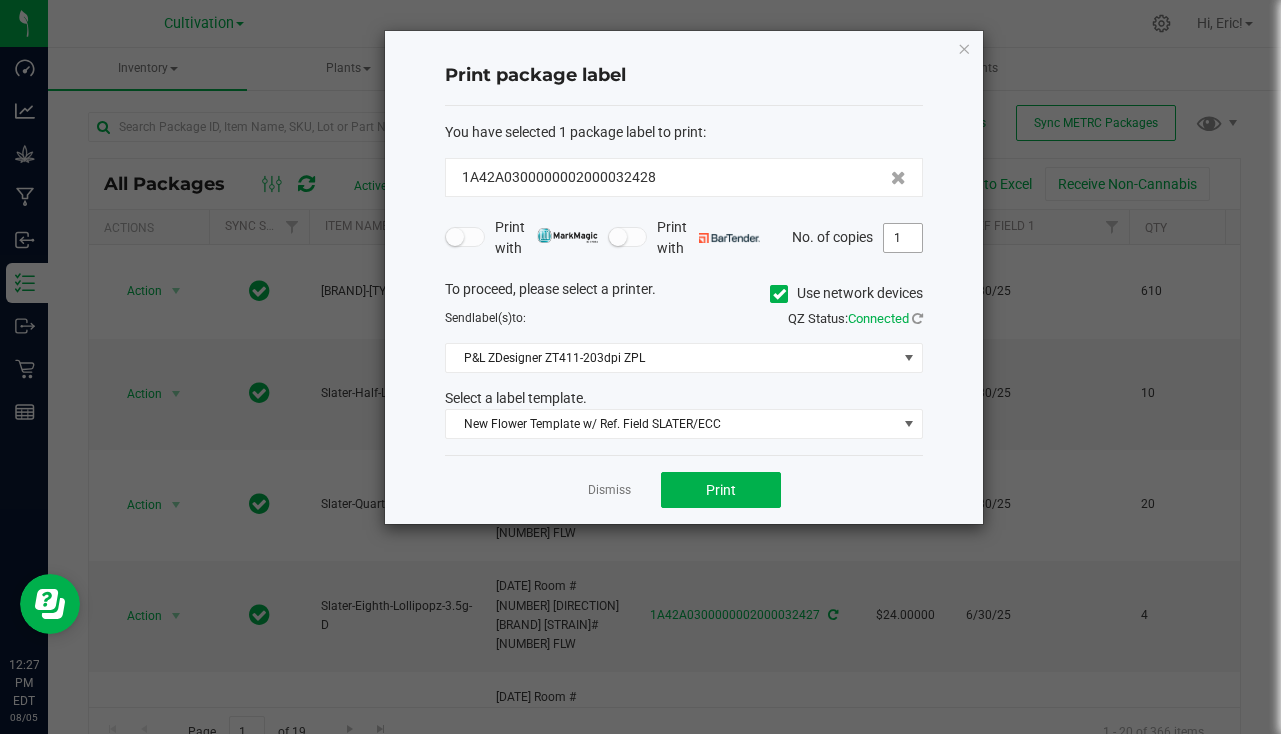 click on "1" at bounding box center (903, 238) 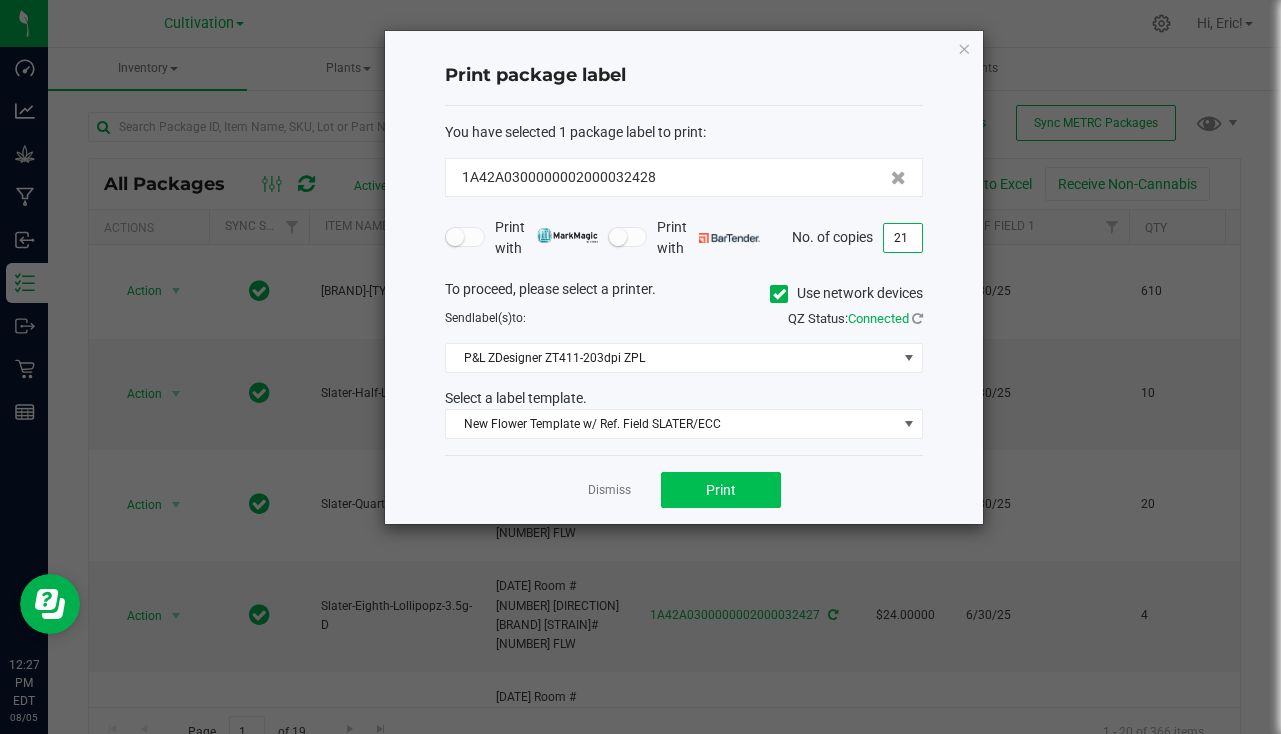 type on "21" 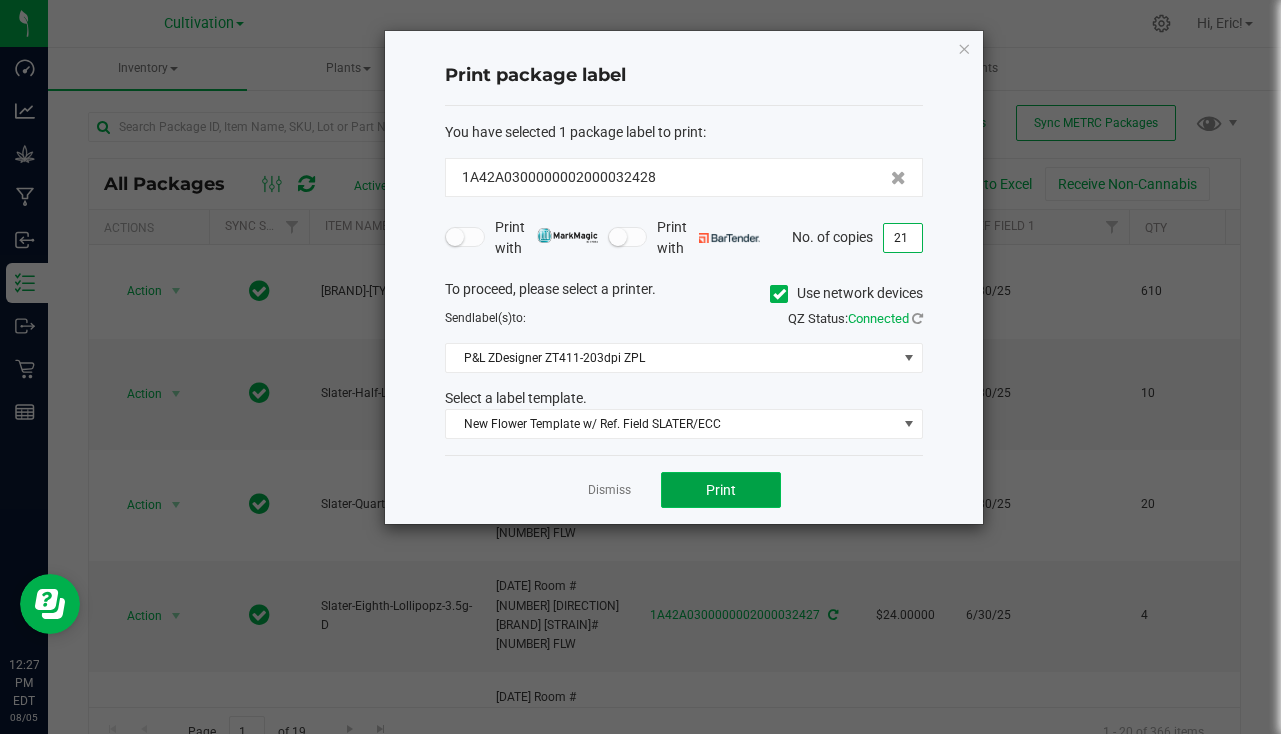 click on "Print" 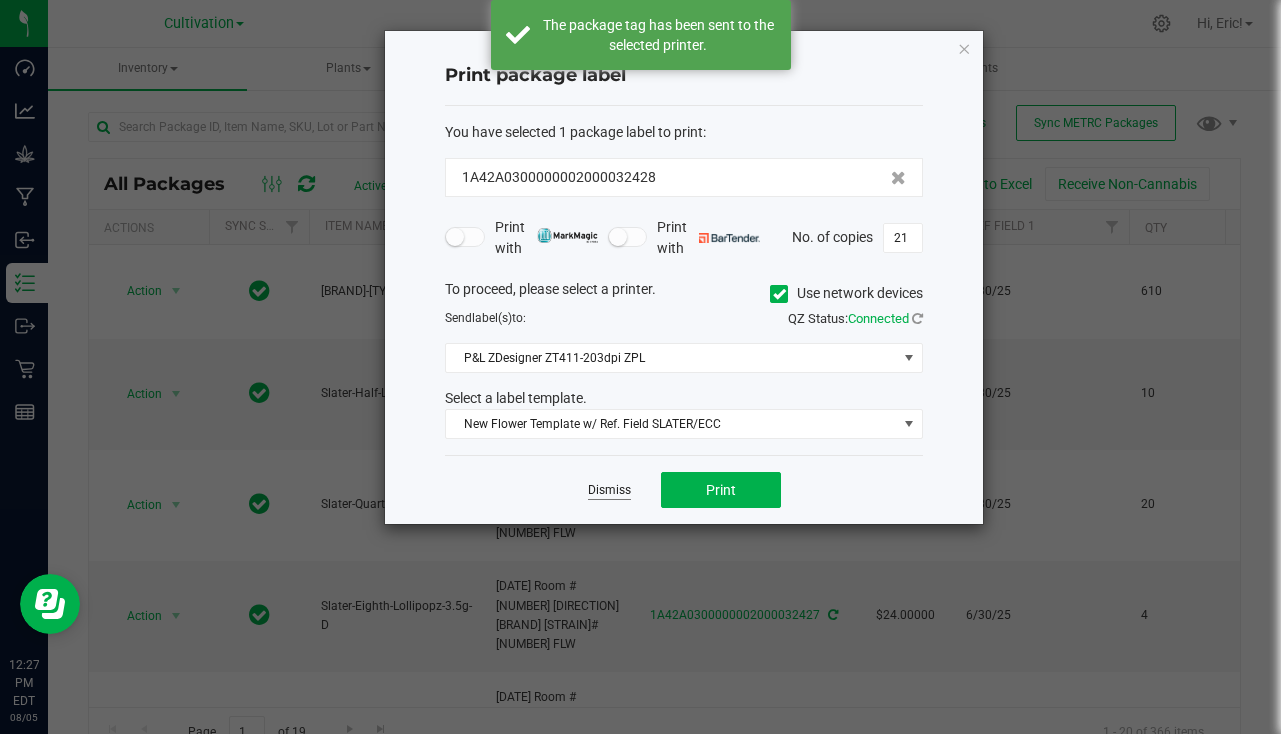click on "Dismiss" 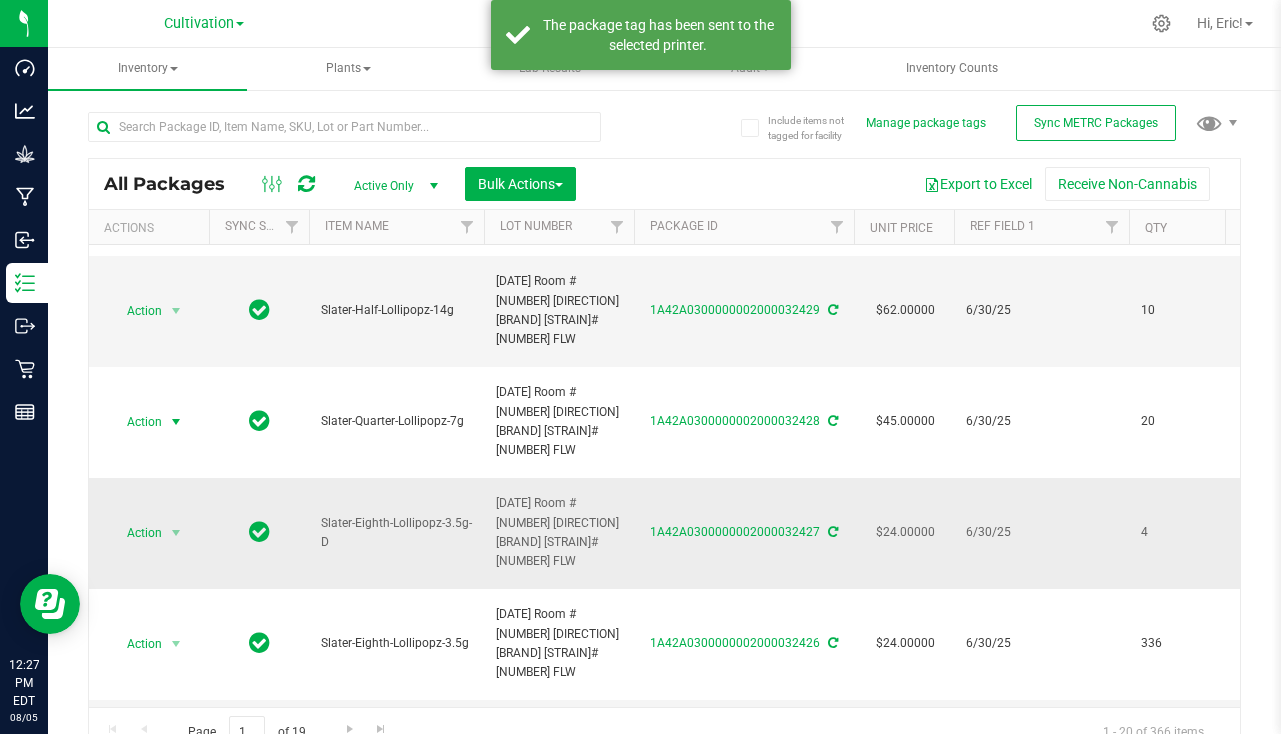 scroll, scrollTop: 100, scrollLeft: 0, axis: vertical 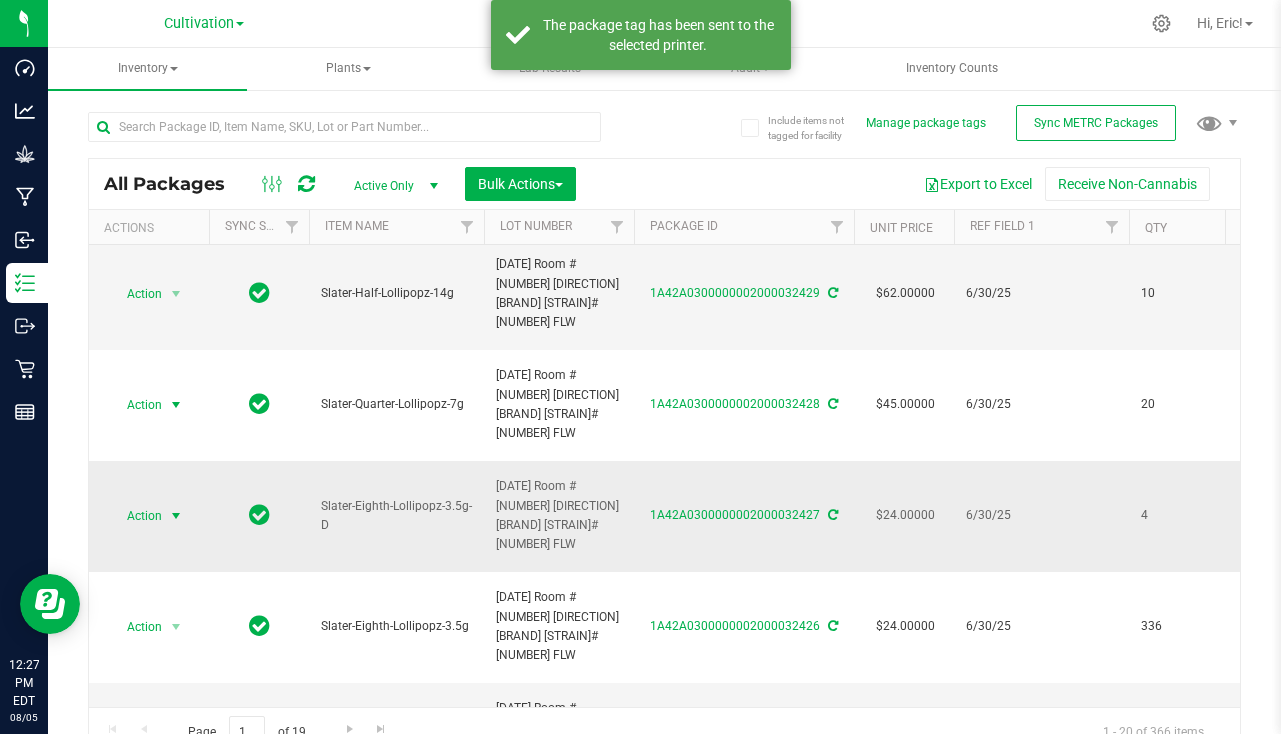 click at bounding box center (176, 516) 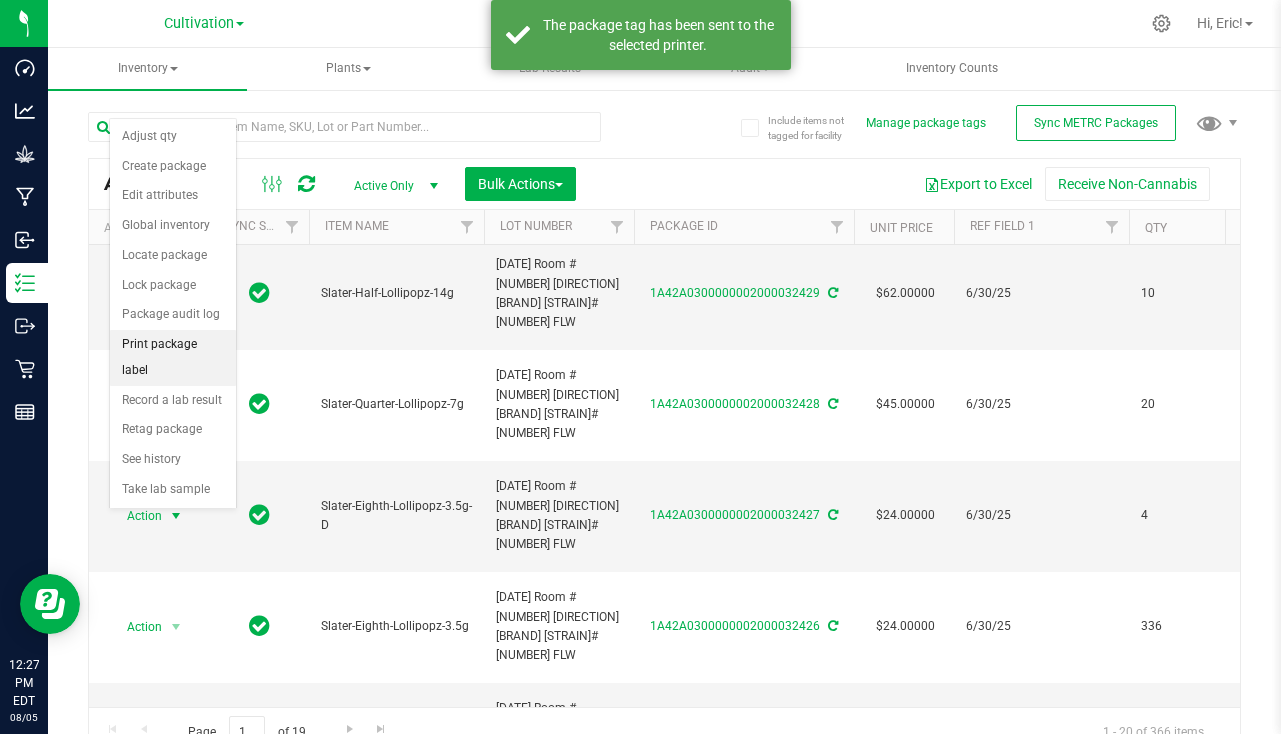 click on "Print package label" at bounding box center [173, 357] 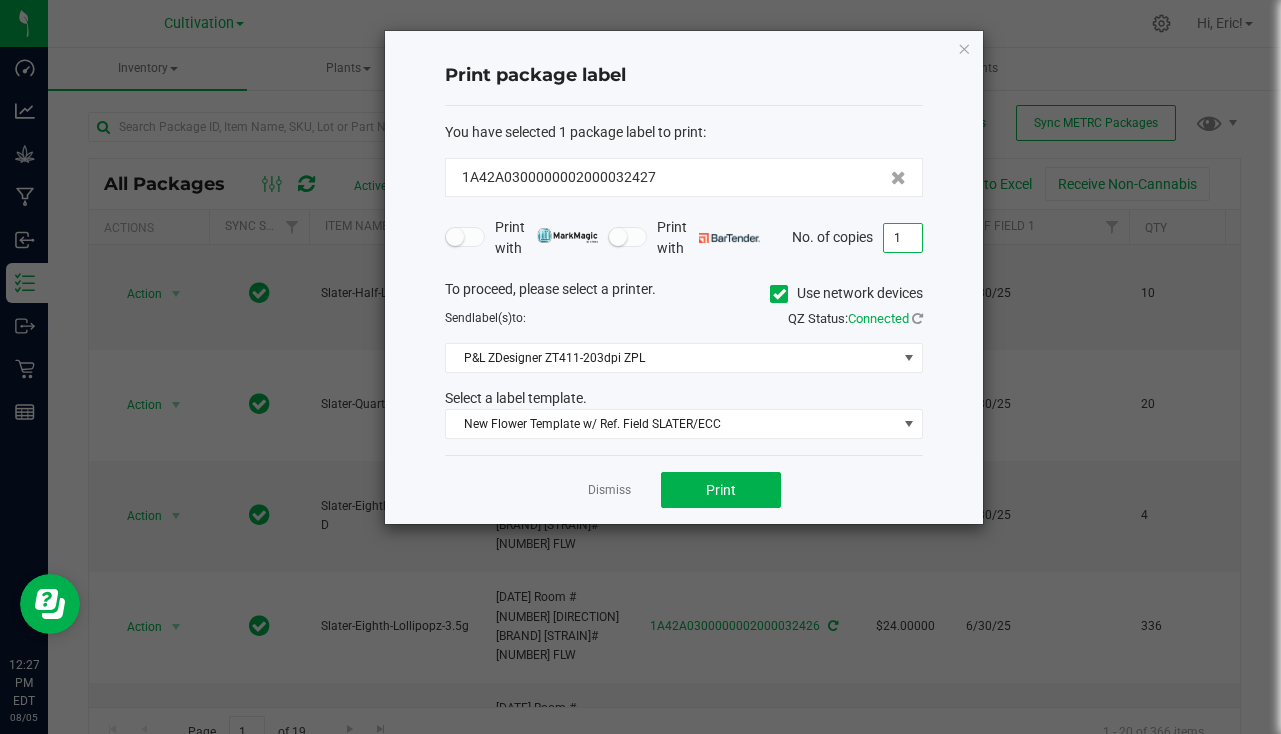 click on "1" at bounding box center [903, 238] 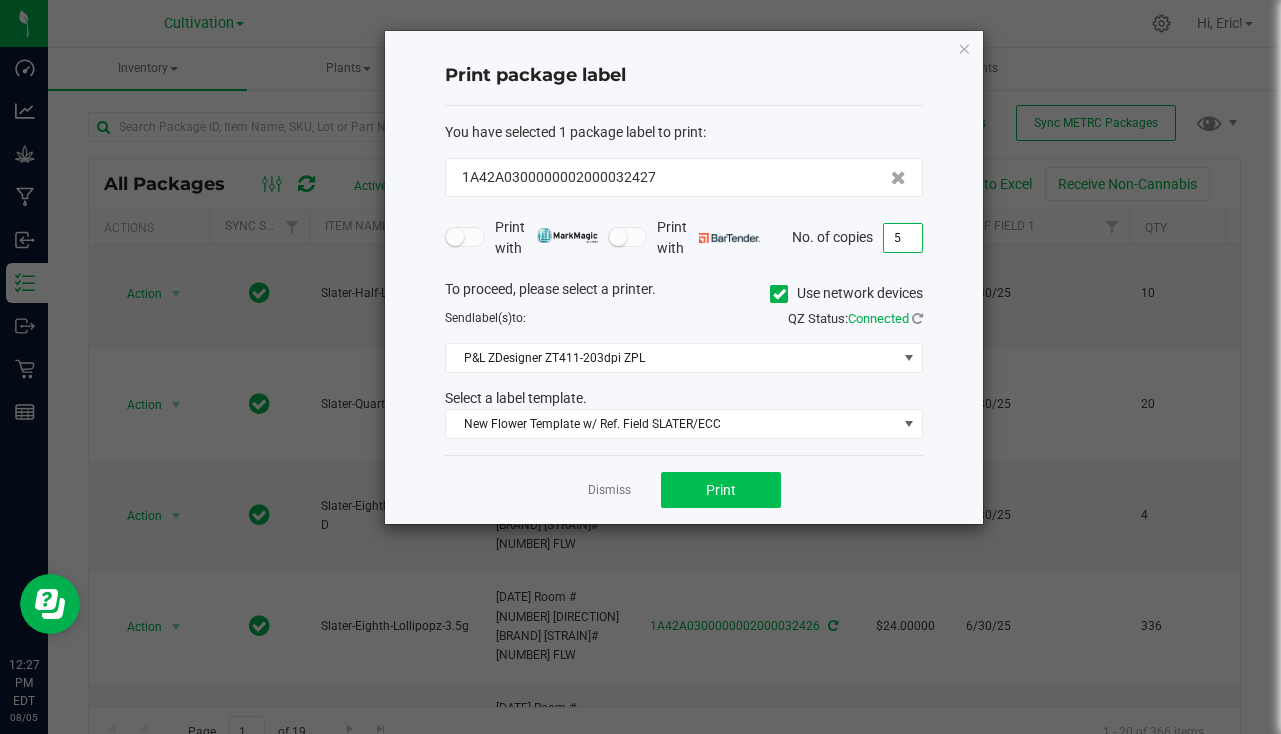 type on "5" 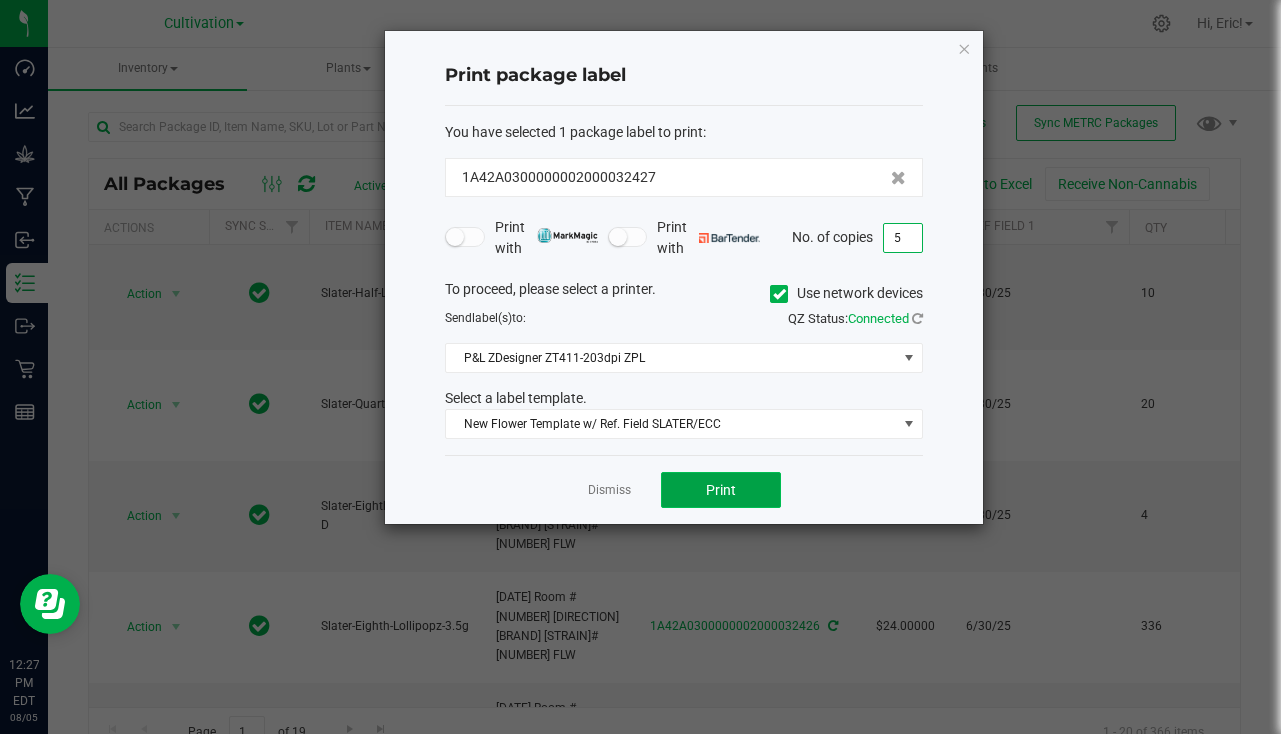 click on "Print" 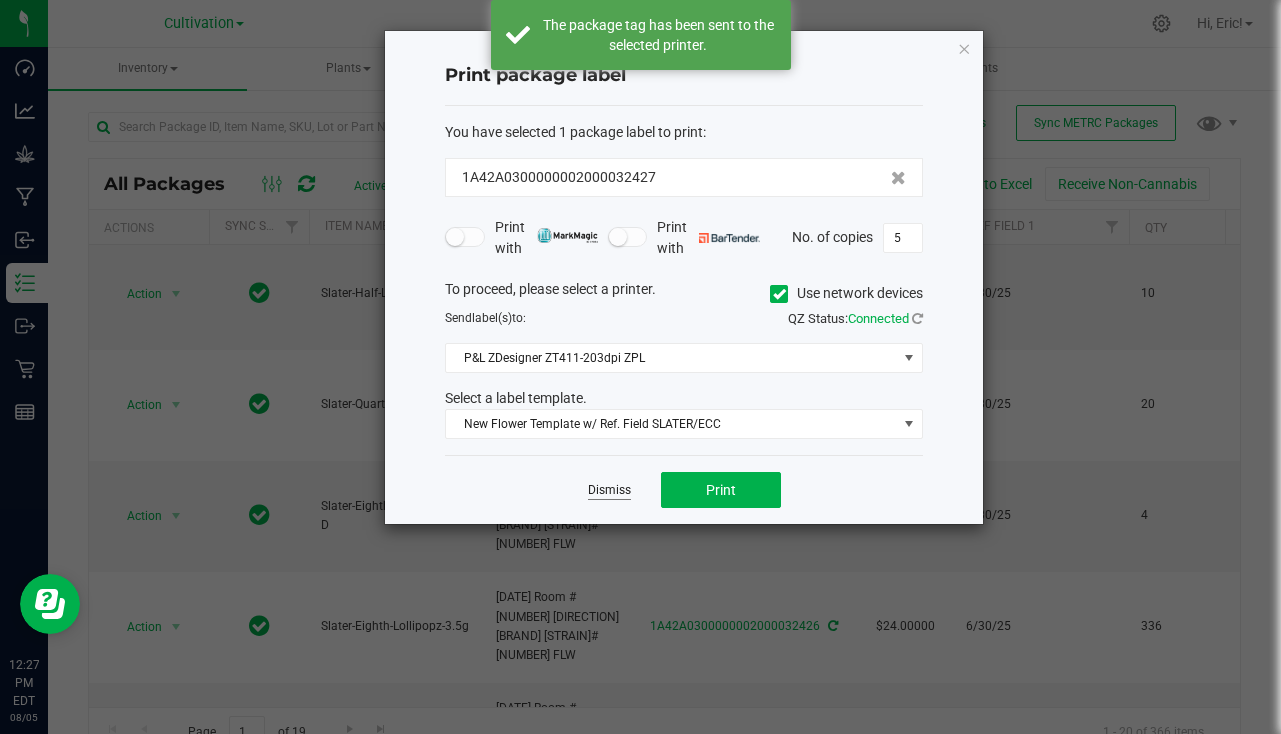 click on "Dismiss" 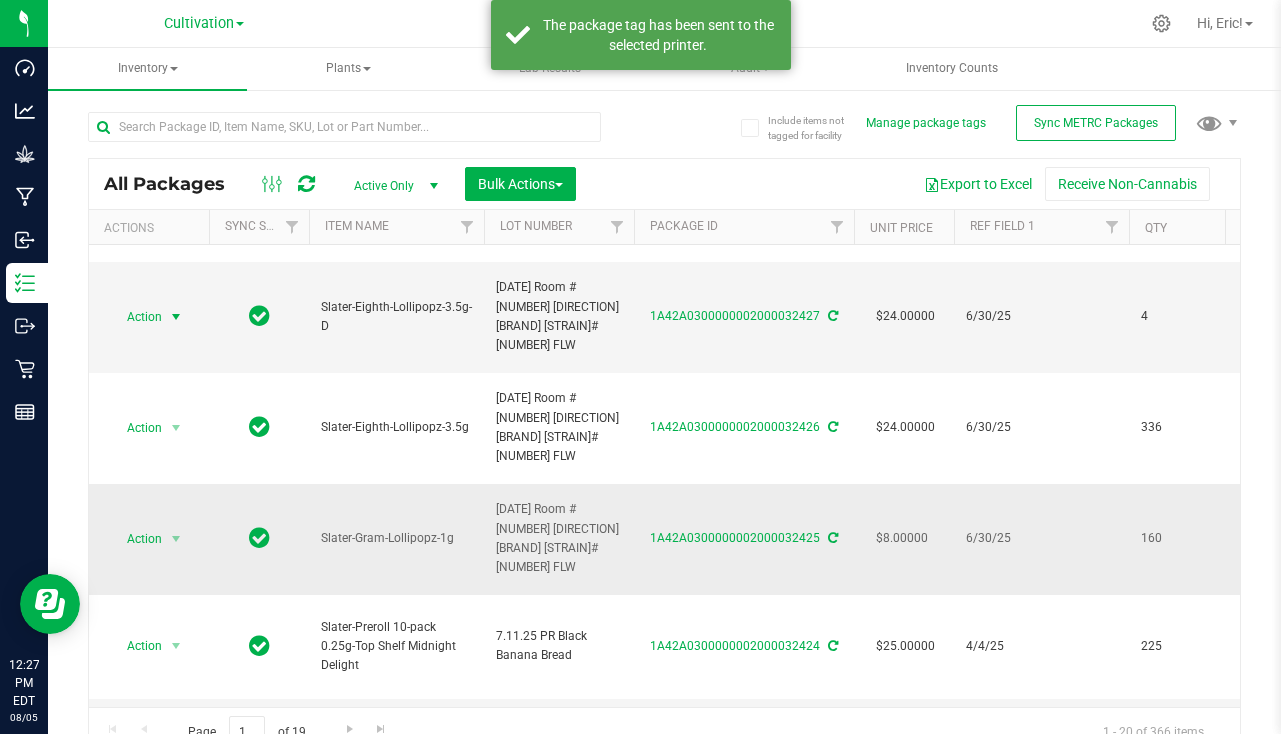 scroll, scrollTop: 300, scrollLeft: 0, axis: vertical 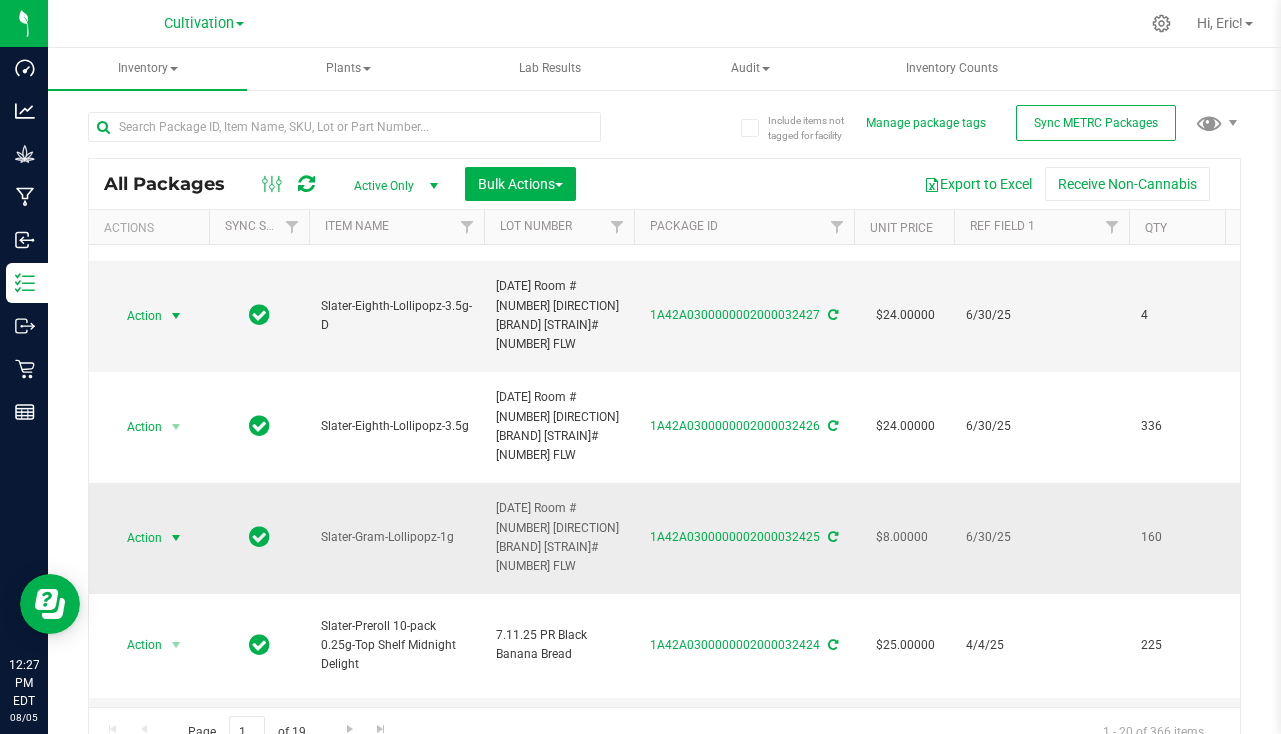 click on "Action" at bounding box center (136, 538) 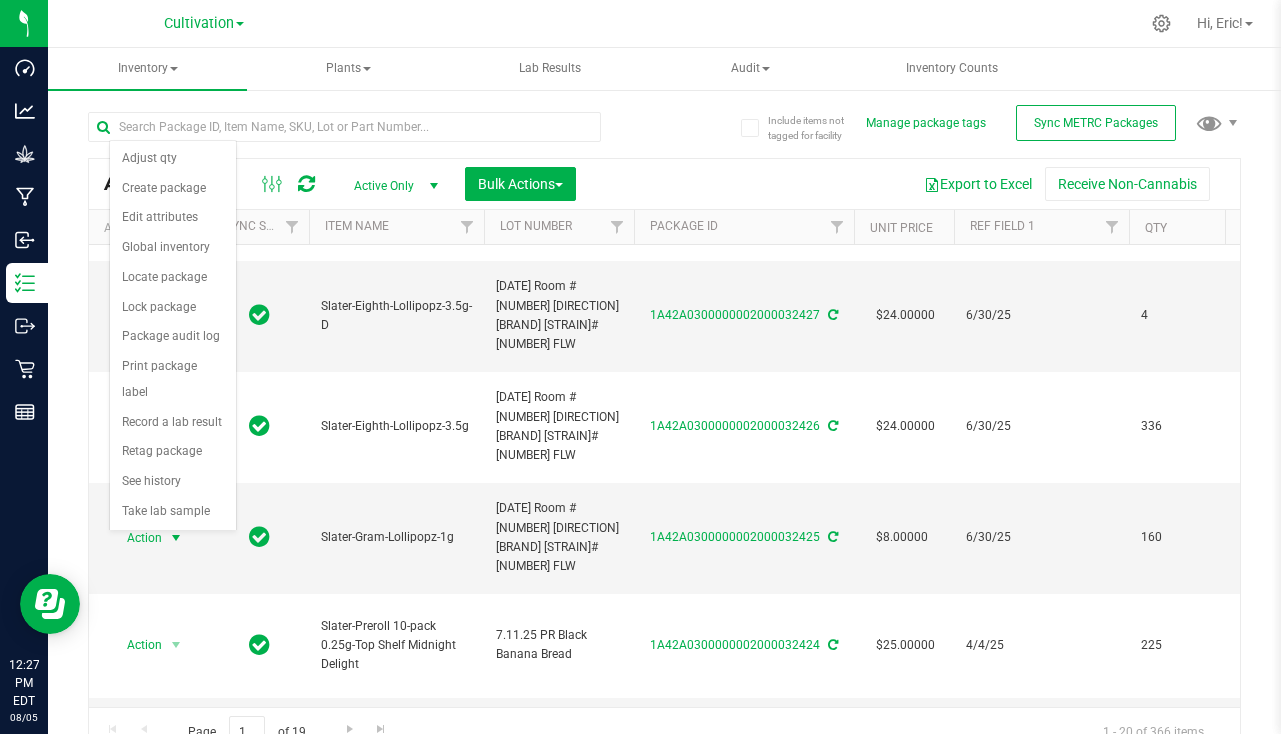 click at bounding box center (748, 23) 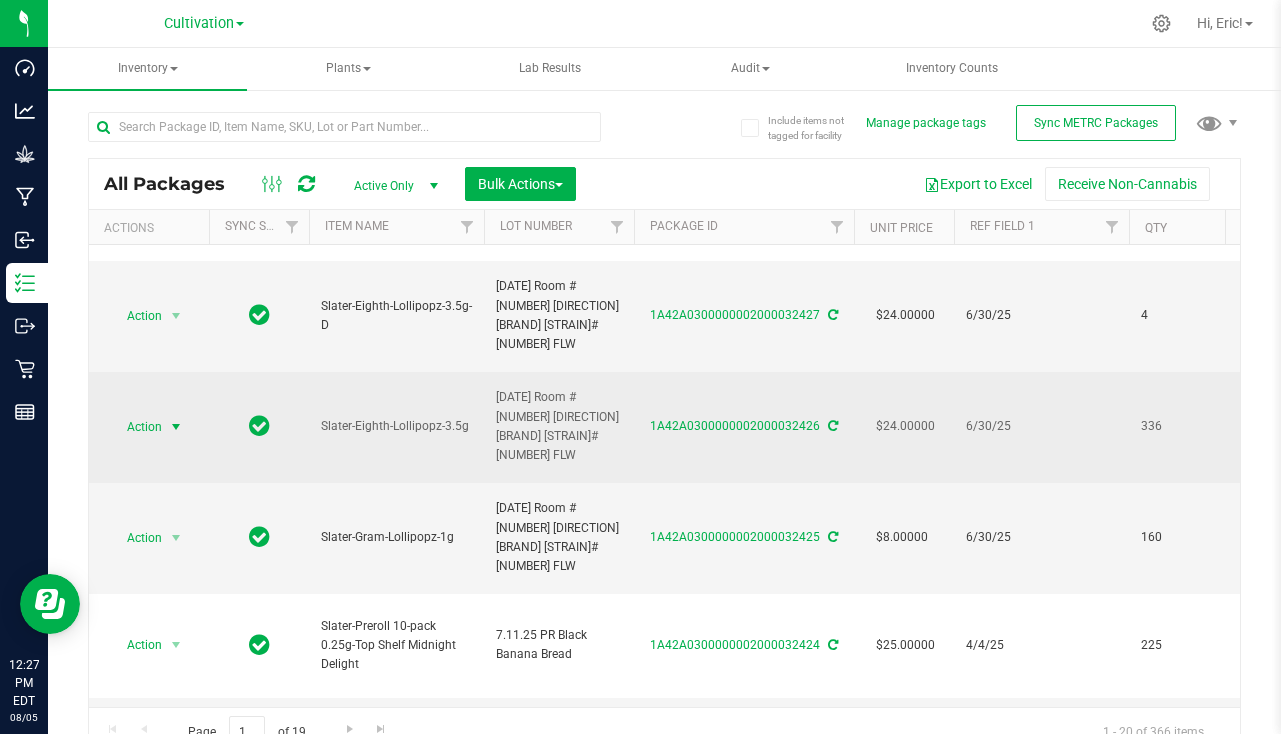 click on "Action" at bounding box center [136, 427] 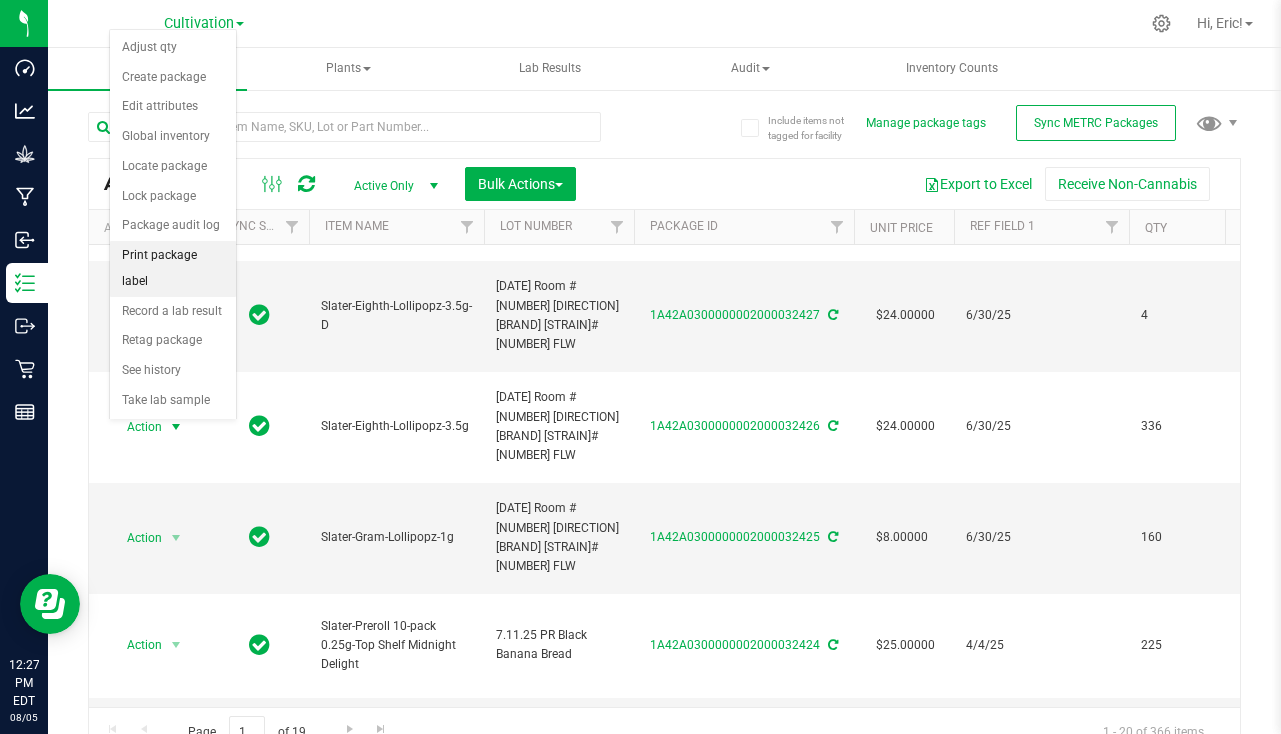 click on "Print package label" at bounding box center (173, 268) 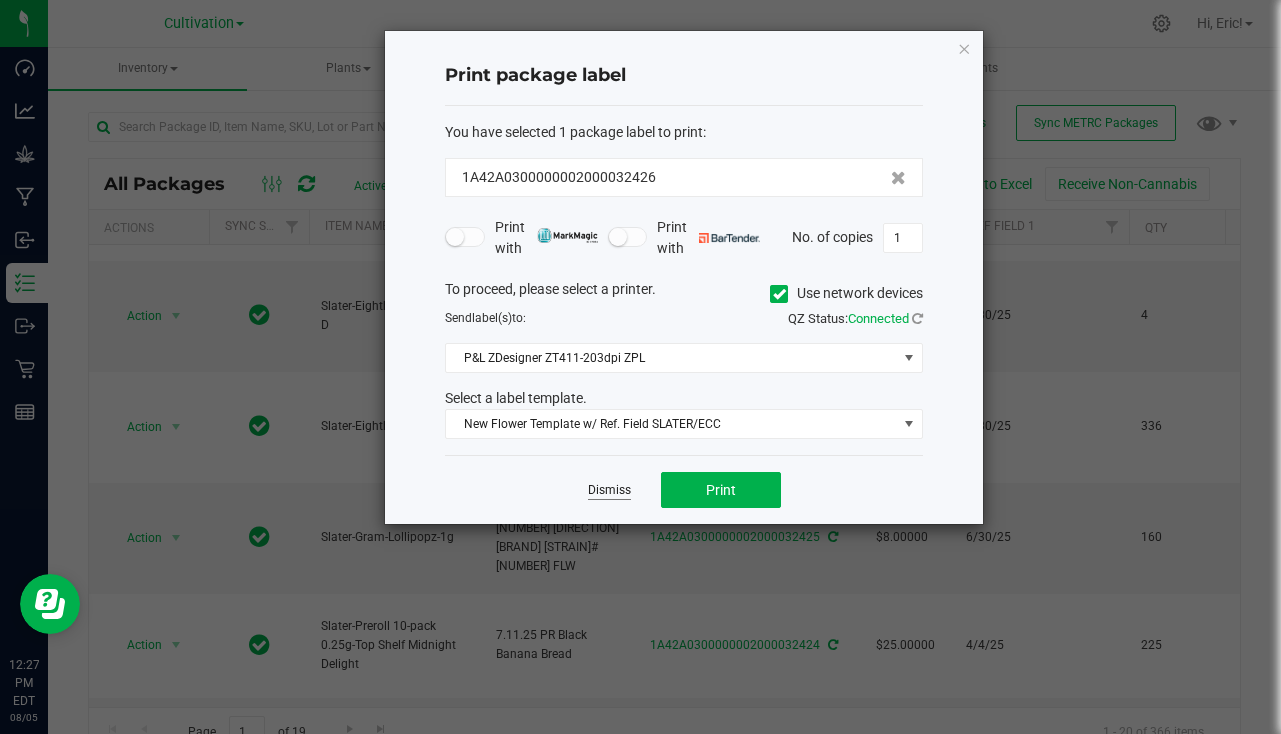 click on "Dismiss" 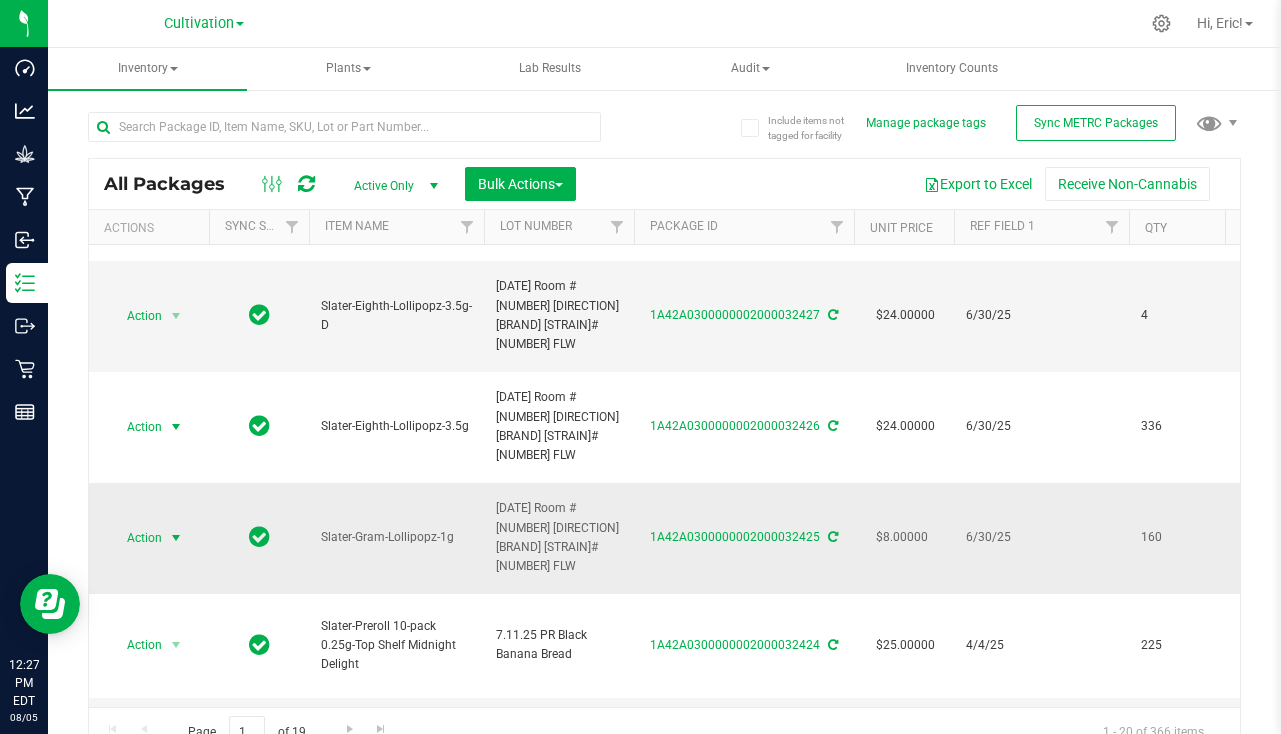 click at bounding box center (176, 538) 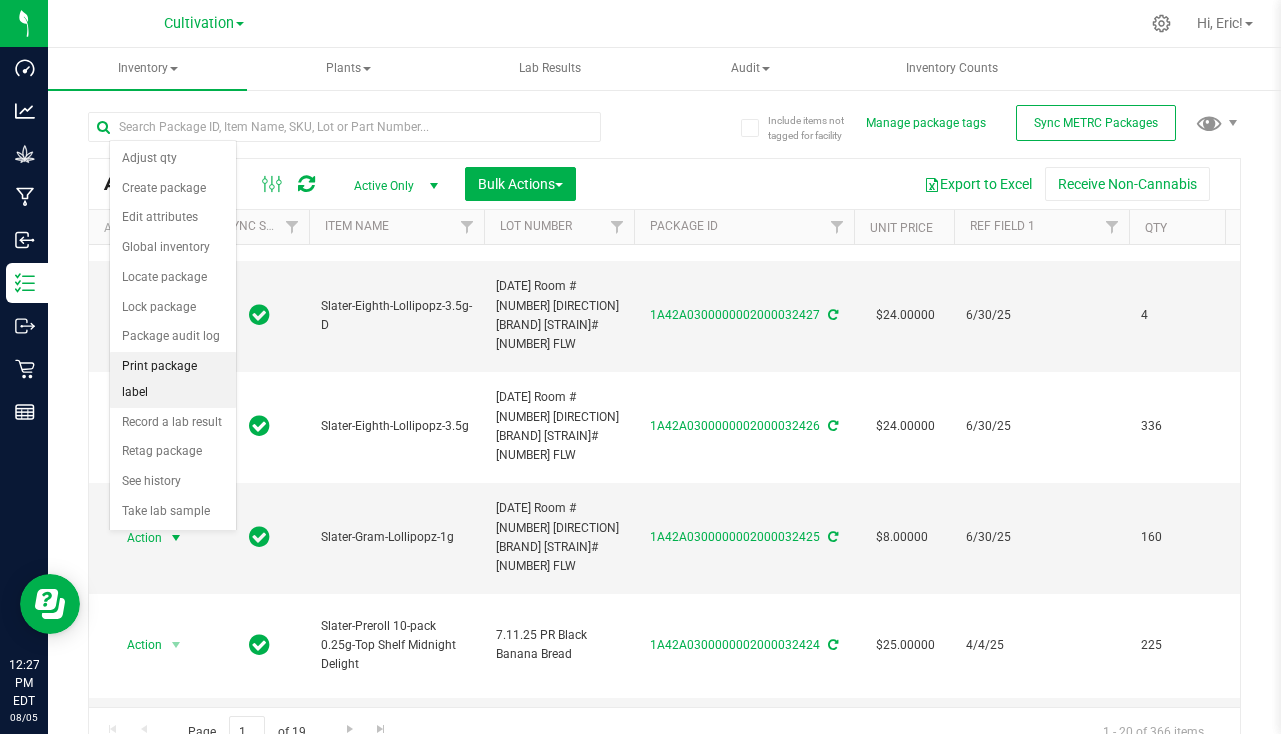click on "Print package label" at bounding box center (173, 379) 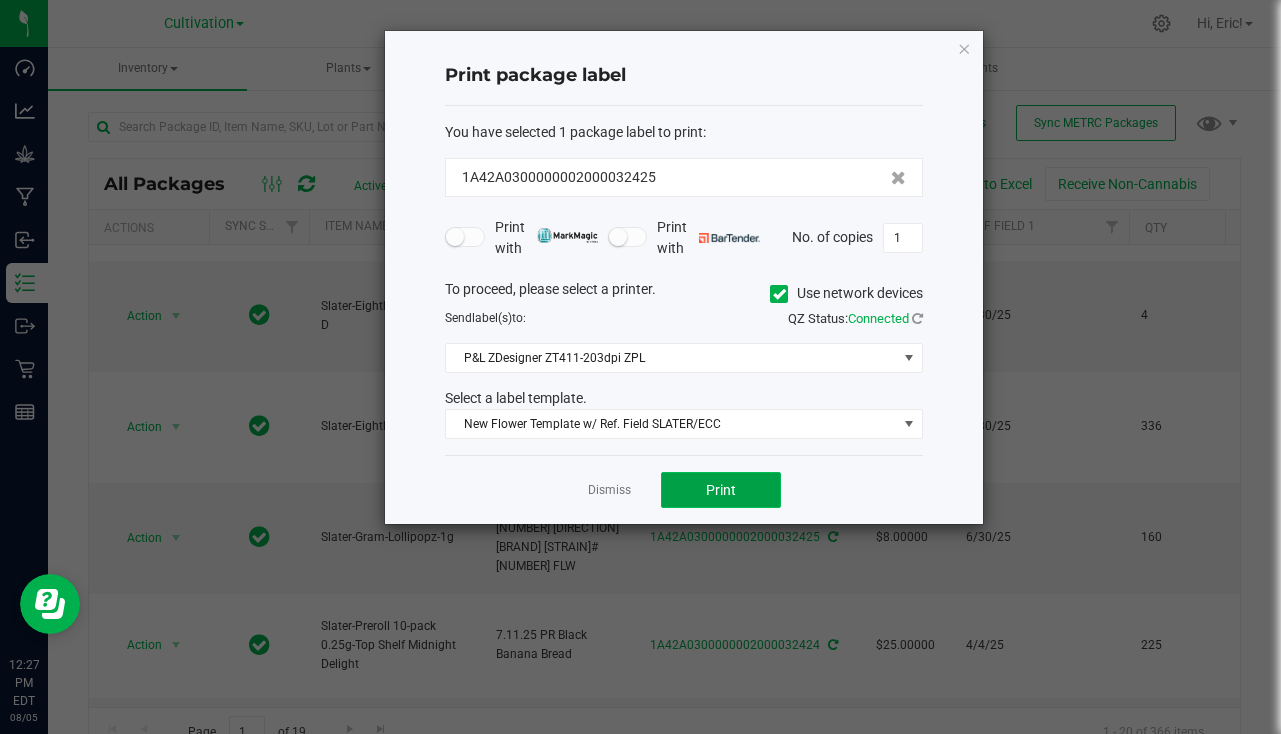 click on "Print" 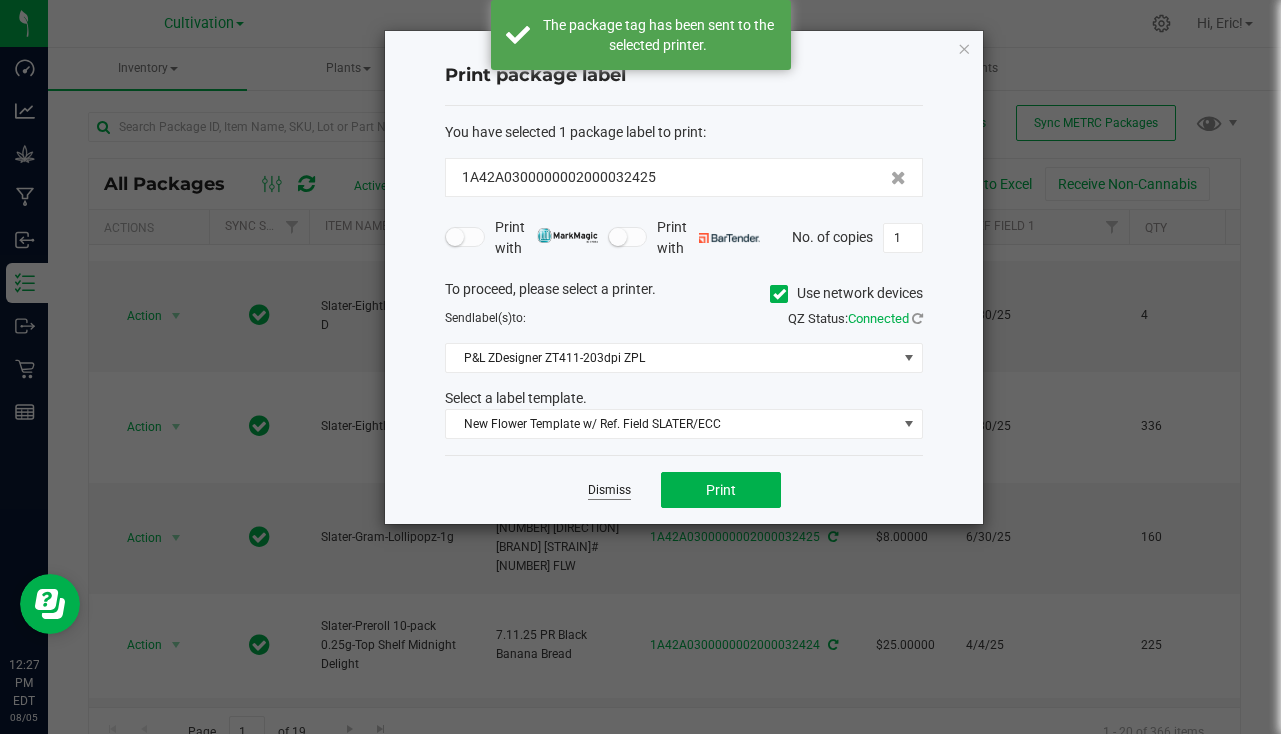 click on "Dismiss" 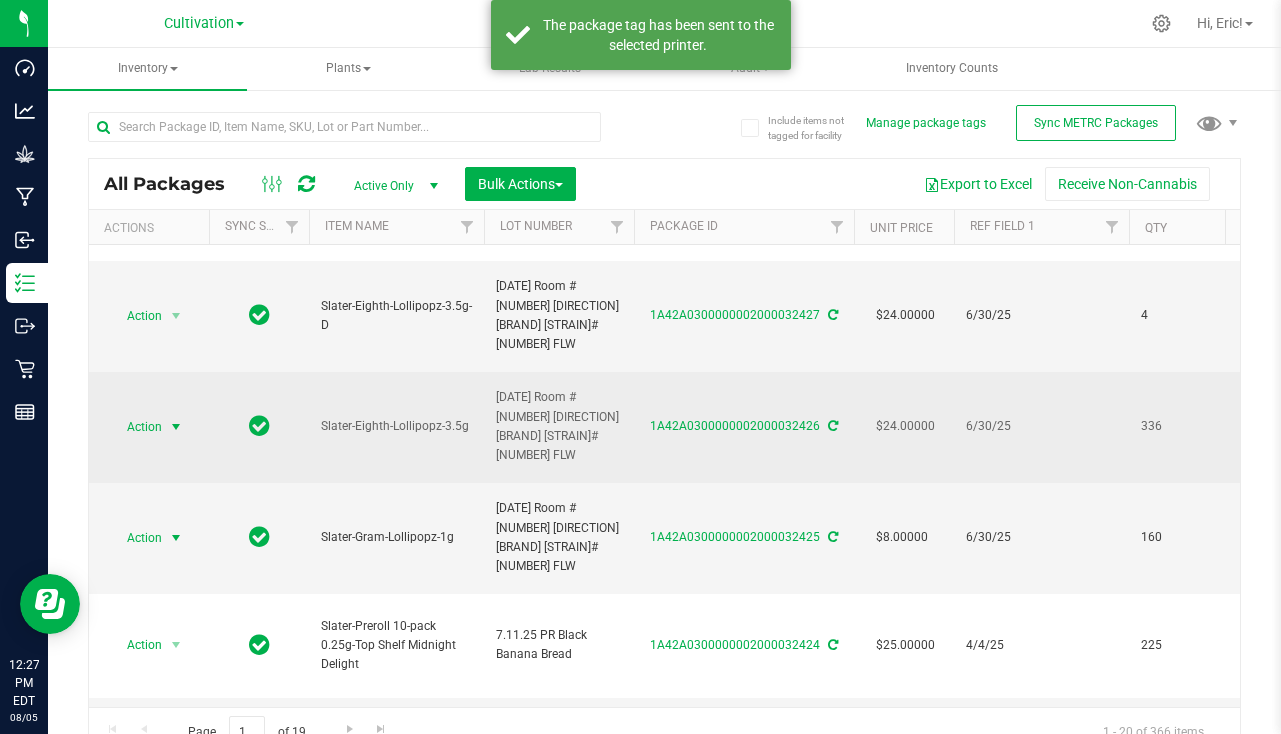 click at bounding box center [176, 427] 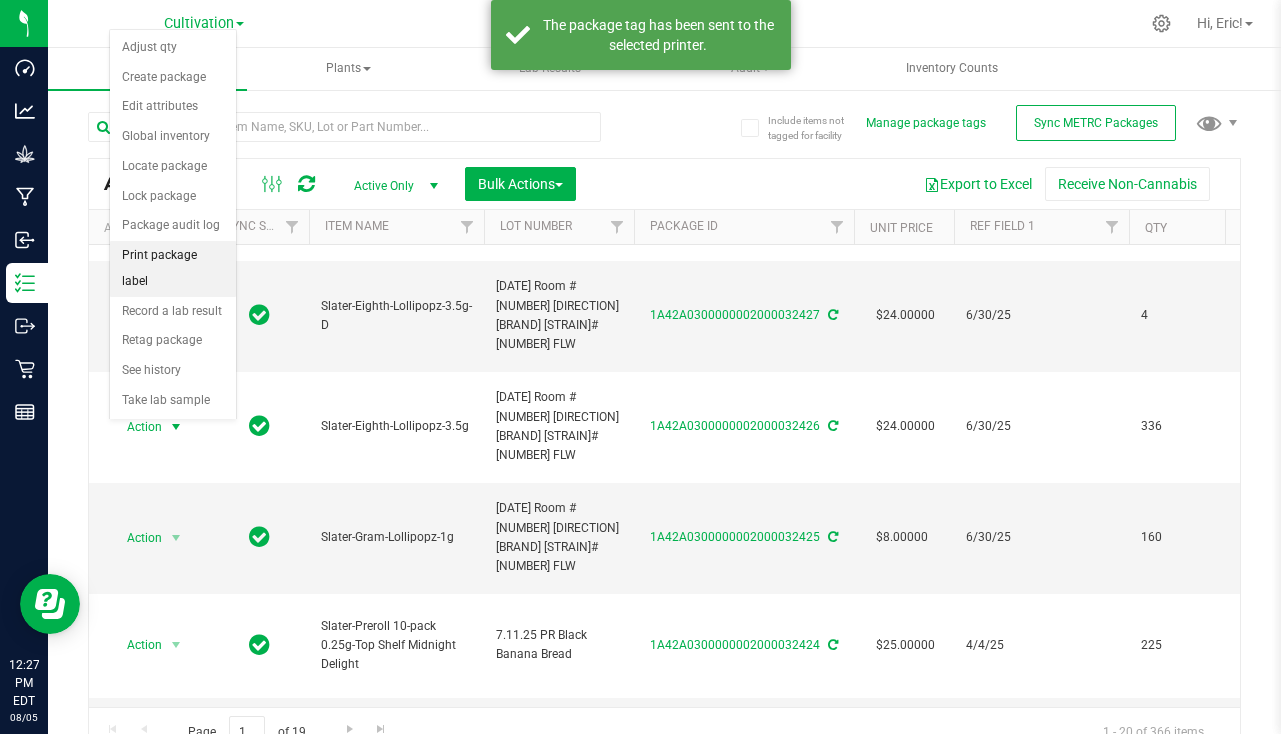 click on "Print package label" at bounding box center [173, 268] 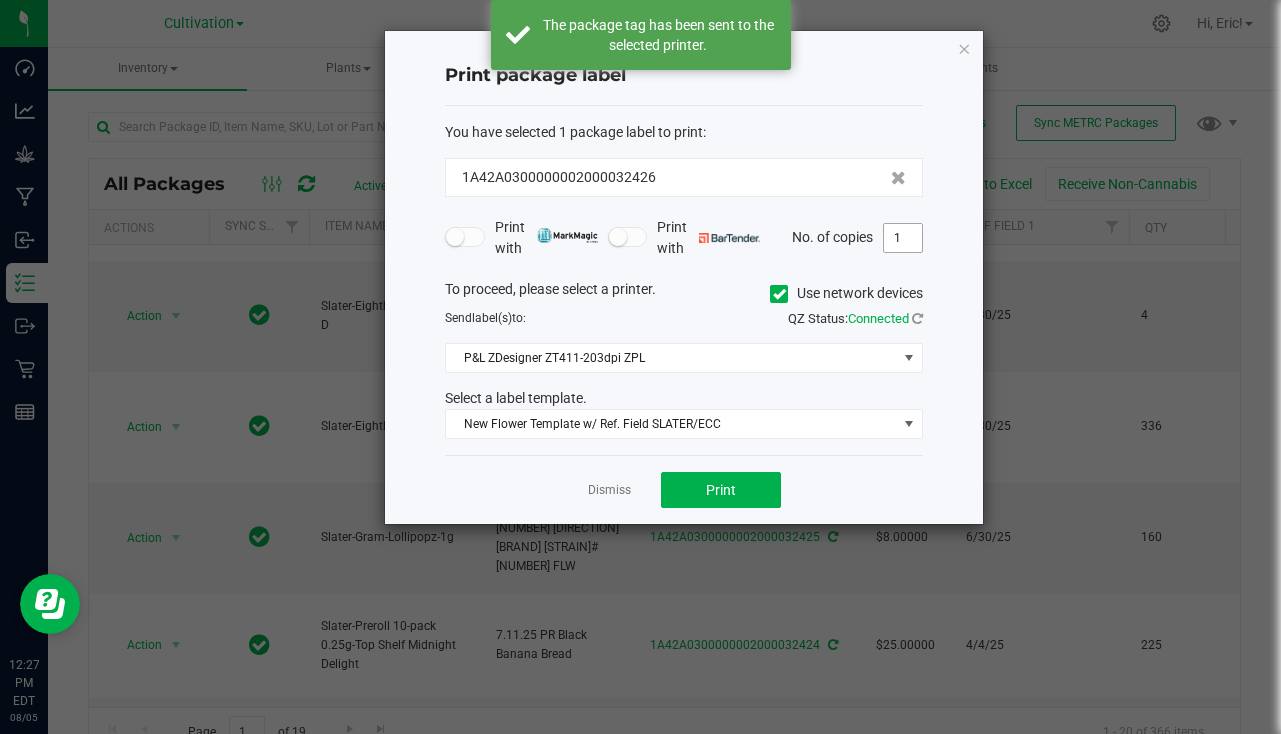 click on "1" at bounding box center [903, 238] 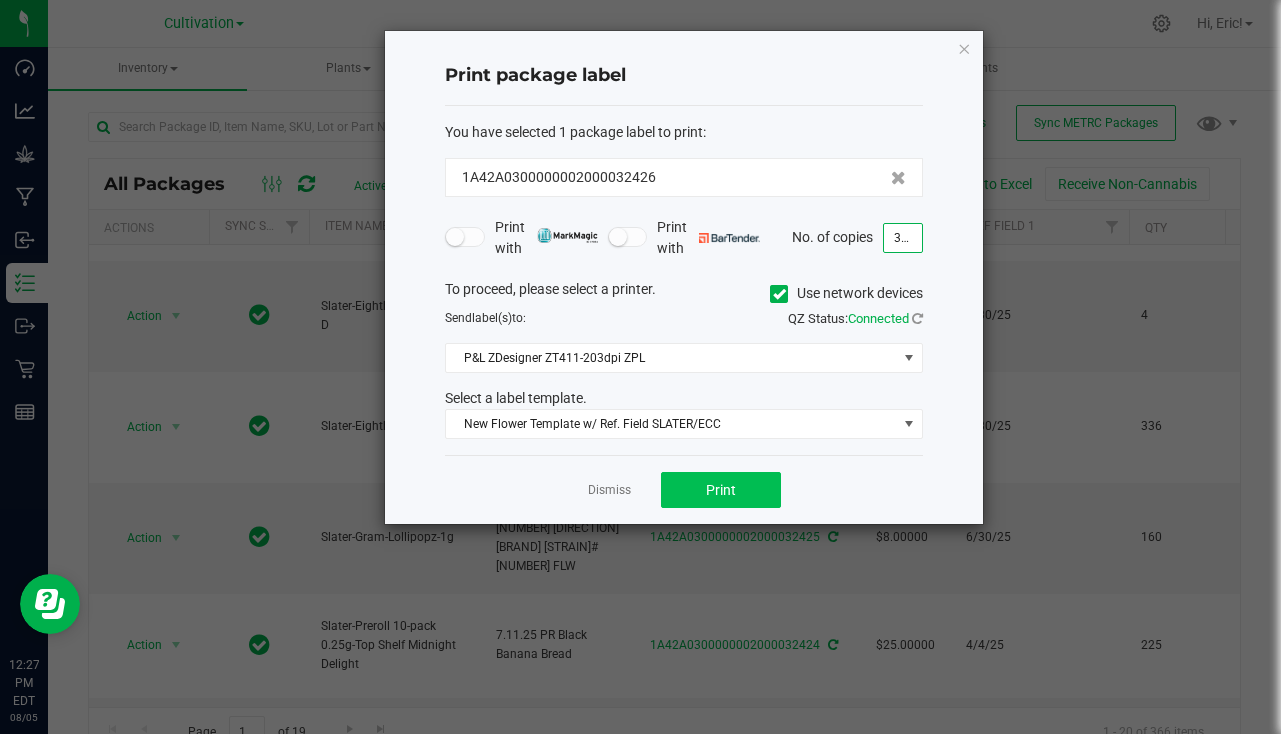 type on "337" 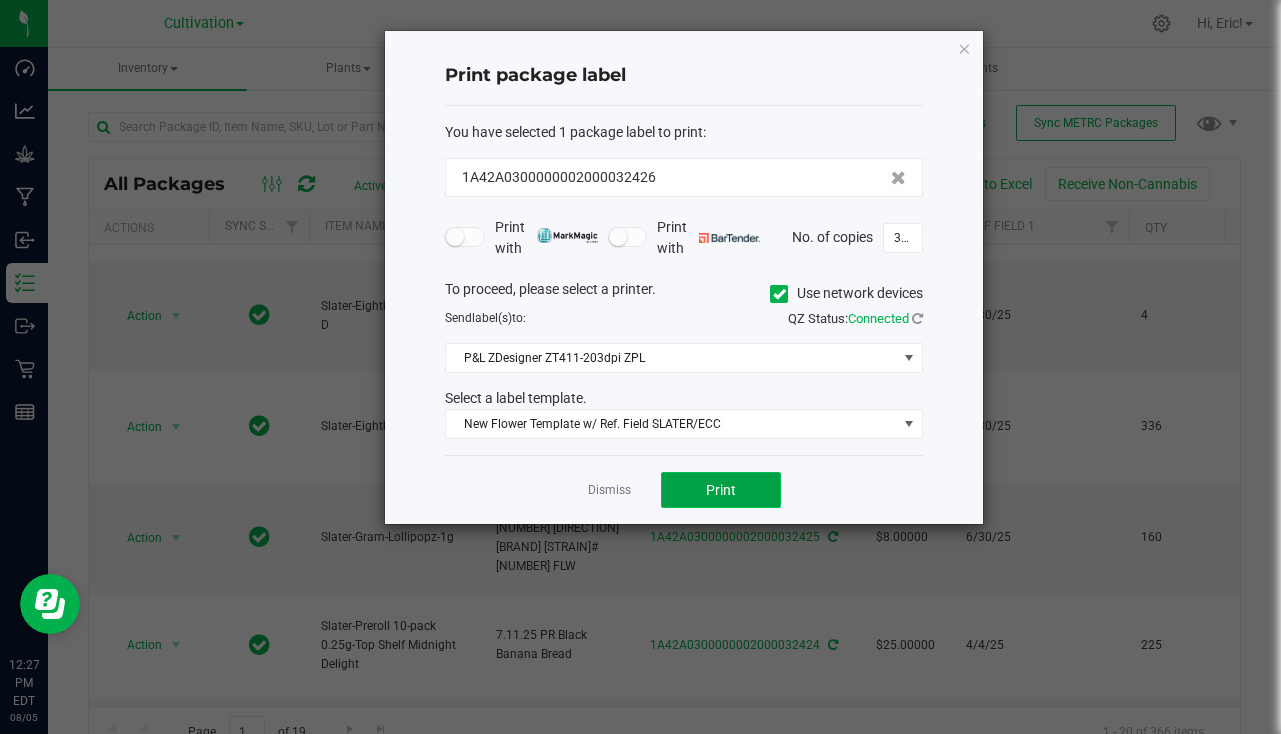 click on "Print" 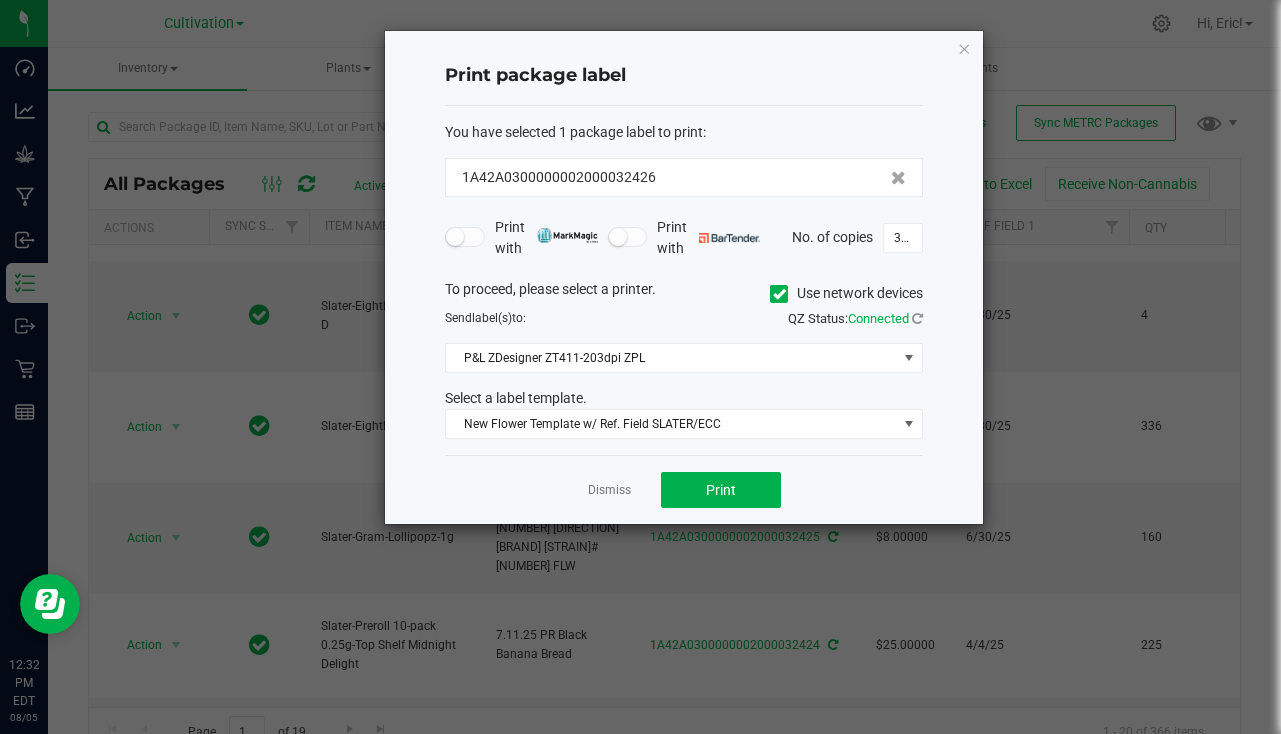 click on "Dismiss" 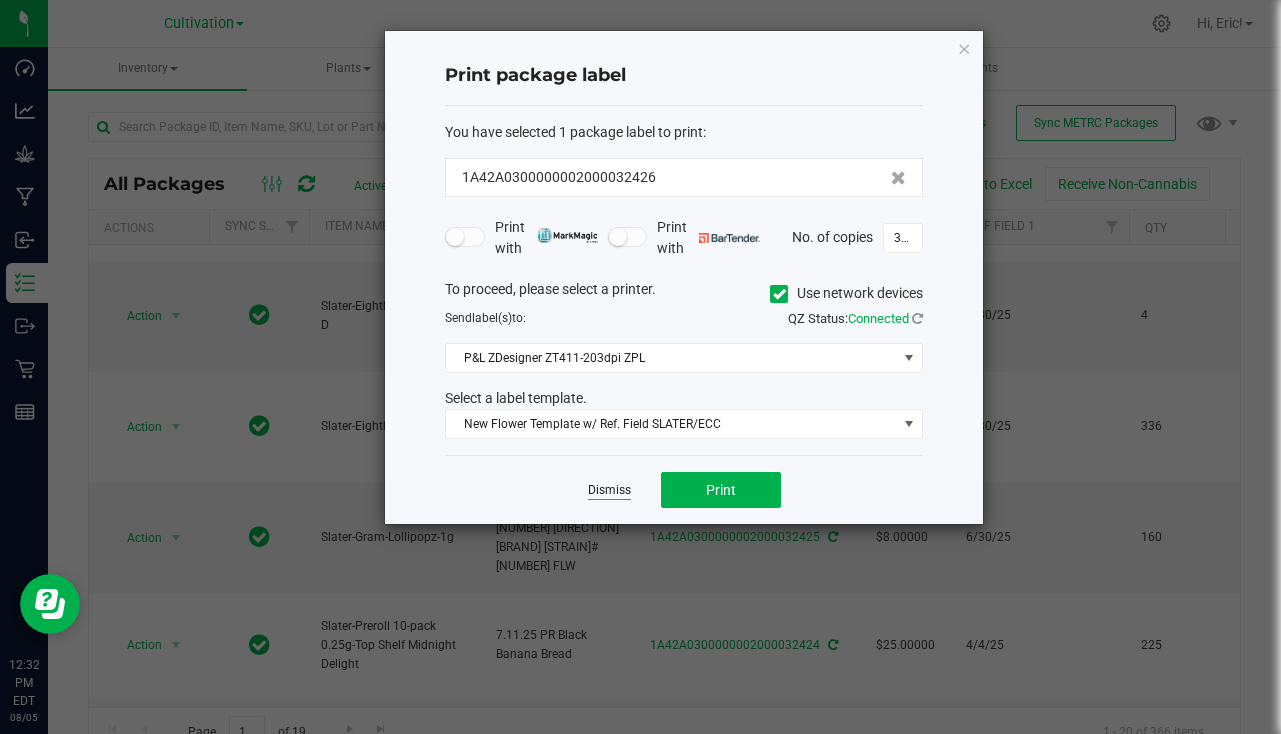 click on "Dismiss" 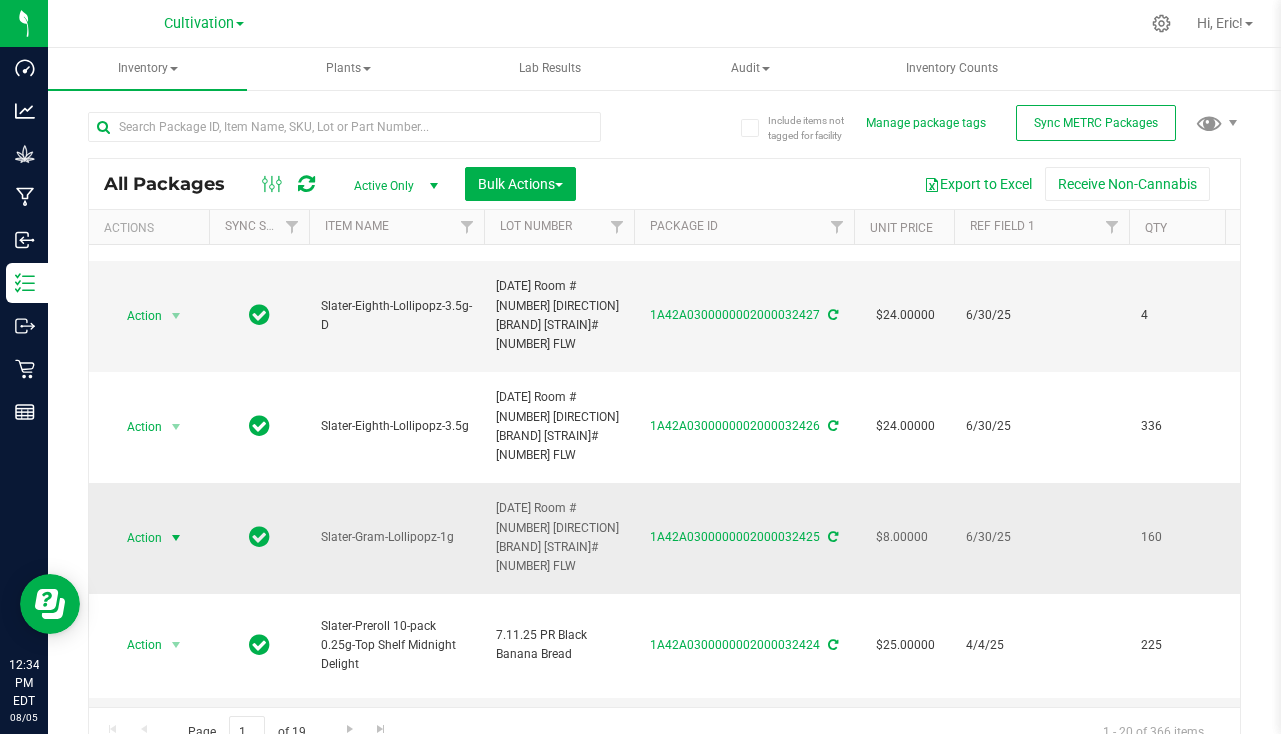 click at bounding box center [176, 538] 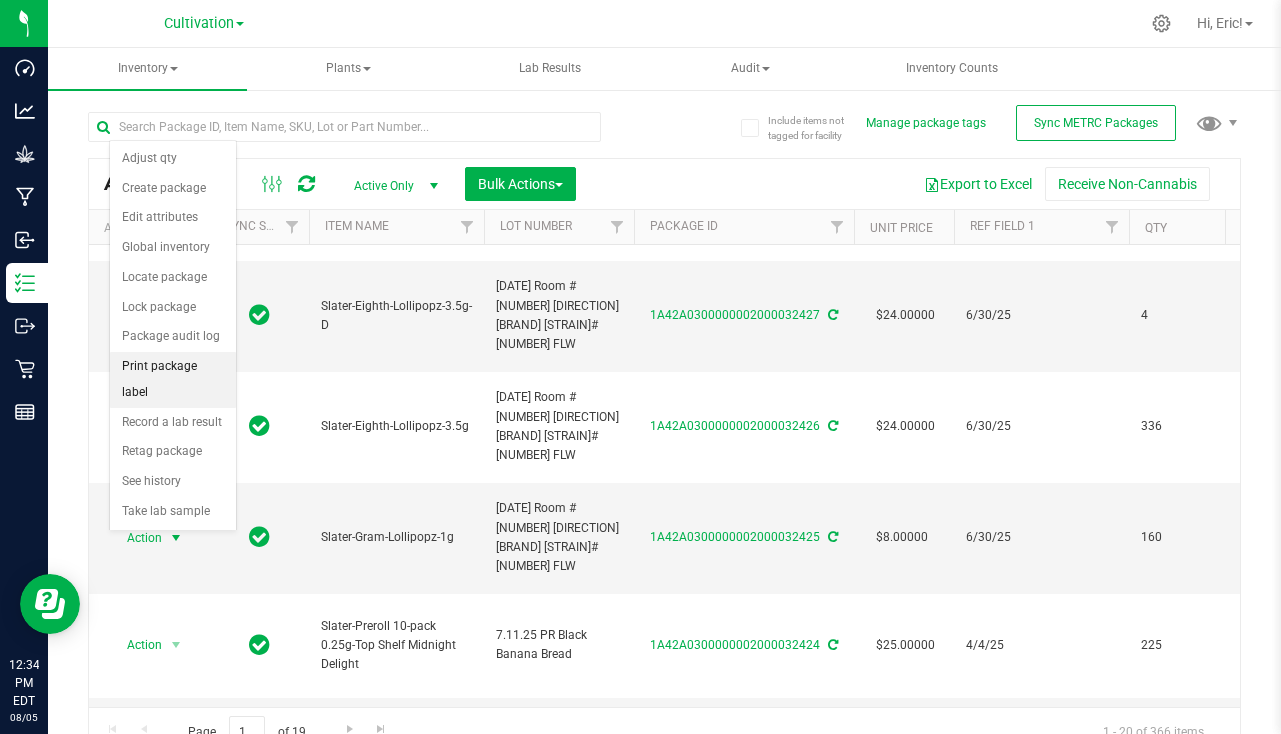 click on "Print package label" at bounding box center [173, 379] 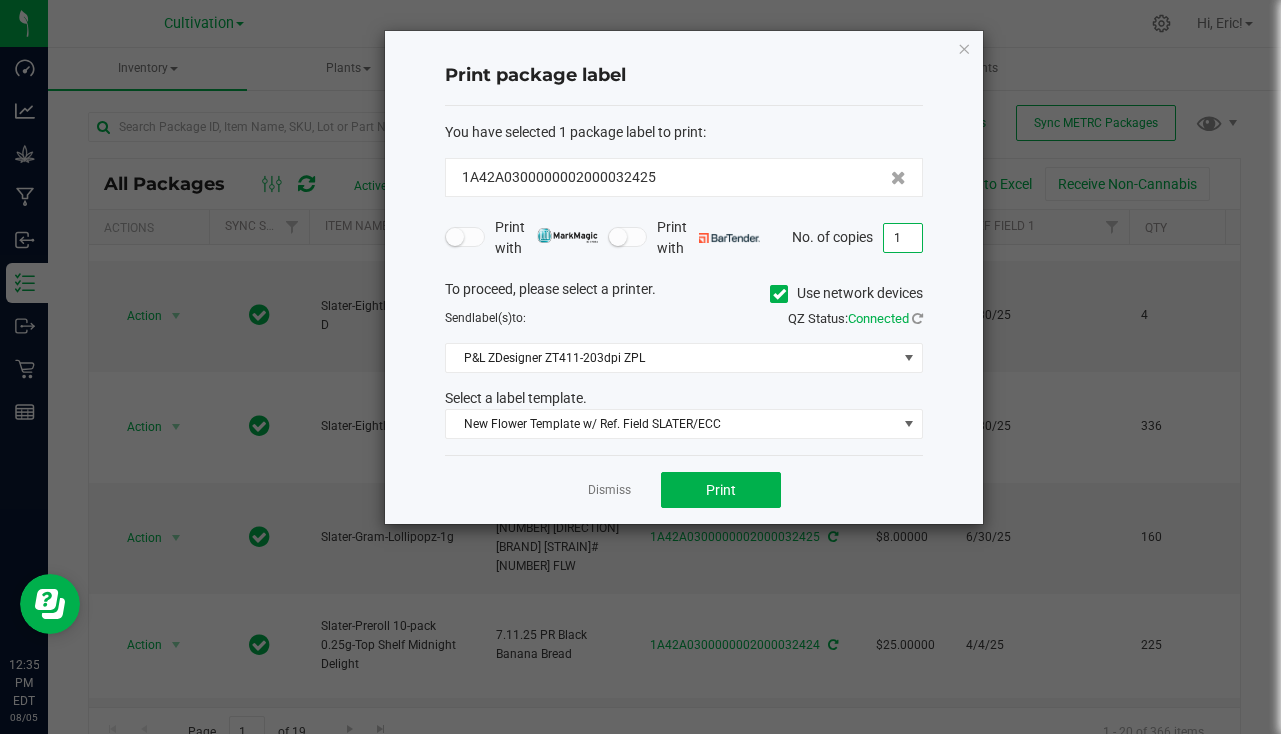click on "1" at bounding box center (903, 238) 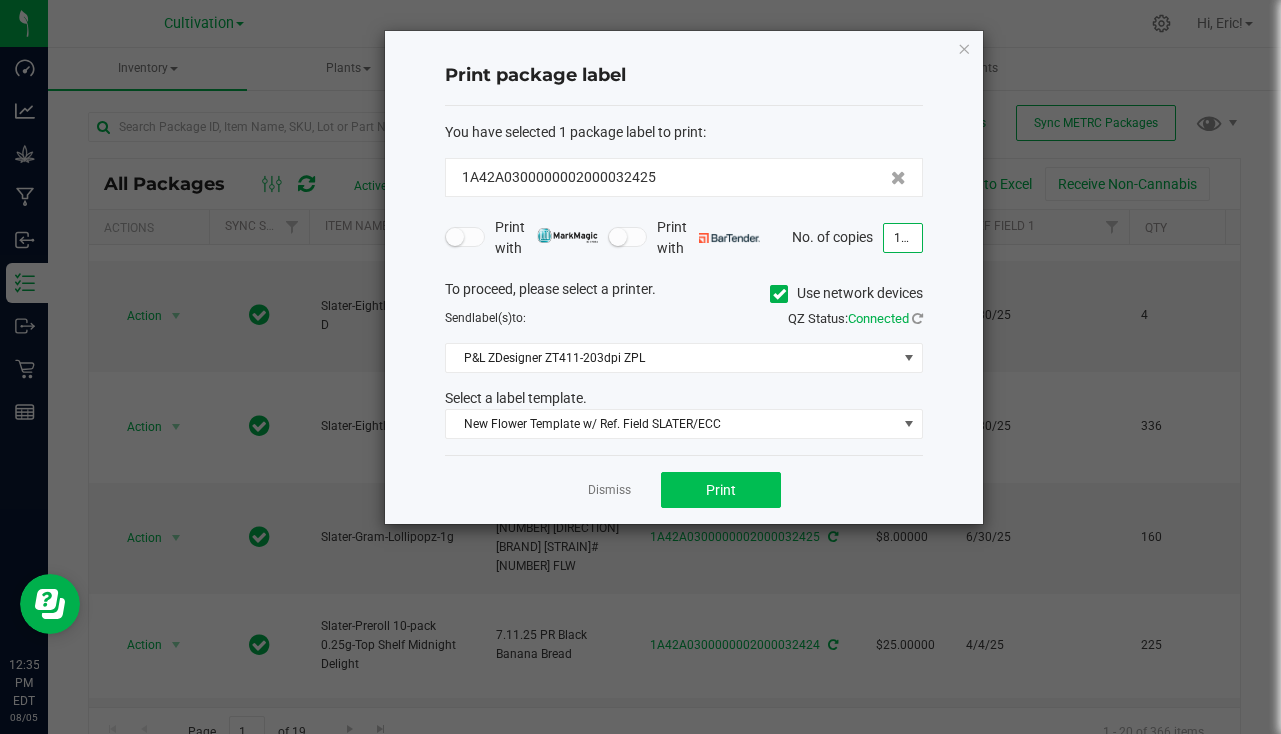 type on "160" 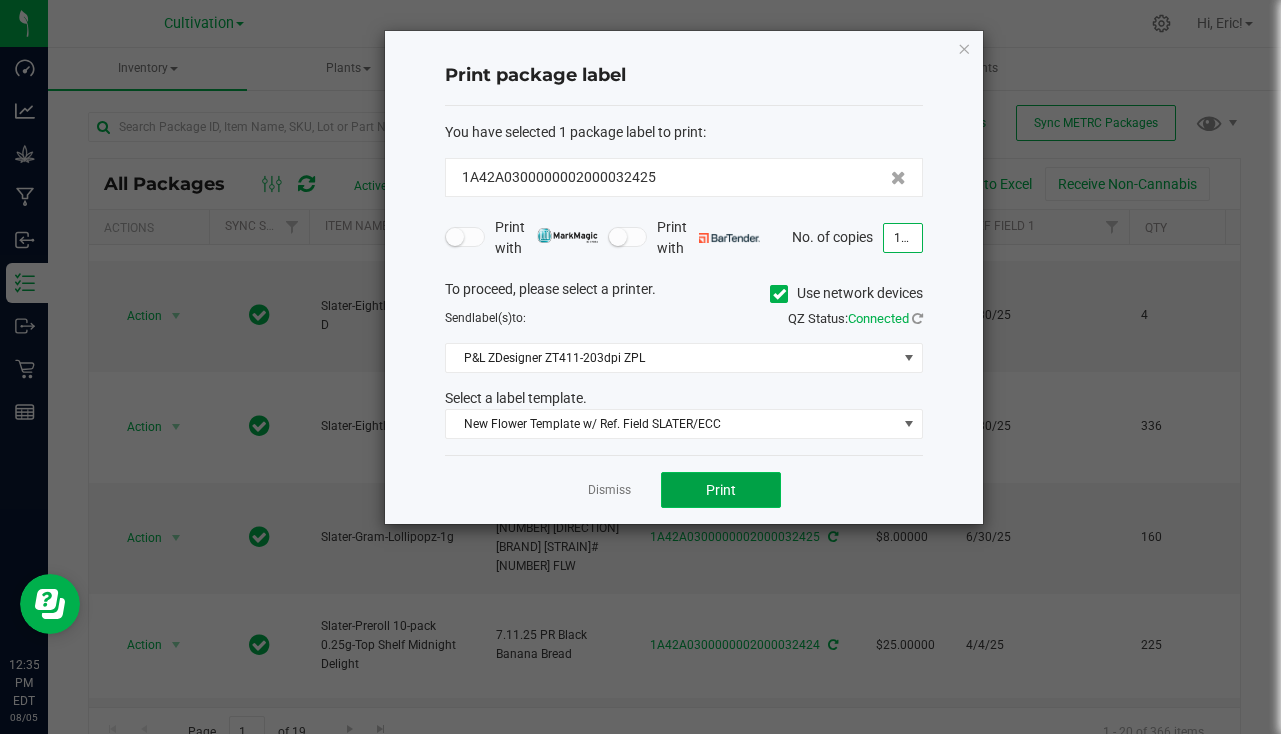 click on "Print" 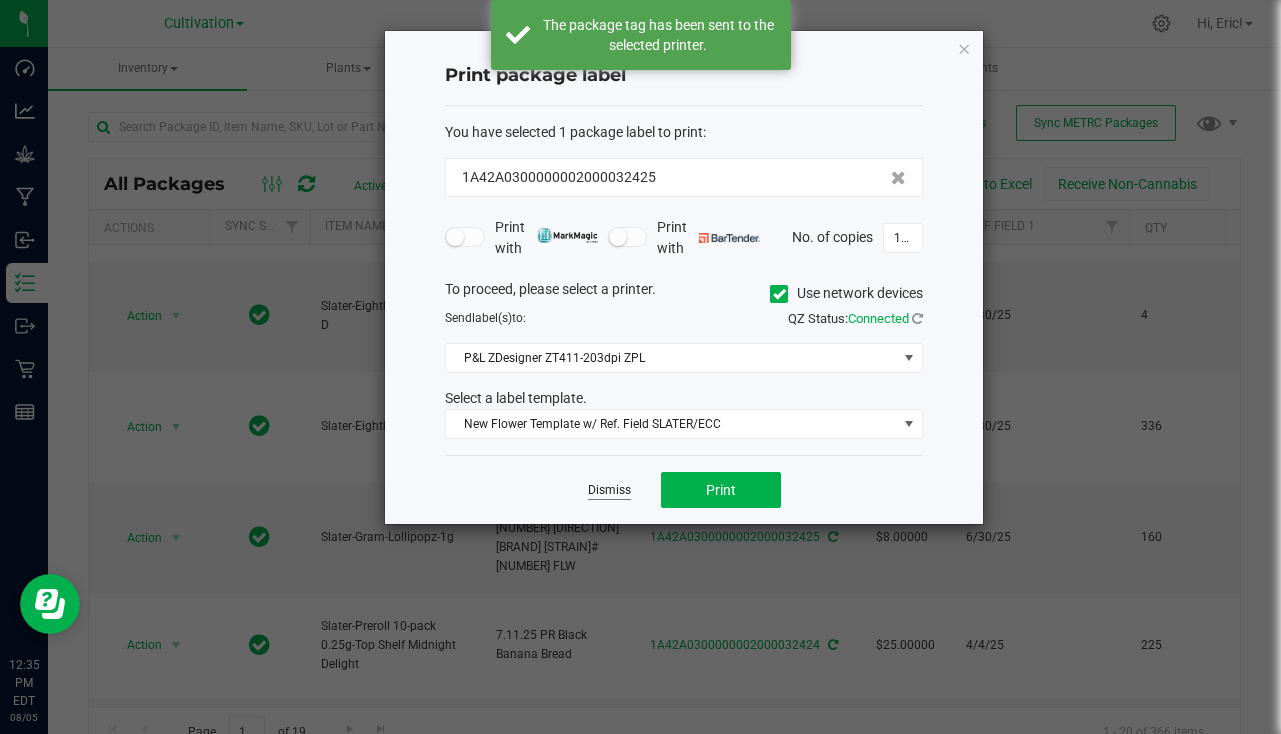 click on "Dismiss" 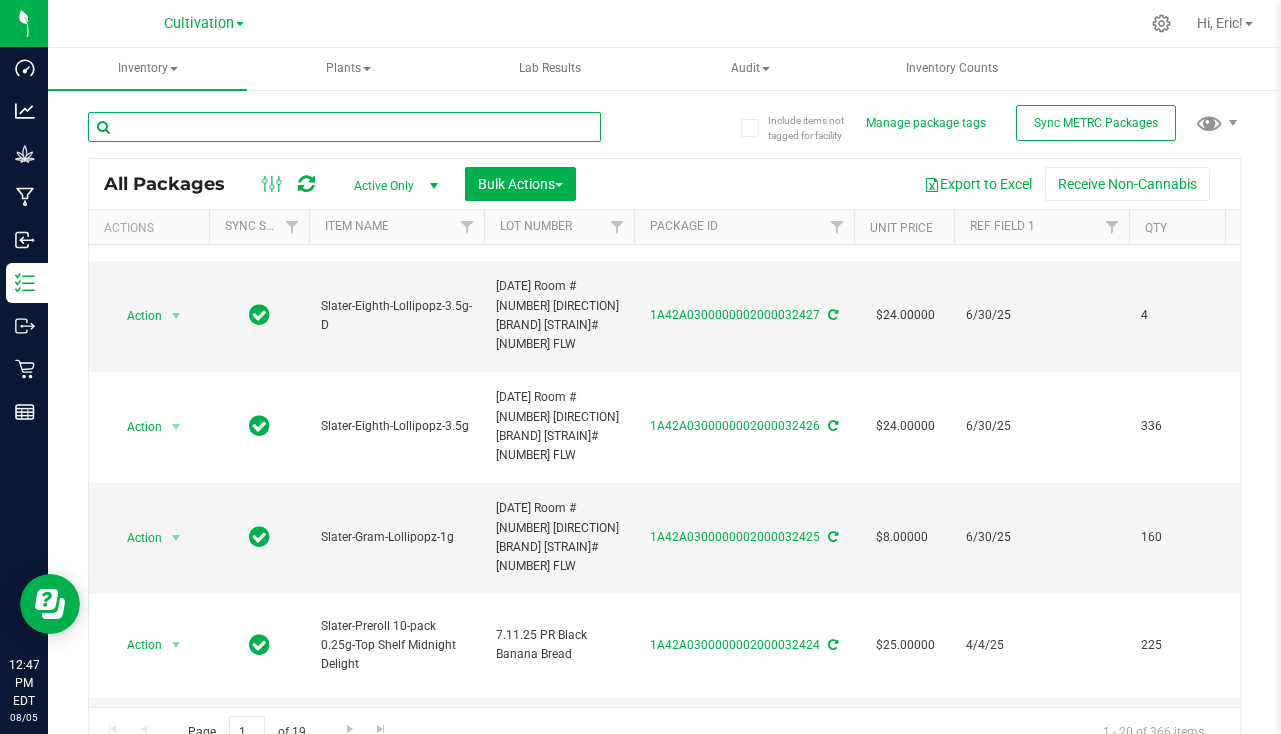 click at bounding box center [344, 127] 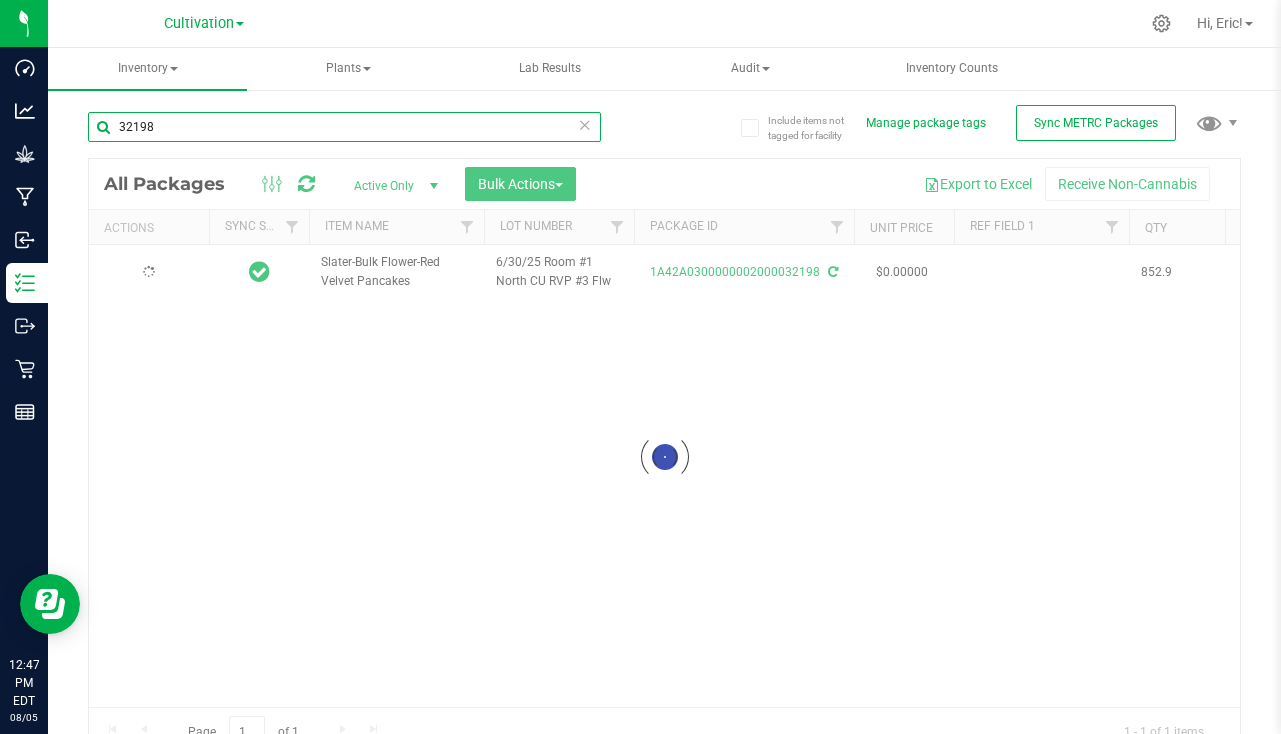 scroll, scrollTop: 0, scrollLeft: 0, axis: both 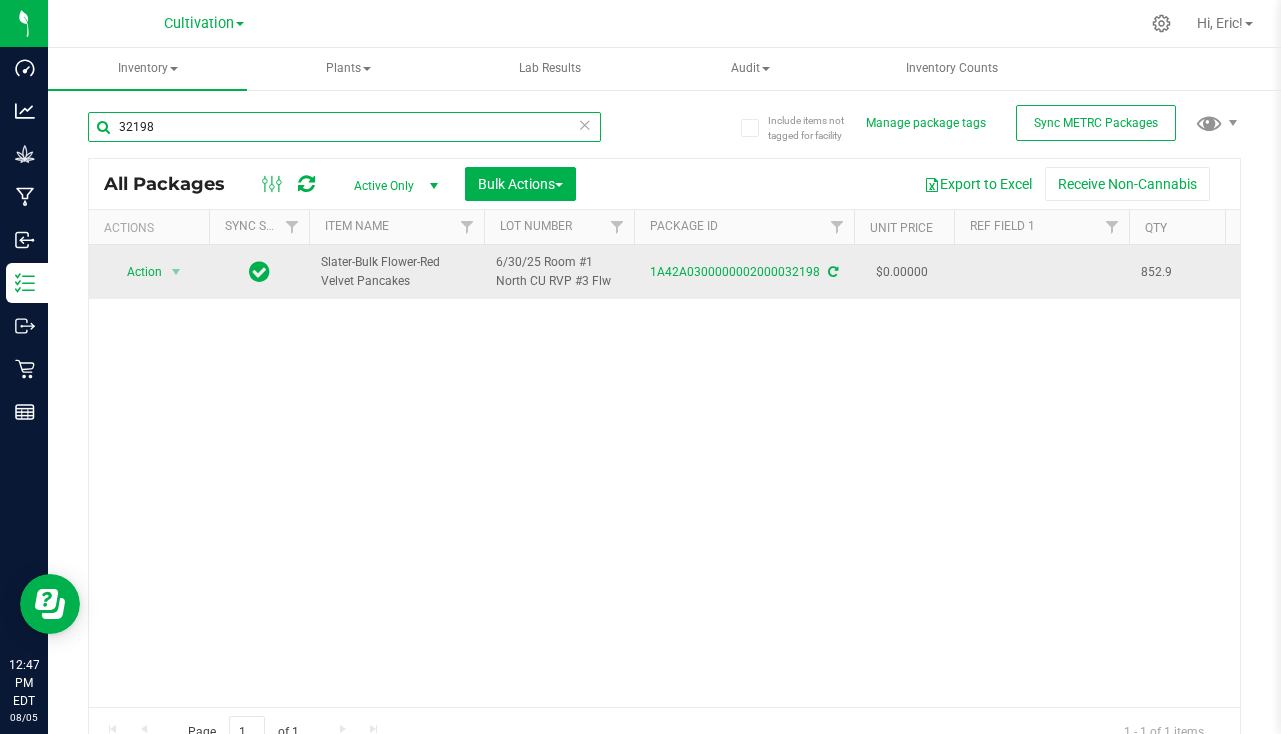 type on "32198" 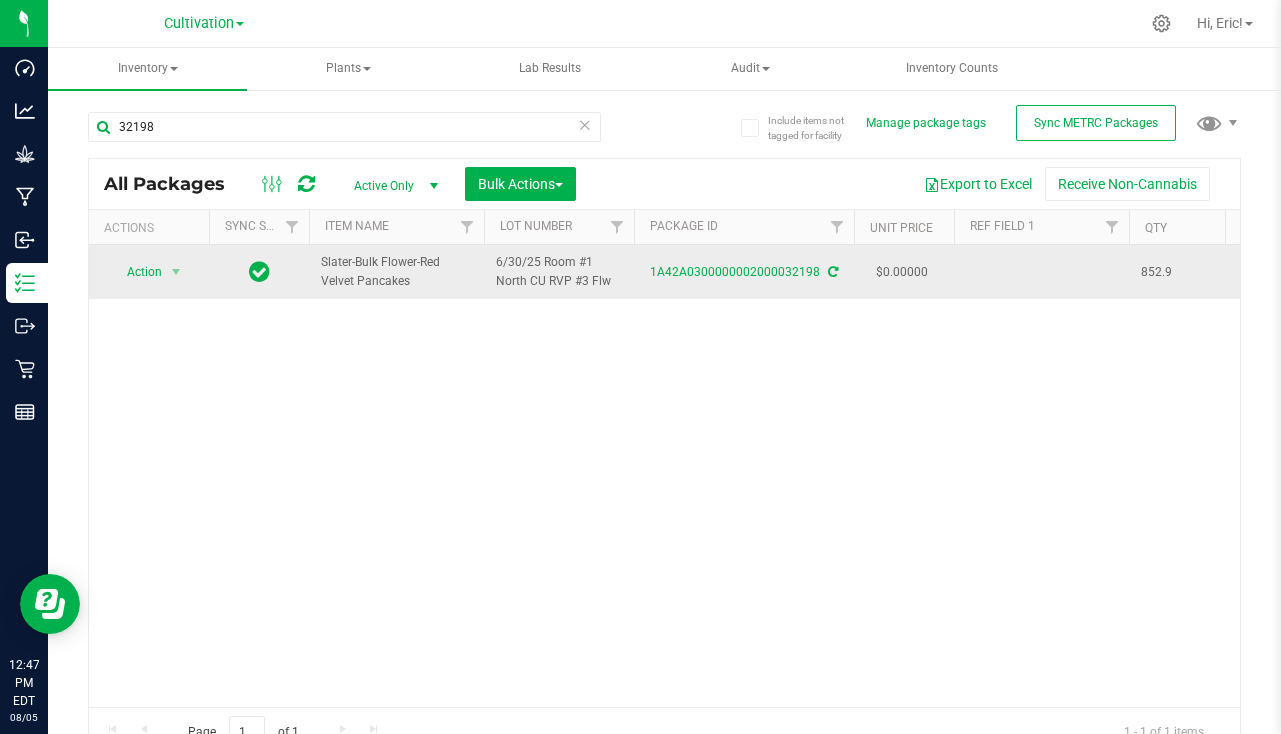 click at bounding box center [1041, 272] 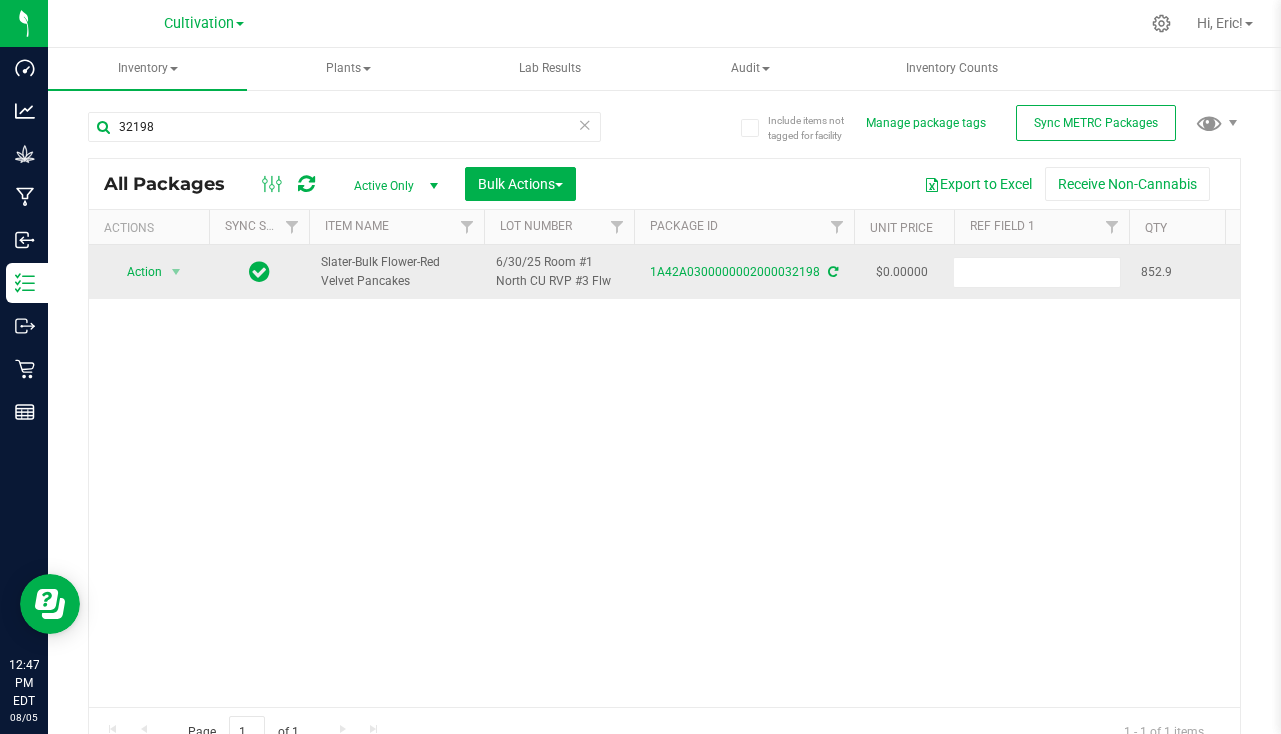 type on "6" 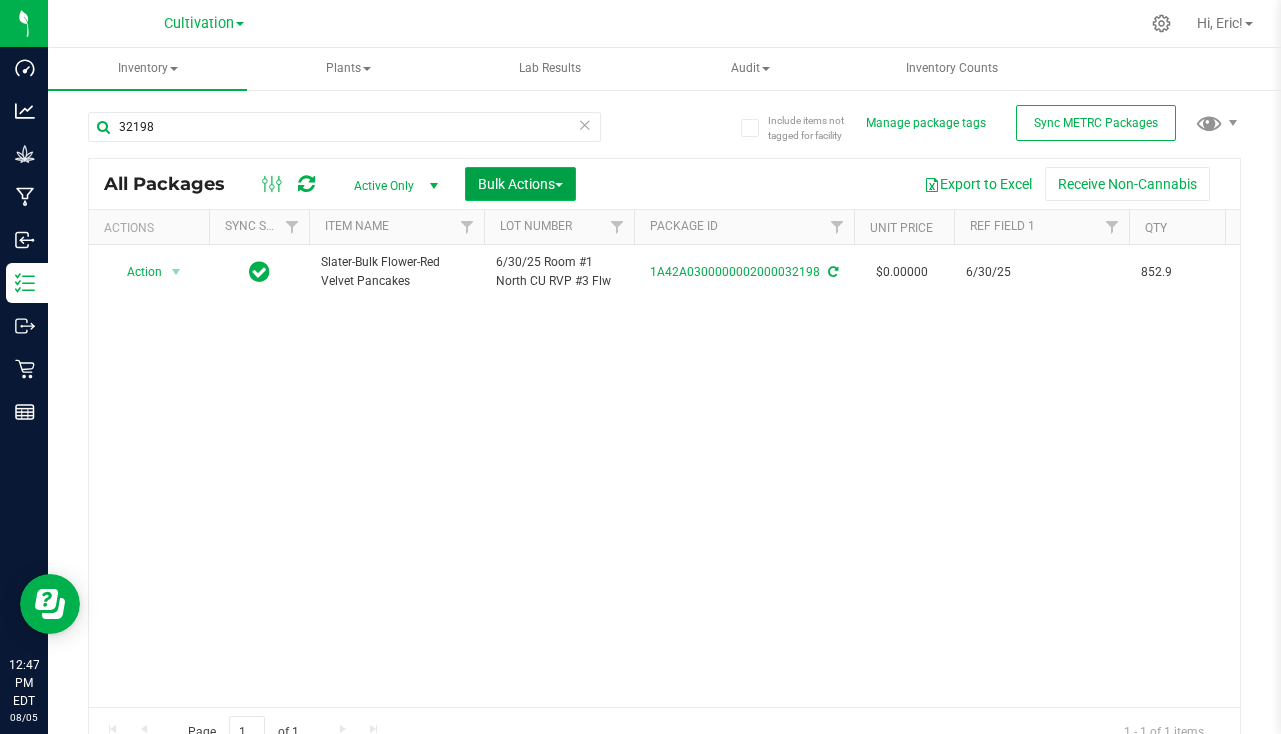 click on "Bulk Actions" at bounding box center (520, 184) 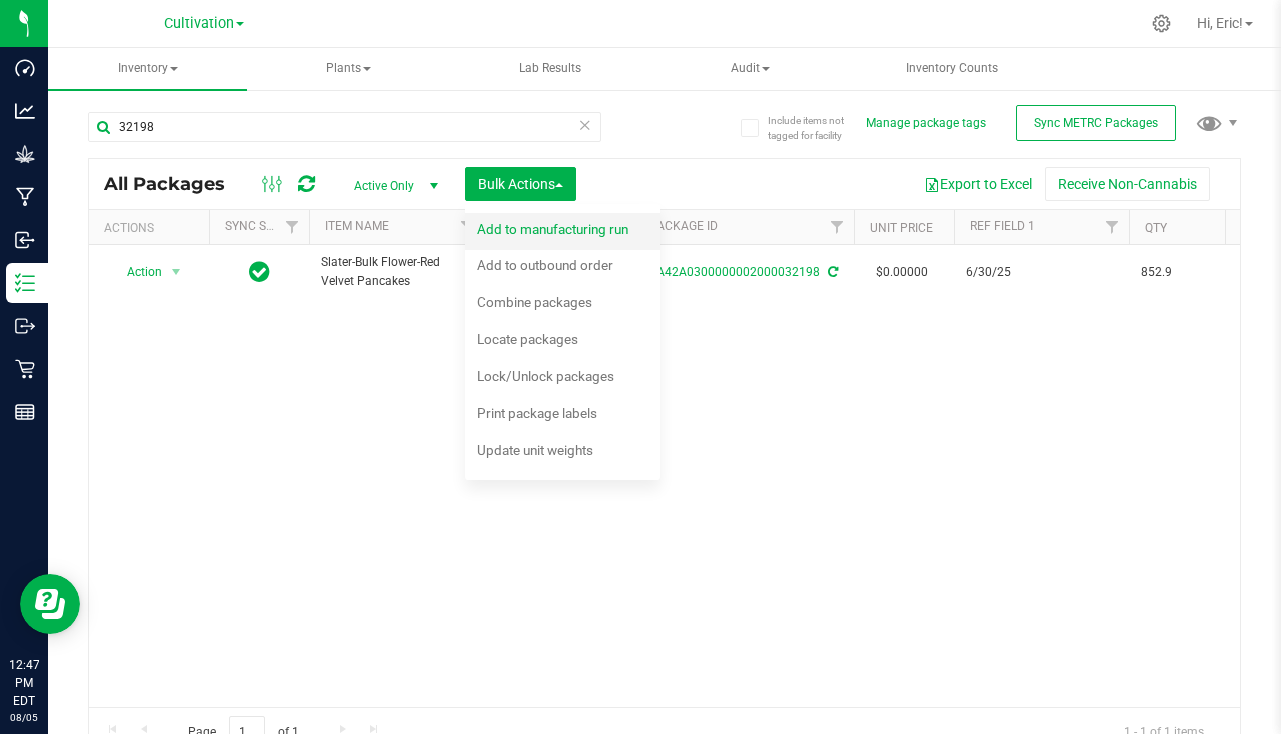 click on "Add to manufacturing run" at bounding box center (566, 232) 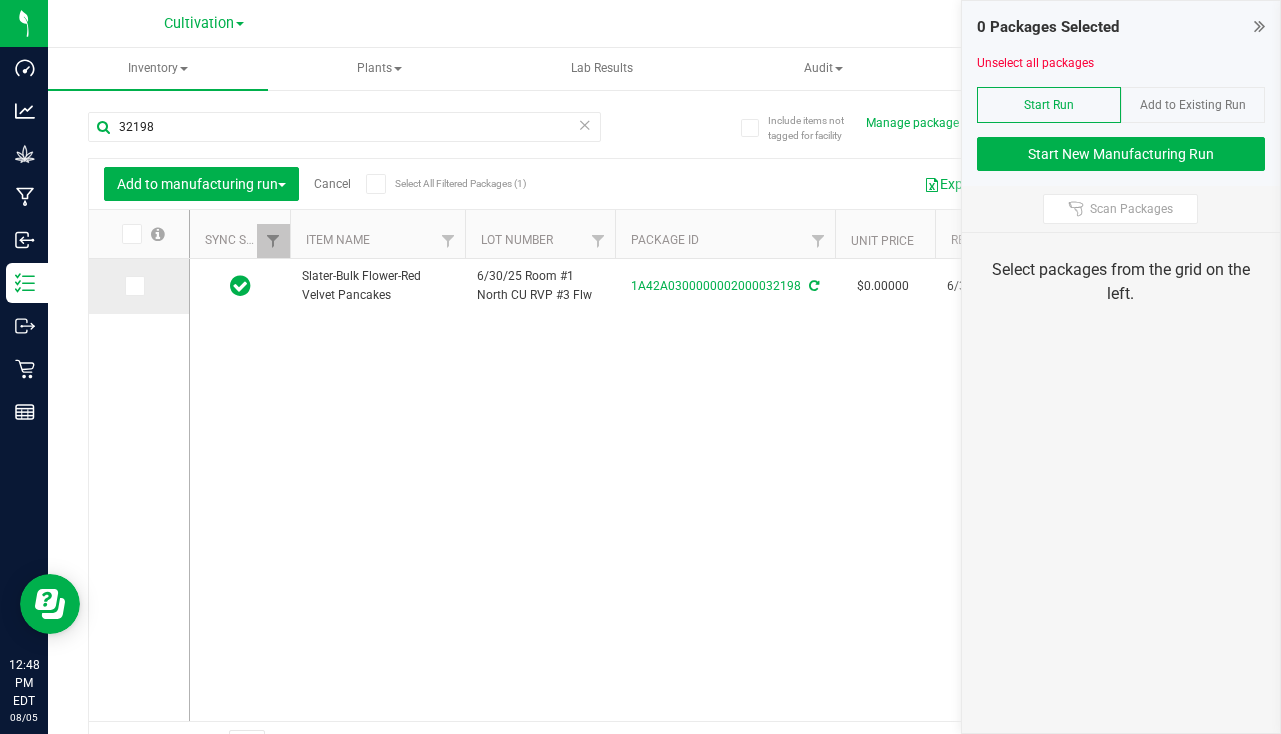 click at bounding box center [139, 286] 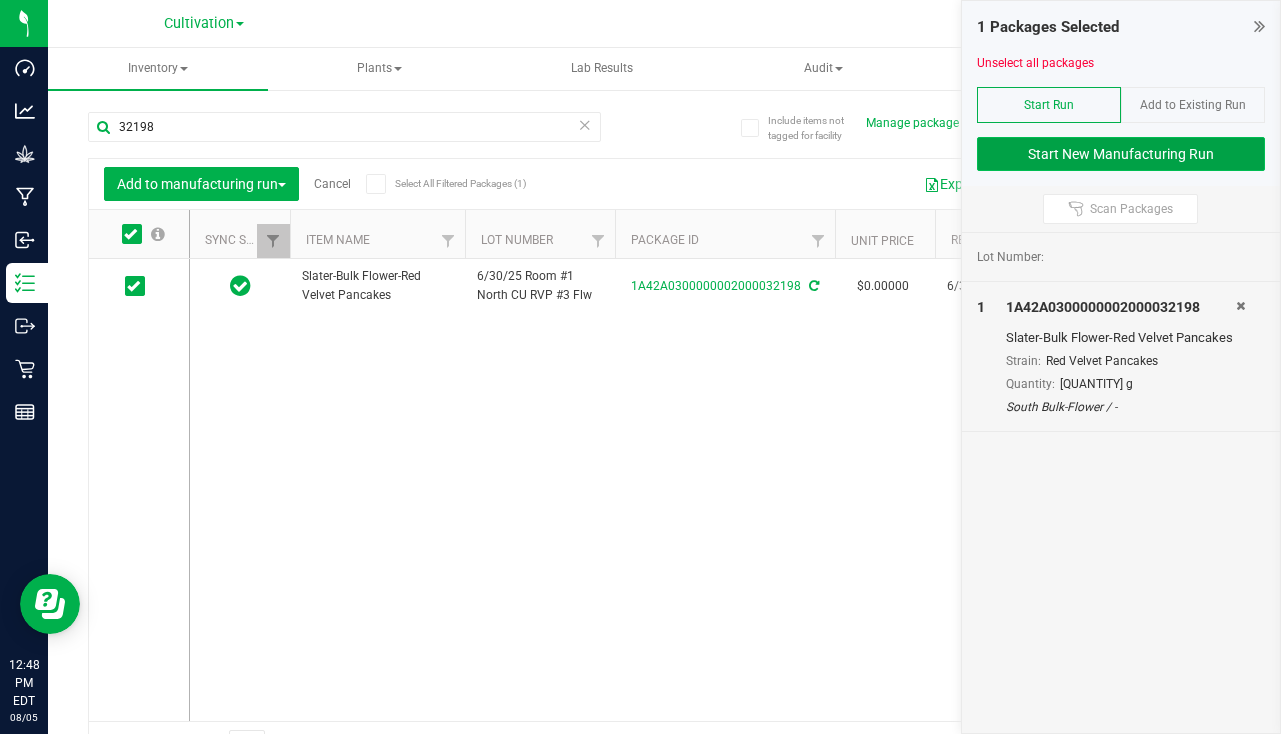 click on "Start New Manufacturing Run" at bounding box center [1121, 154] 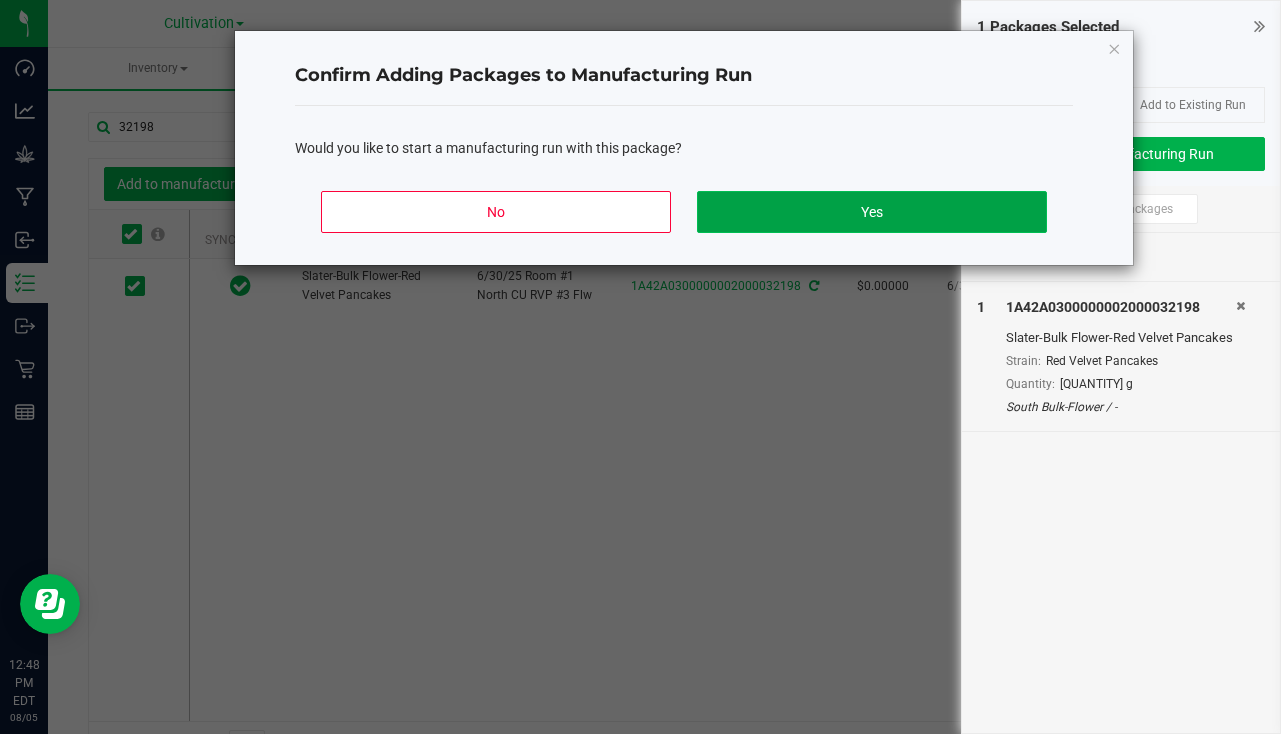 click on "Yes" 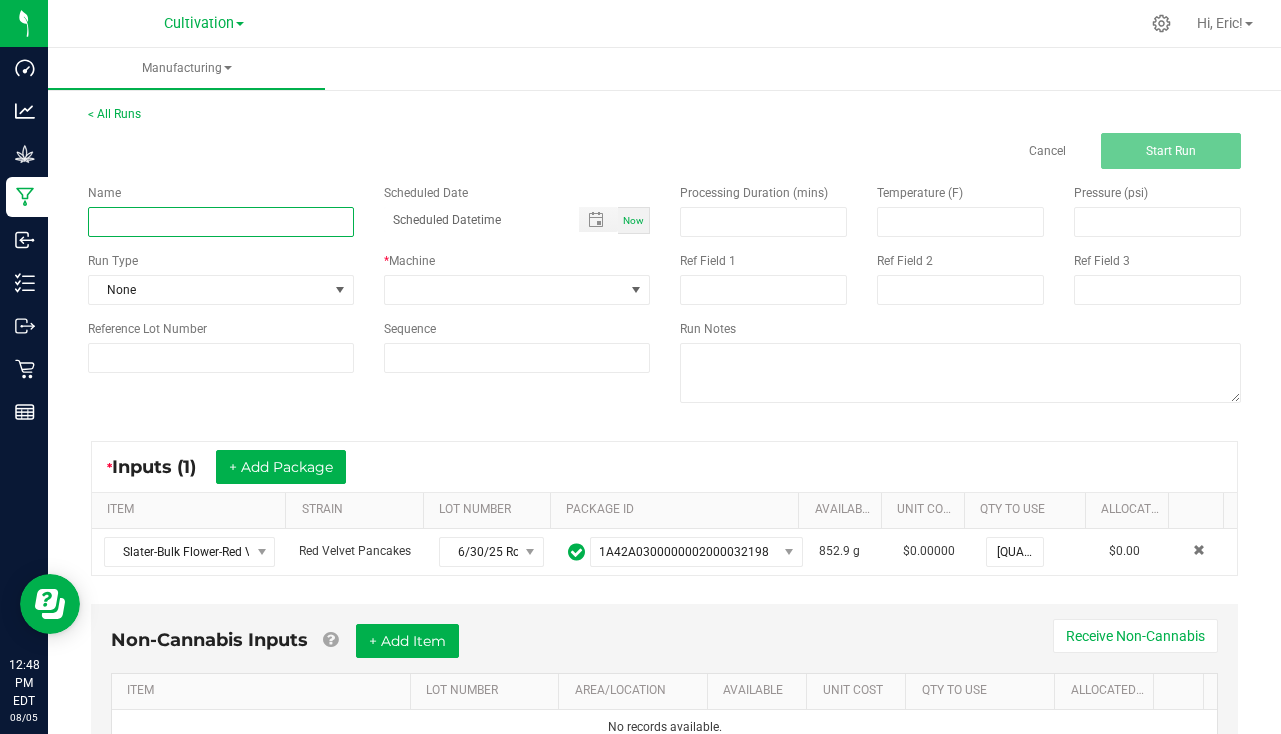 click at bounding box center [221, 222] 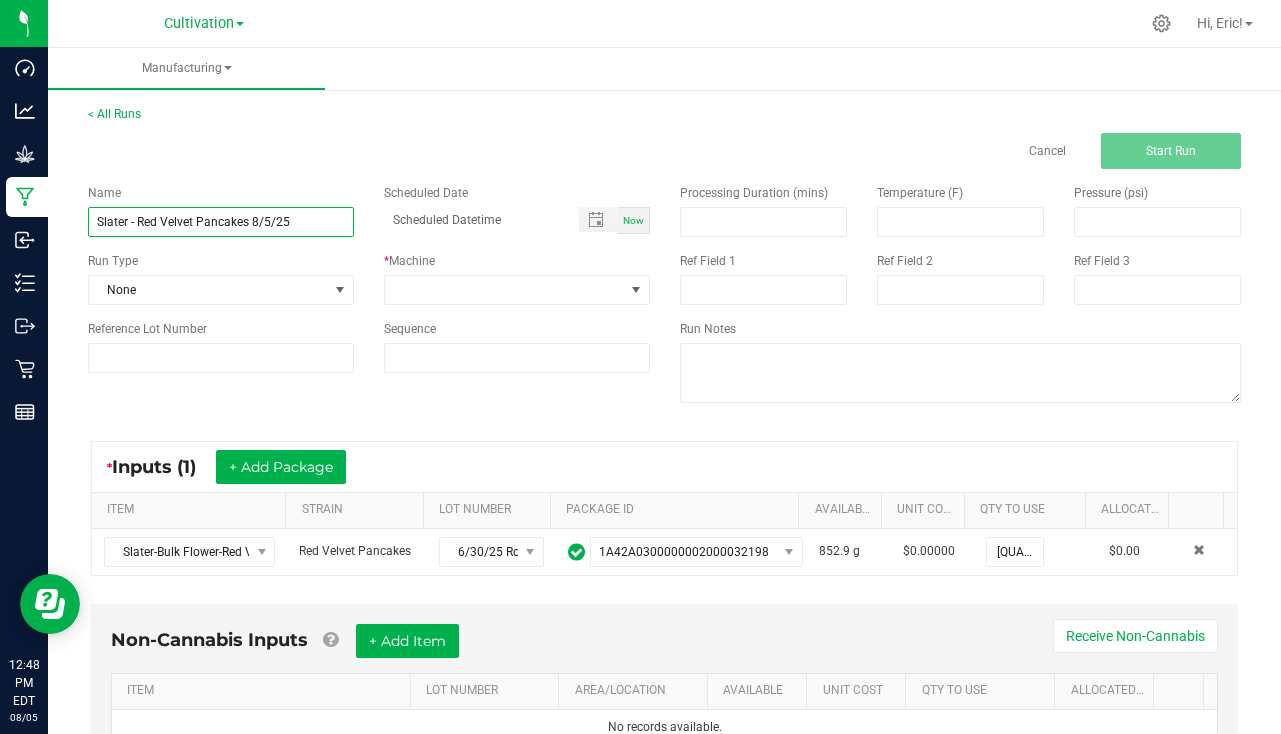 type on "Slater - Red Velvet Pancakes 8/5/25" 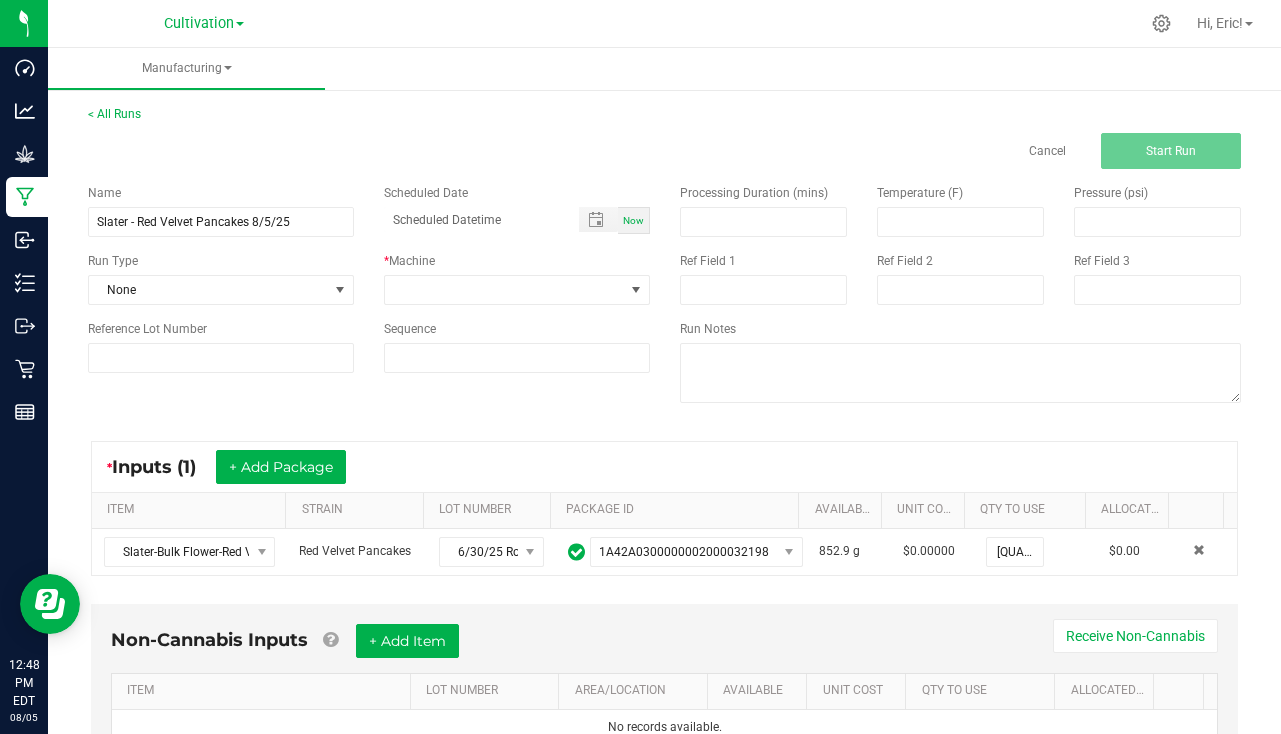 click on "Scheduled Date  Now" at bounding box center (517, 209) 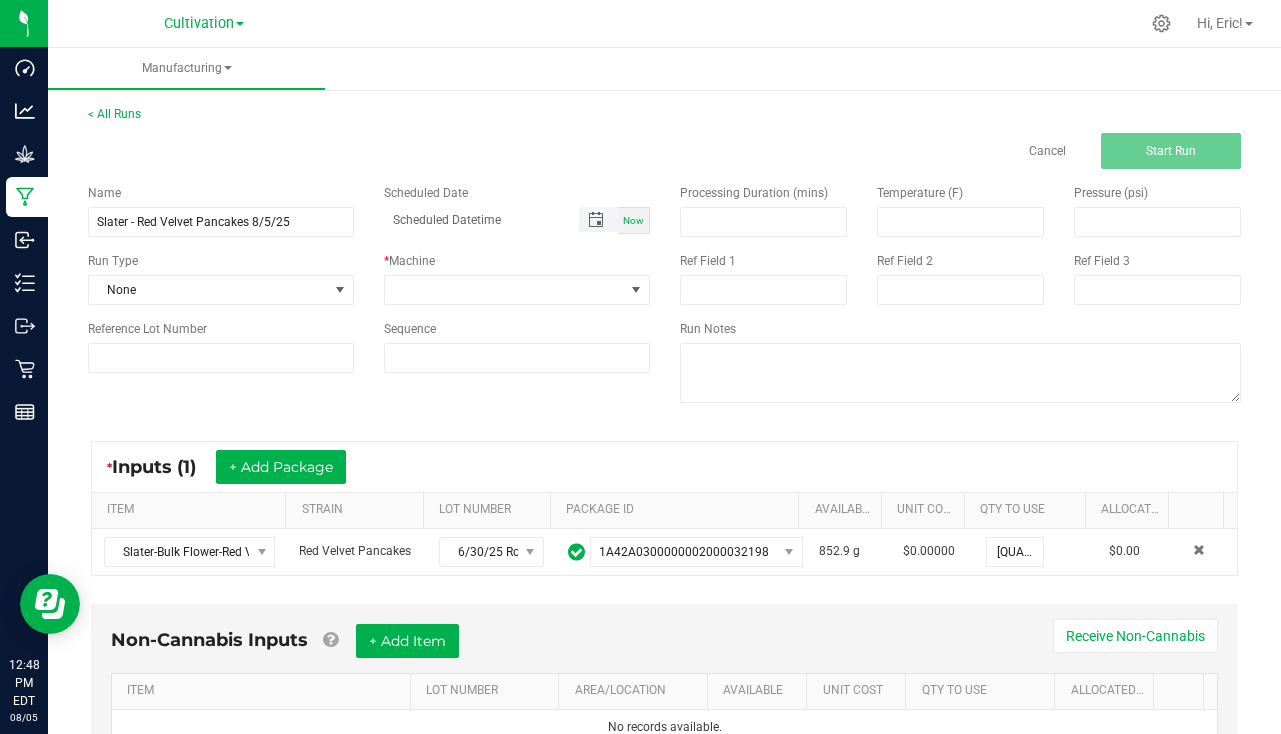 click at bounding box center [596, 220] 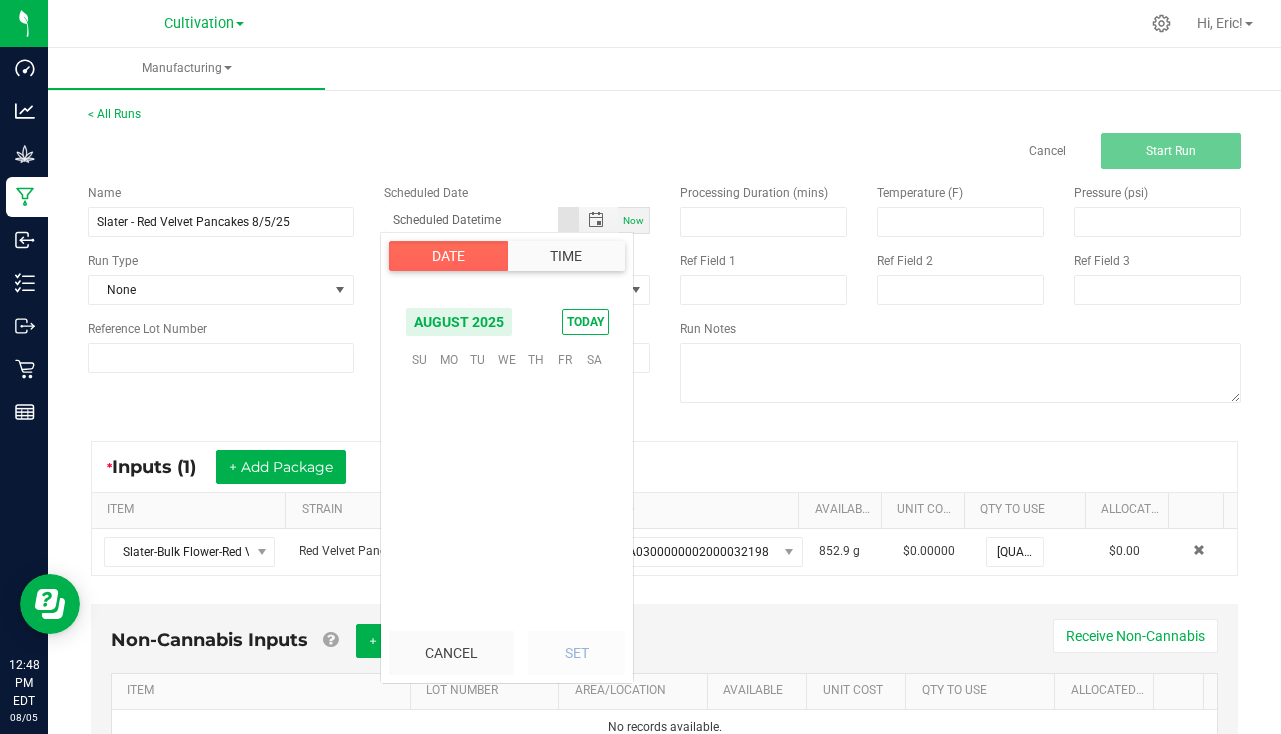 scroll, scrollTop: 324169, scrollLeft: 0, axis: vertical 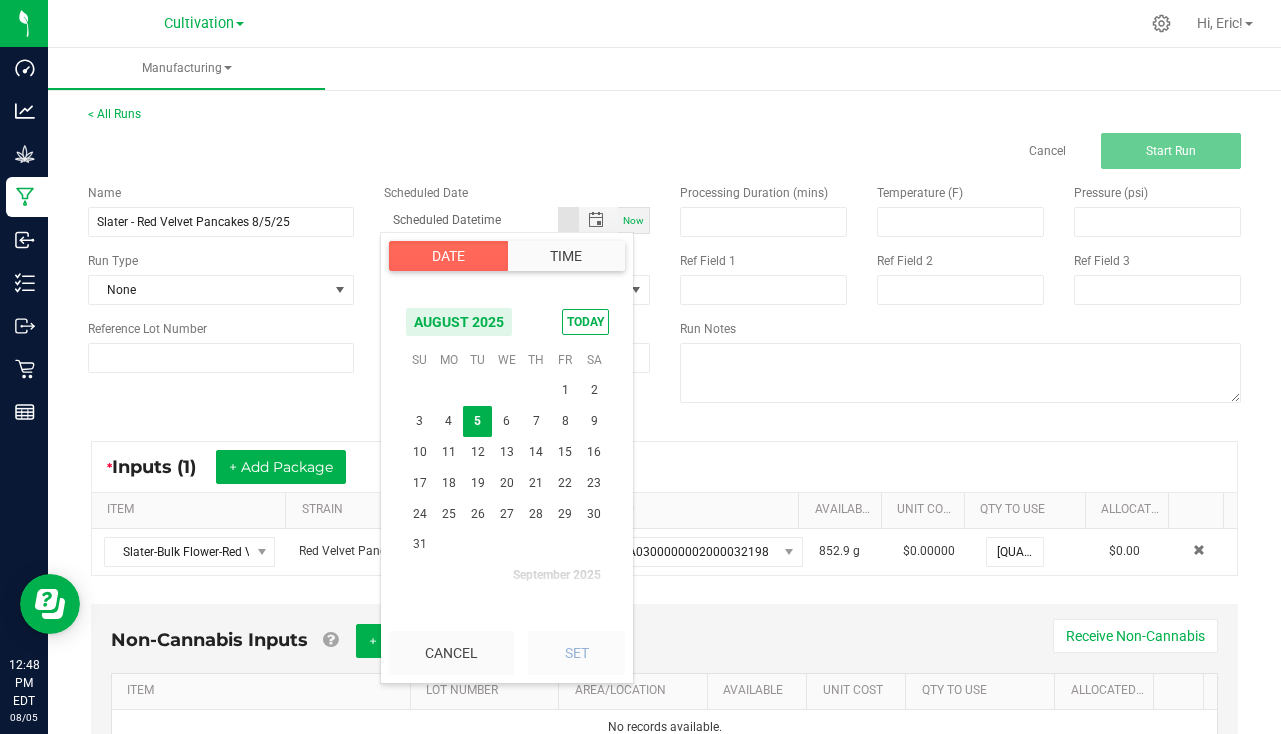 click on "Now" at bounding box center (633, 220) 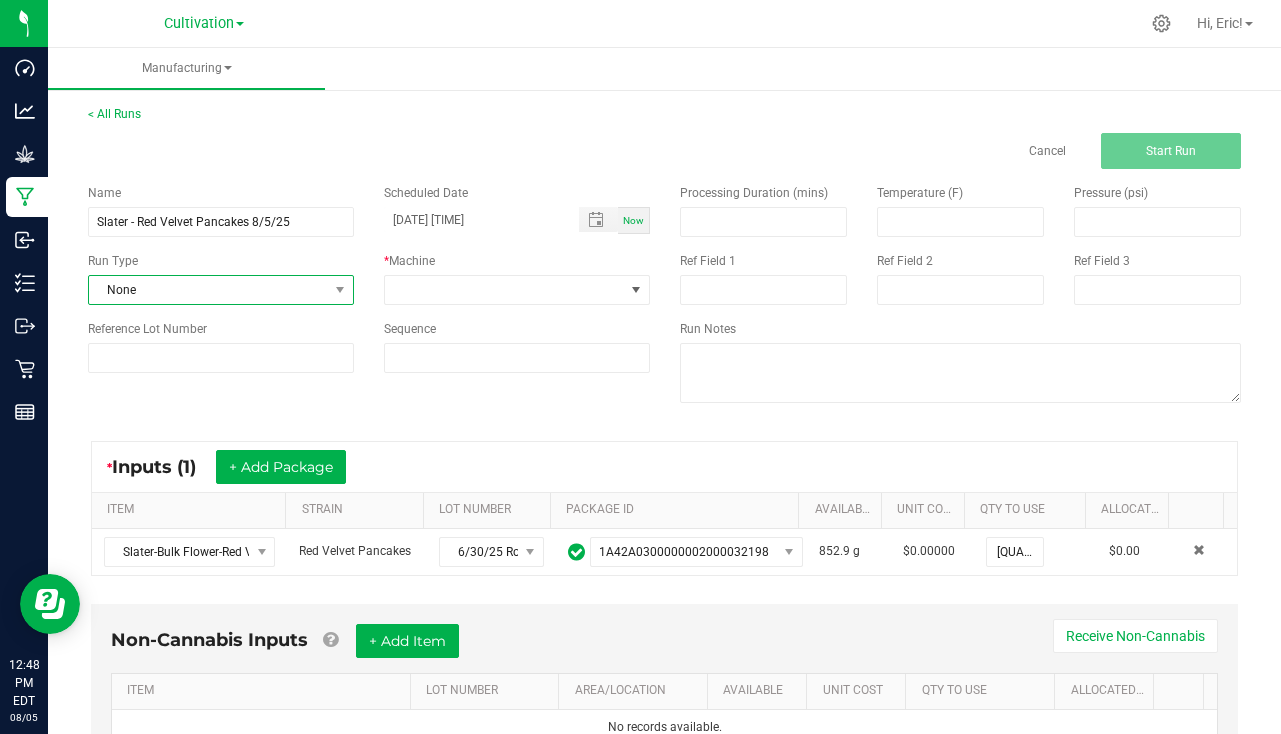 click on "None" at bounding box center [208, 290] 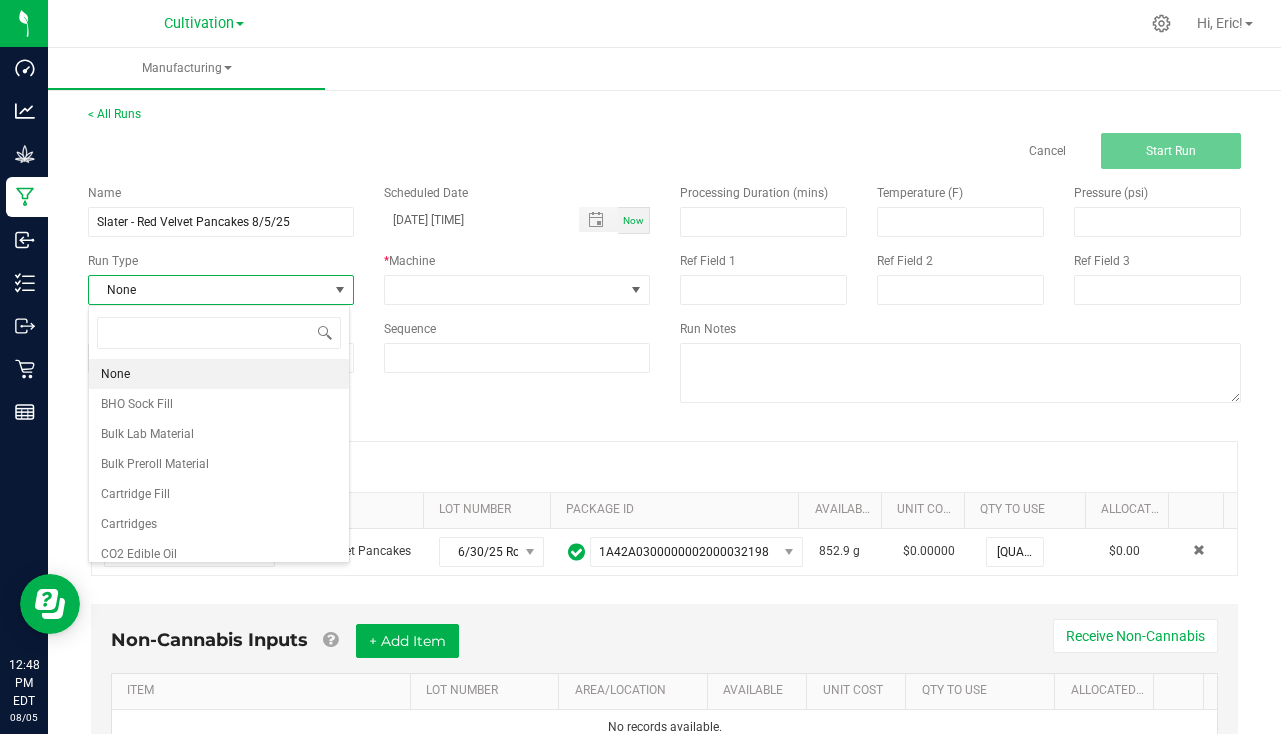 scroll, scrollTop: 99970, scrollLeft: 99738, axis: both 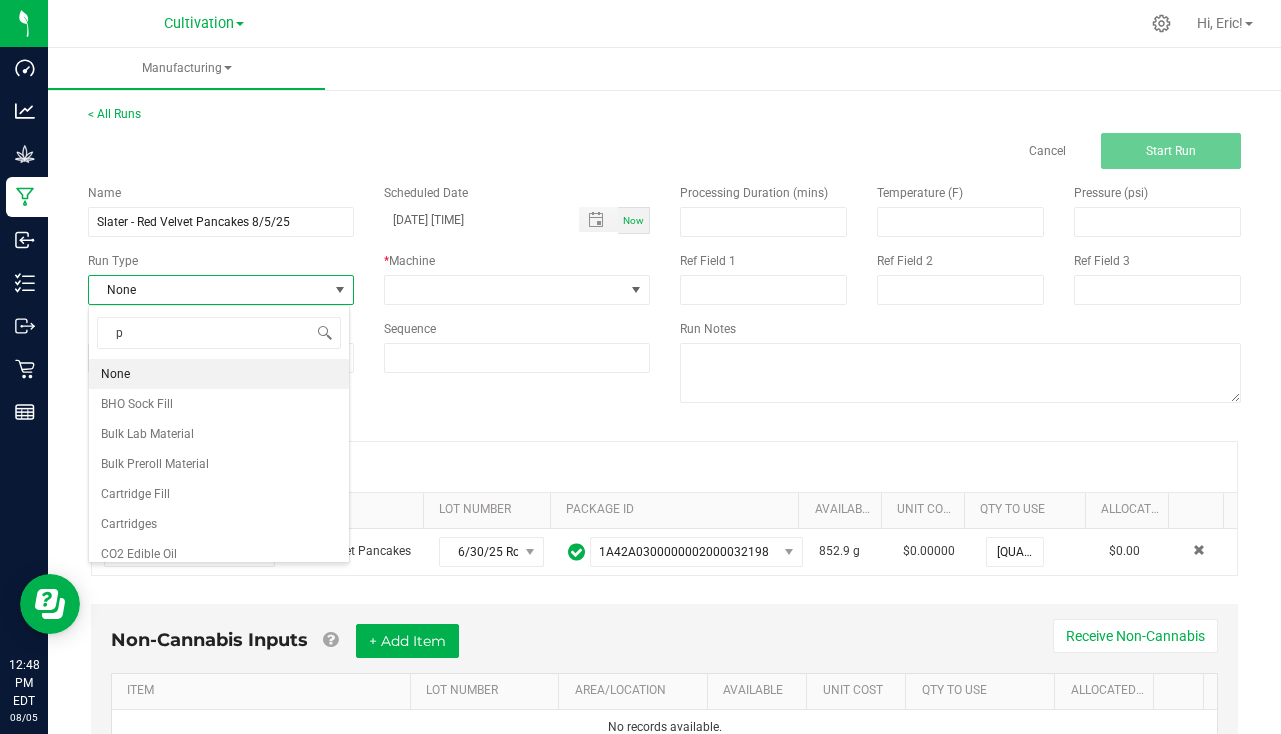 type on "pa" 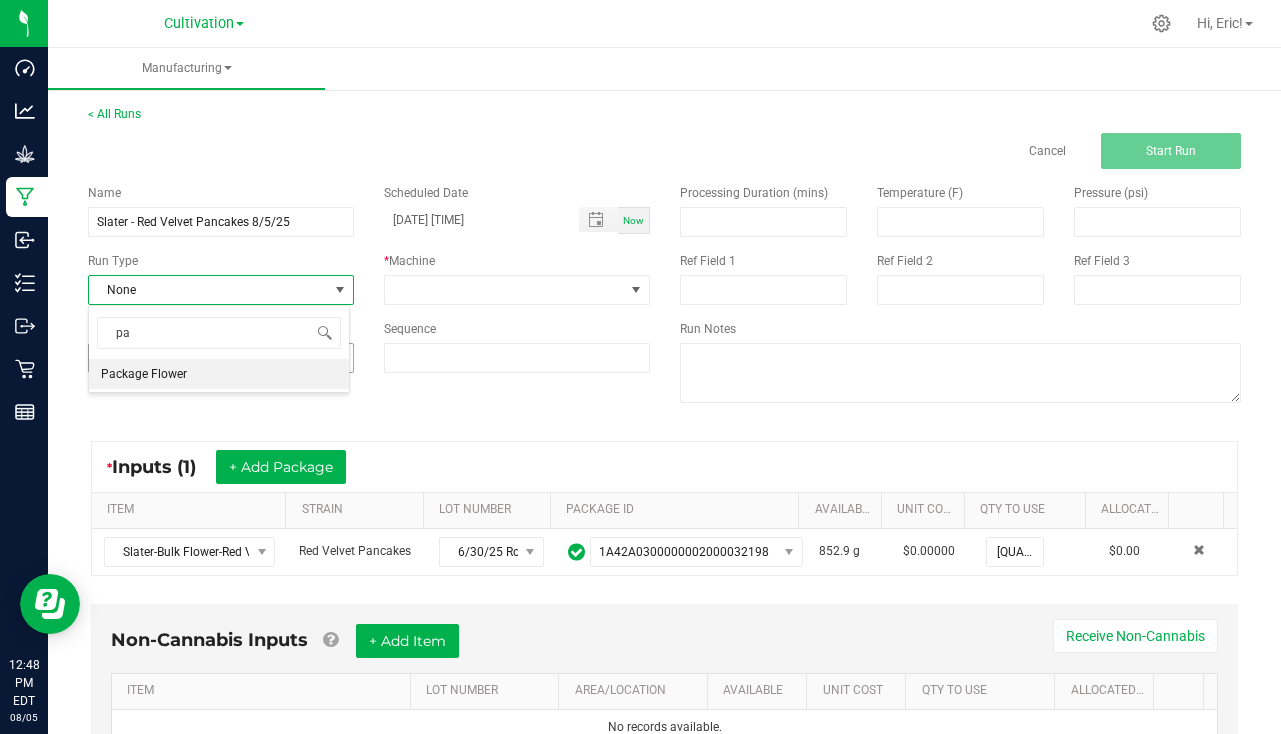 drag, startPoint x: 214, startPoint y: 381, endPoint x: 279, endPoint y: 343, distance: 75.29276 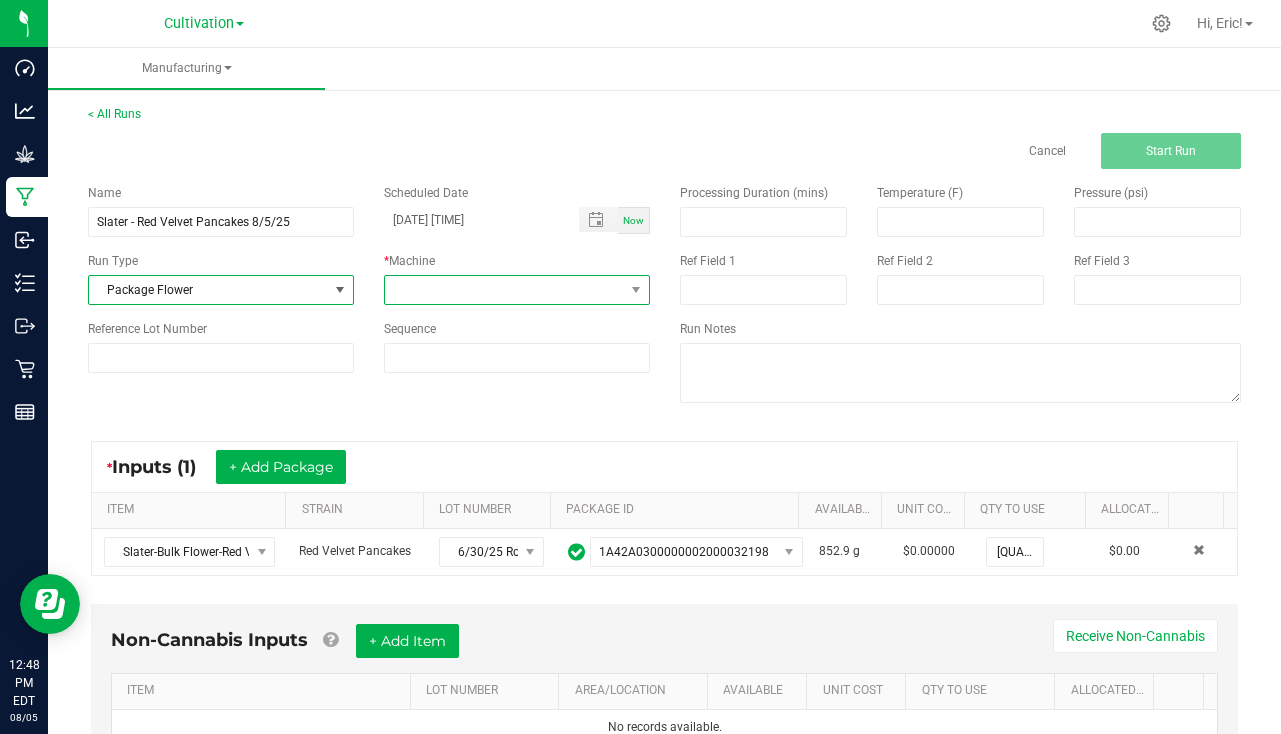click at bounding box center (504, 290) 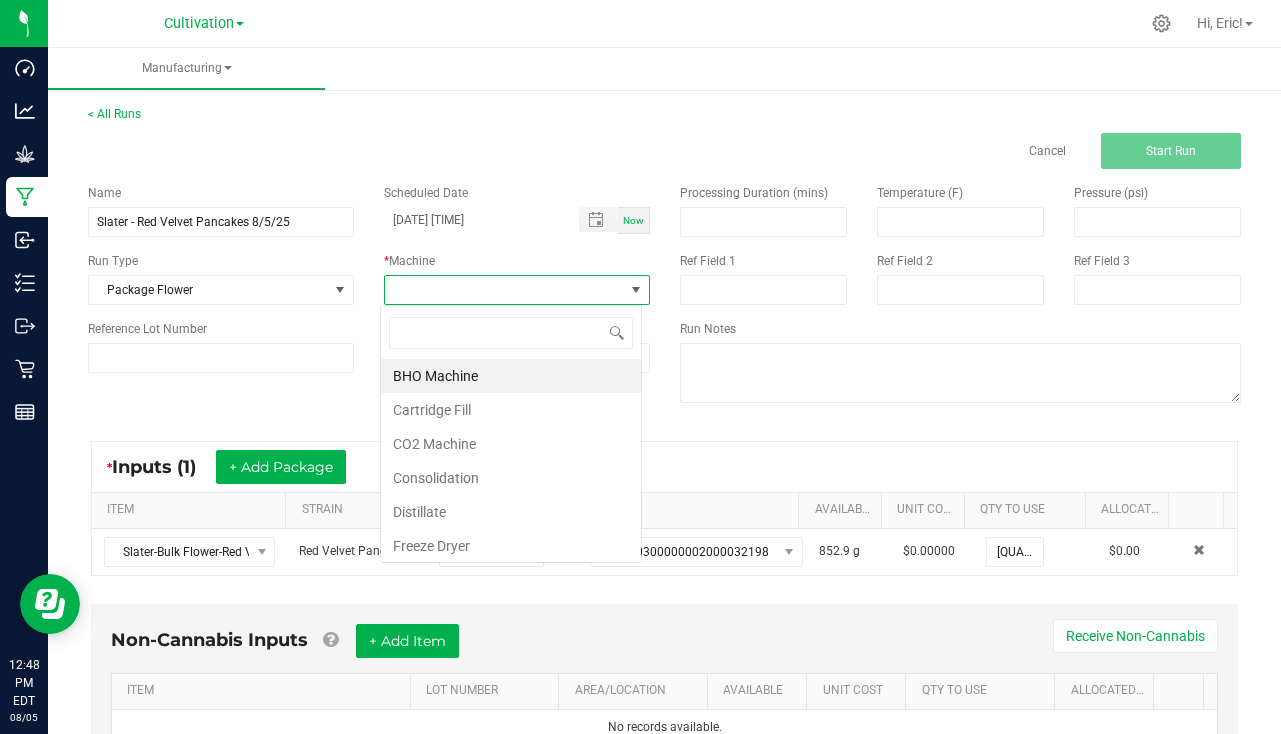 scroll, scrollTop: 99970, scrollLeft: 99738, axis: both 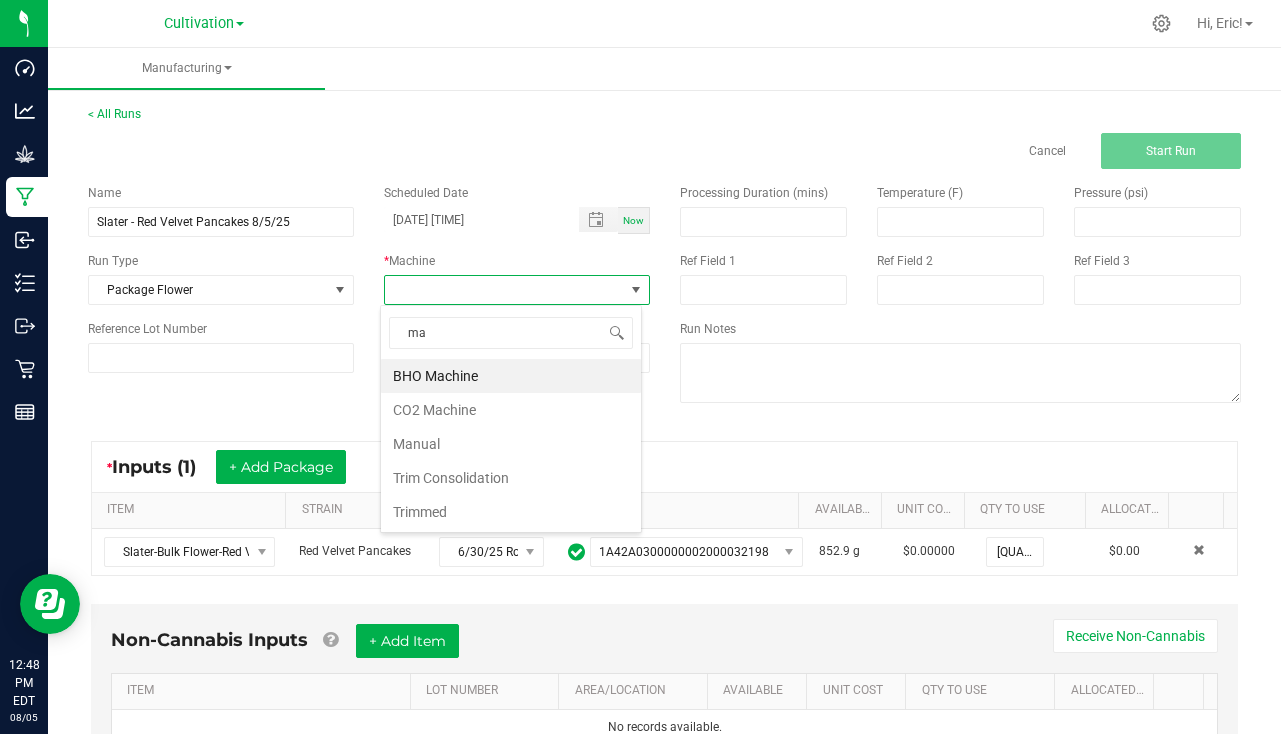 type on "man" 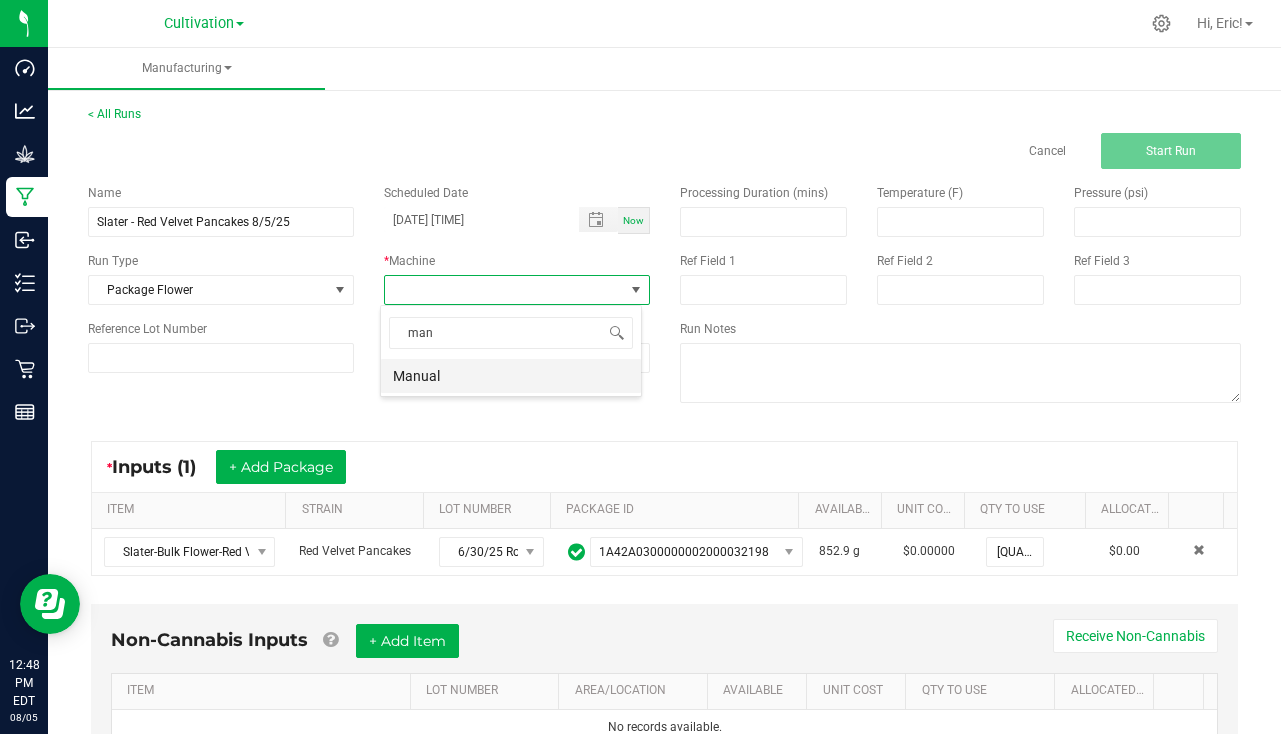 click on "Manual" at bounding box center (511, 376) 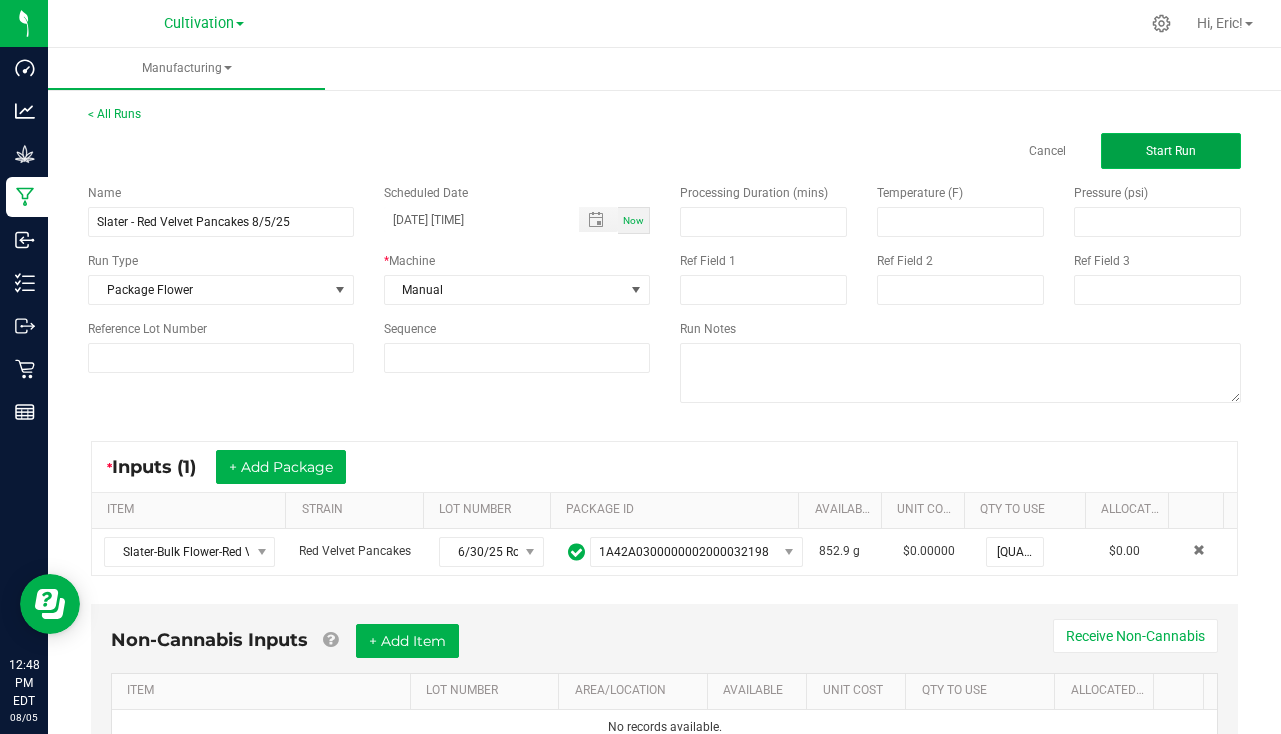 click on "Start Run" 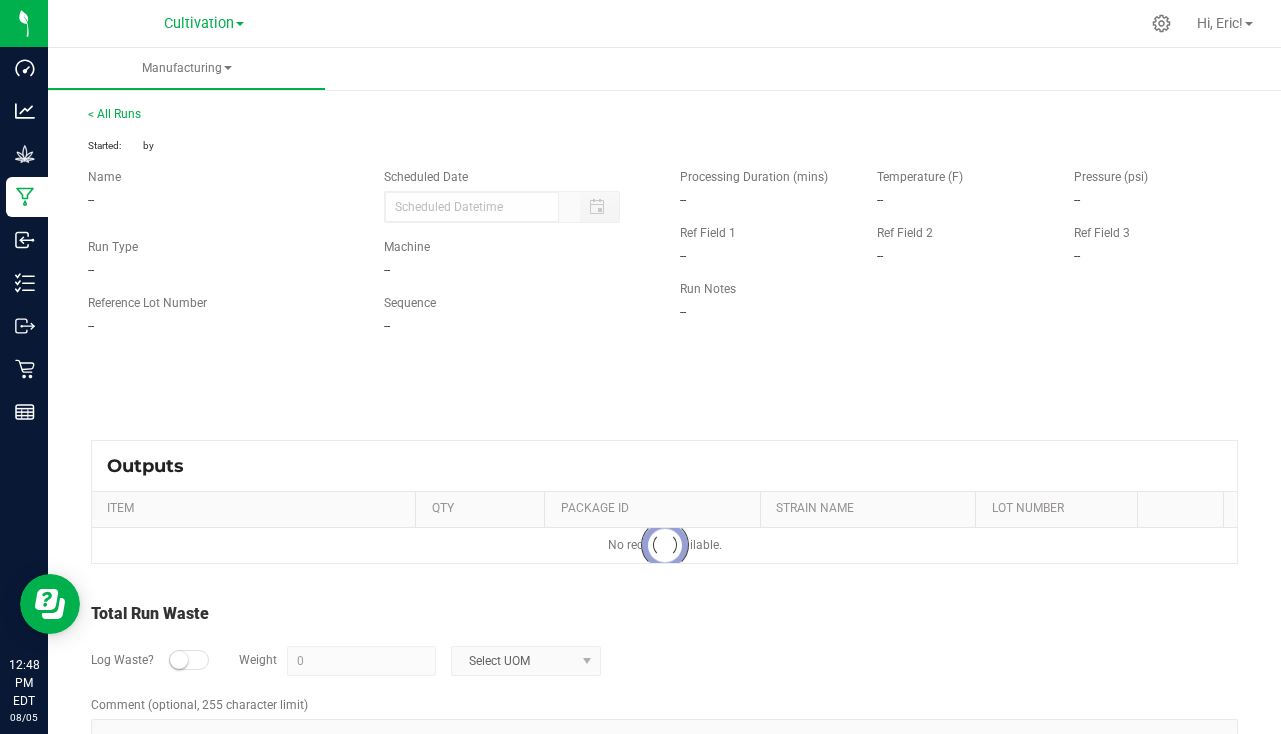 type on "[DATE] [TIME]" 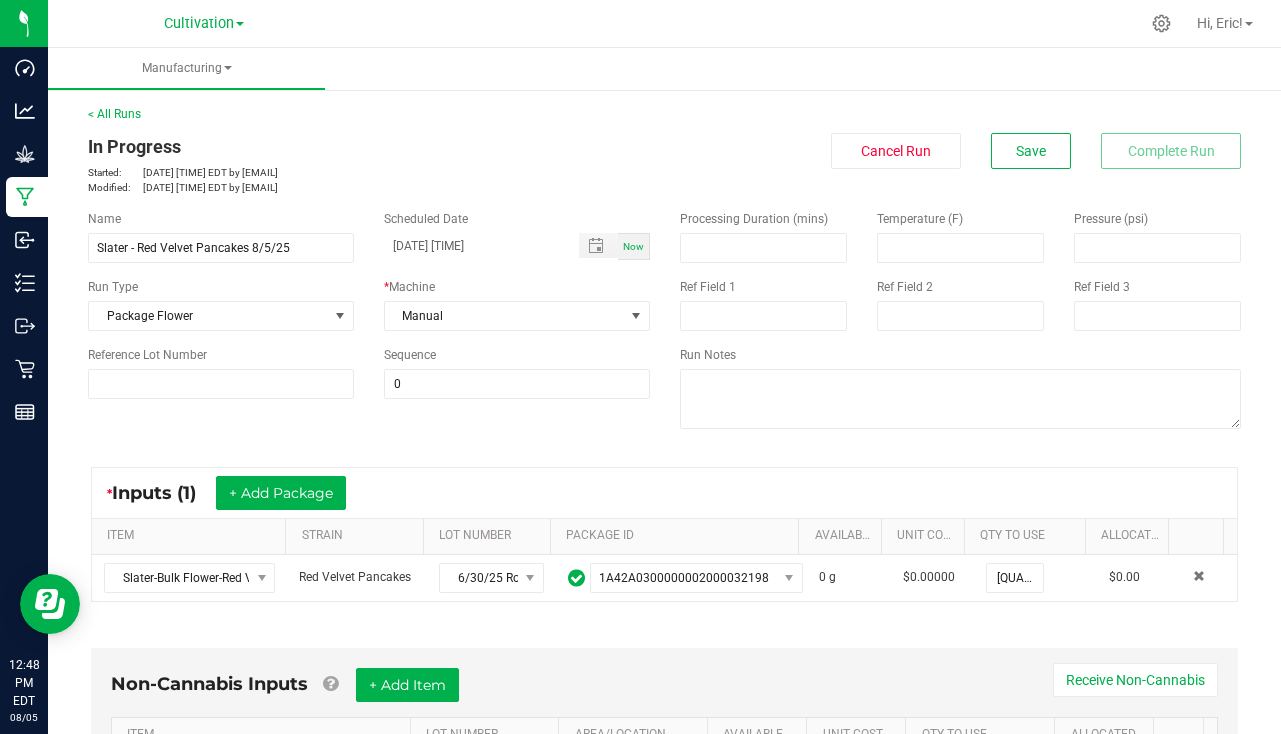 scroll, scrollTop: 484, scrollLeft: 0, axis: vertical 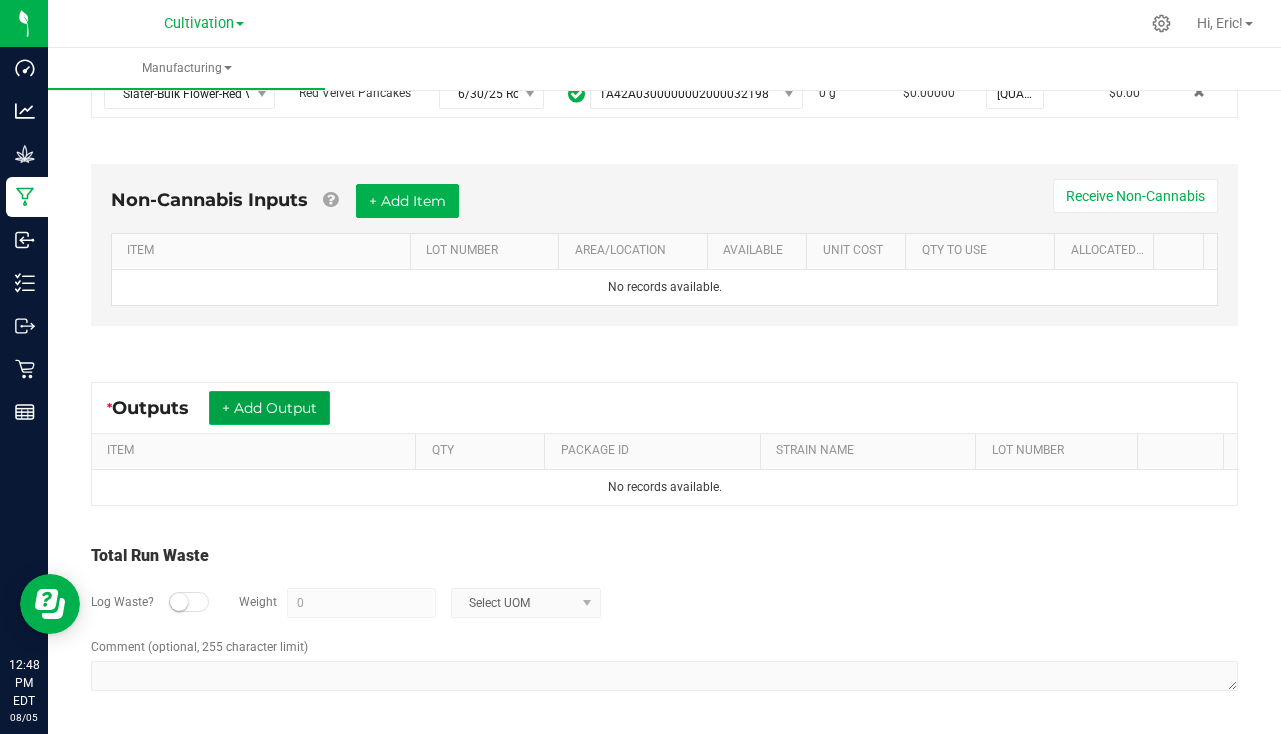 click on "+ Add Output" at bounding box center (269, 408) 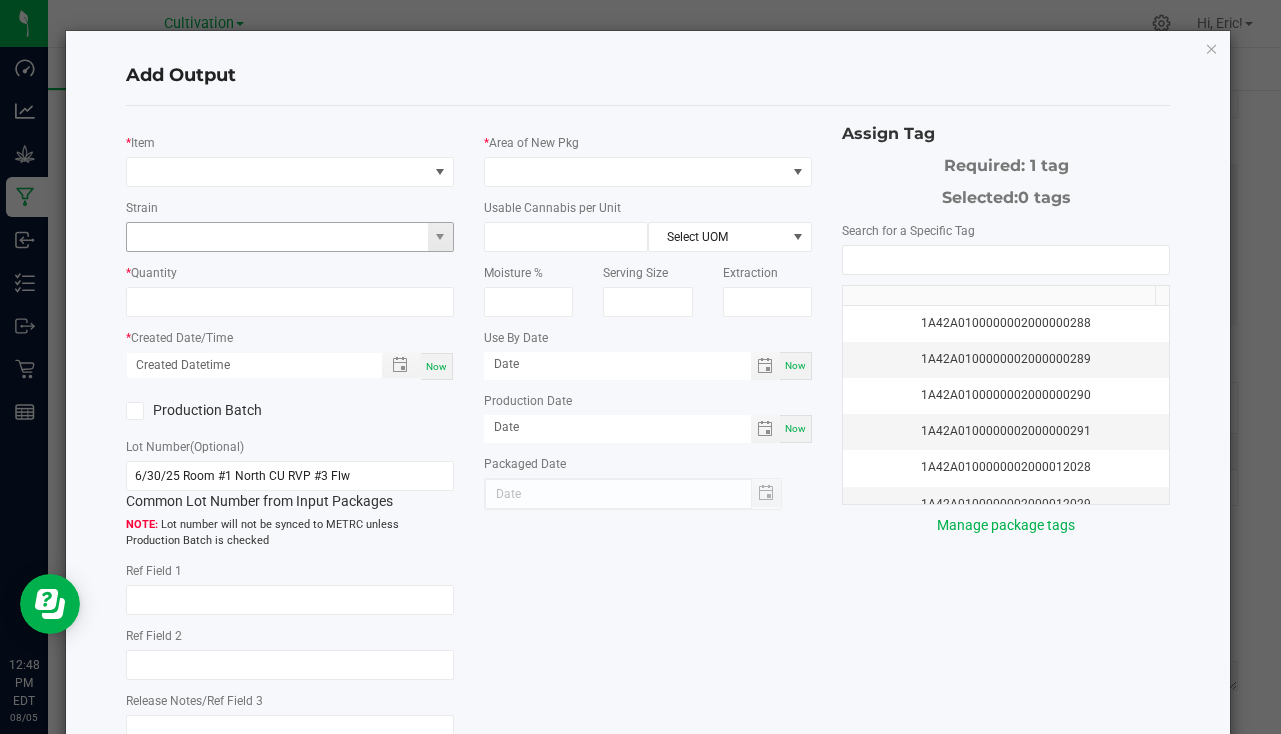 type on "6/30/25" 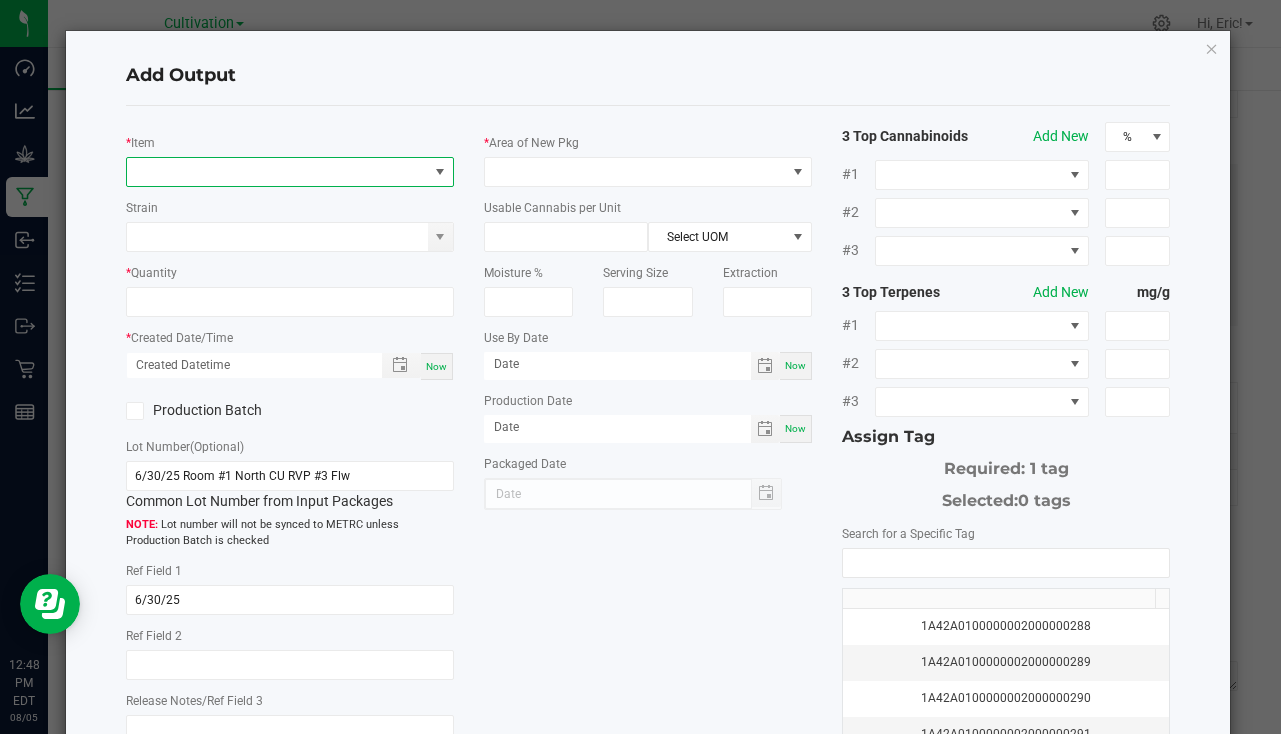 click at bounding box center (277, 172) 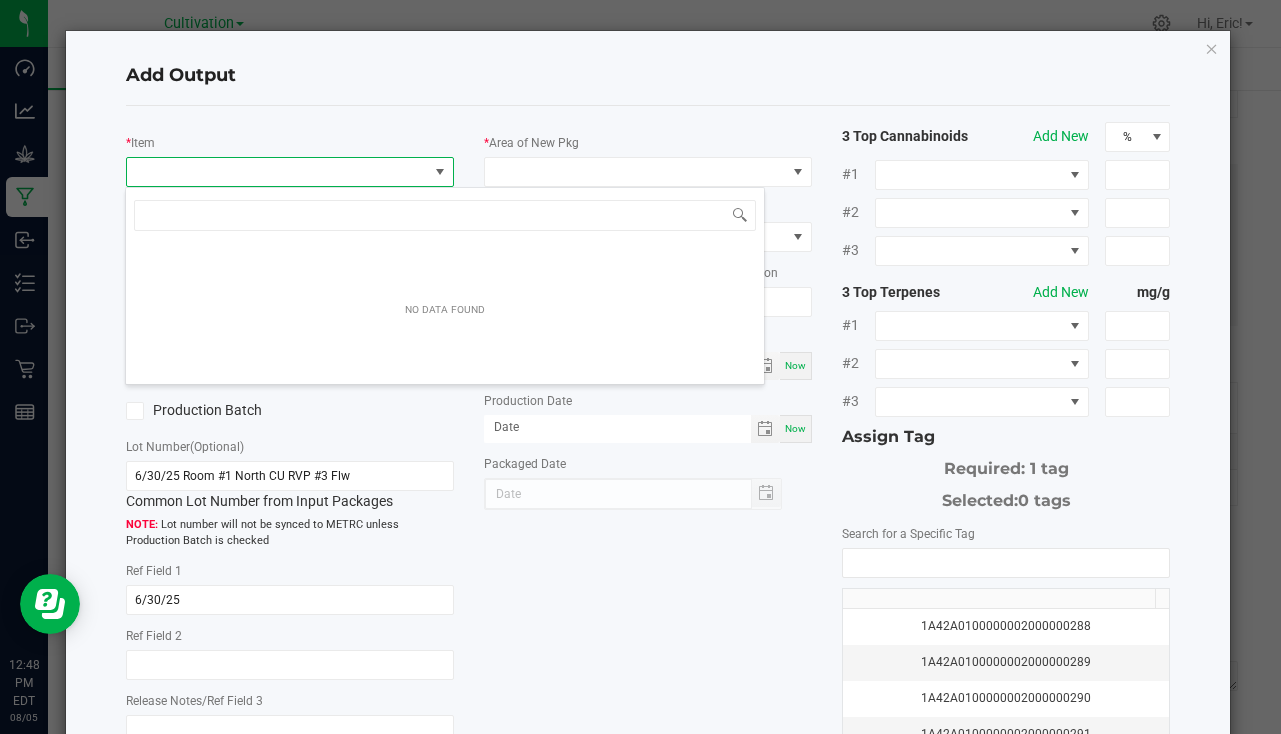 scroll, scrollTop: 99970, scrollLeft: 99676, axis: both 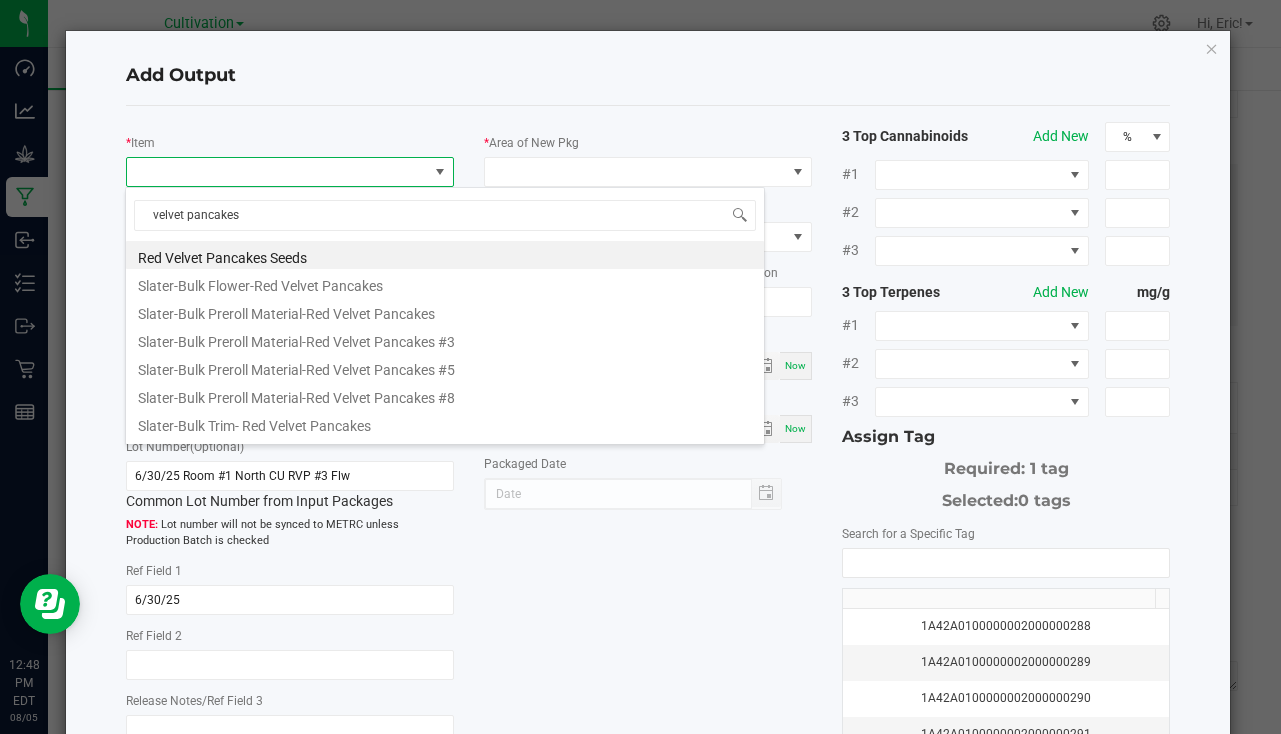 type on "velvet pancakes-" 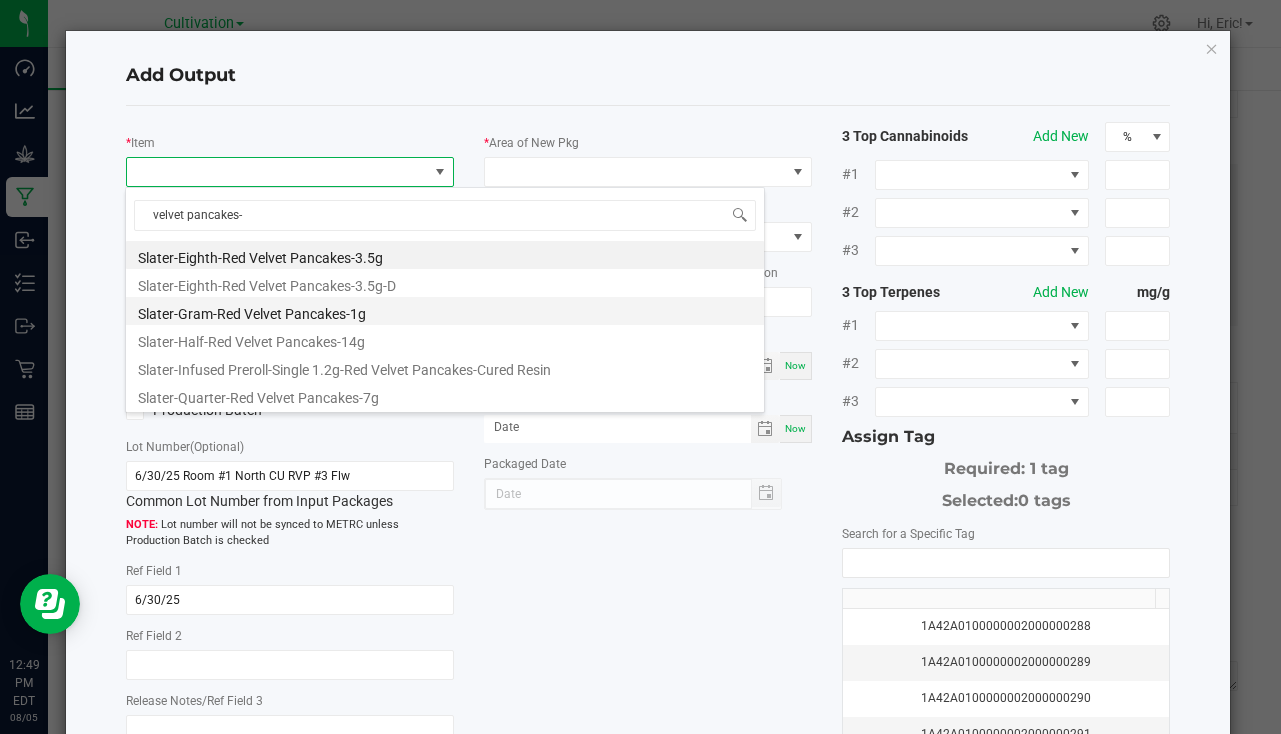 click on "Slater-Gram-Red Velvet Pancakes-1g" at bounding box center (445, 311) 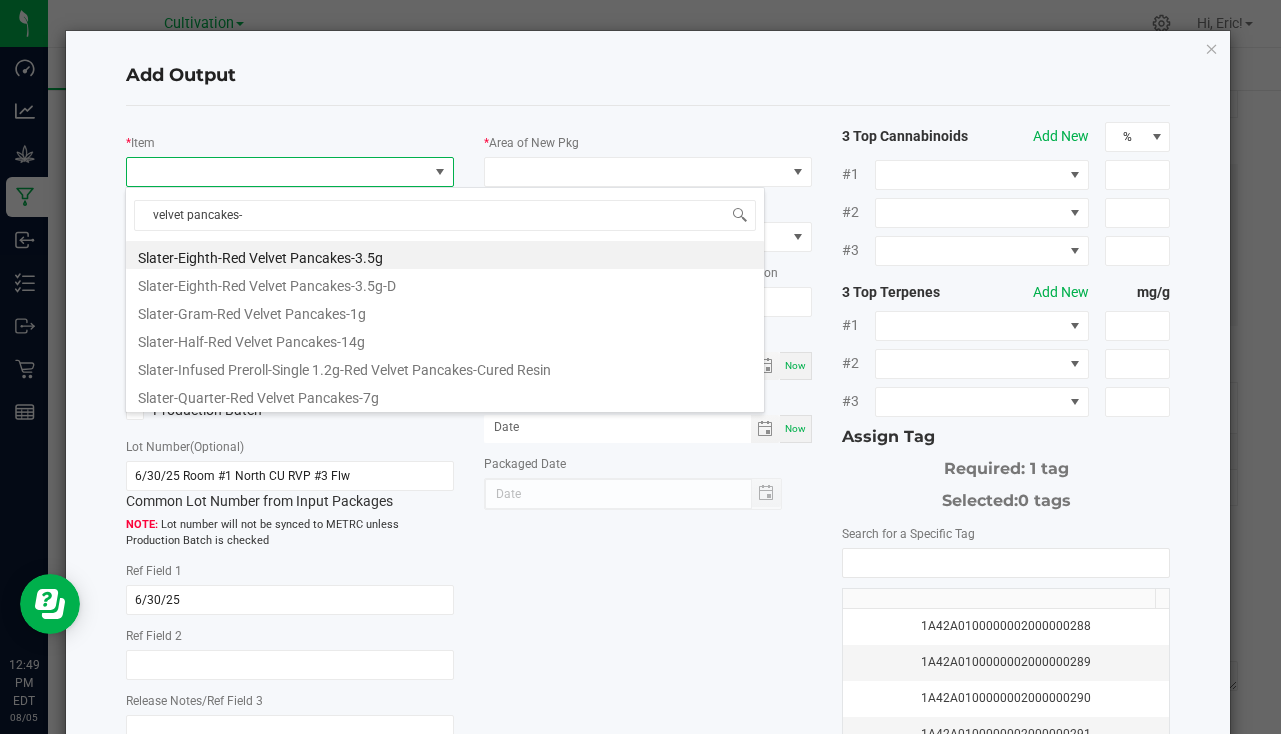 type on "0 ea" 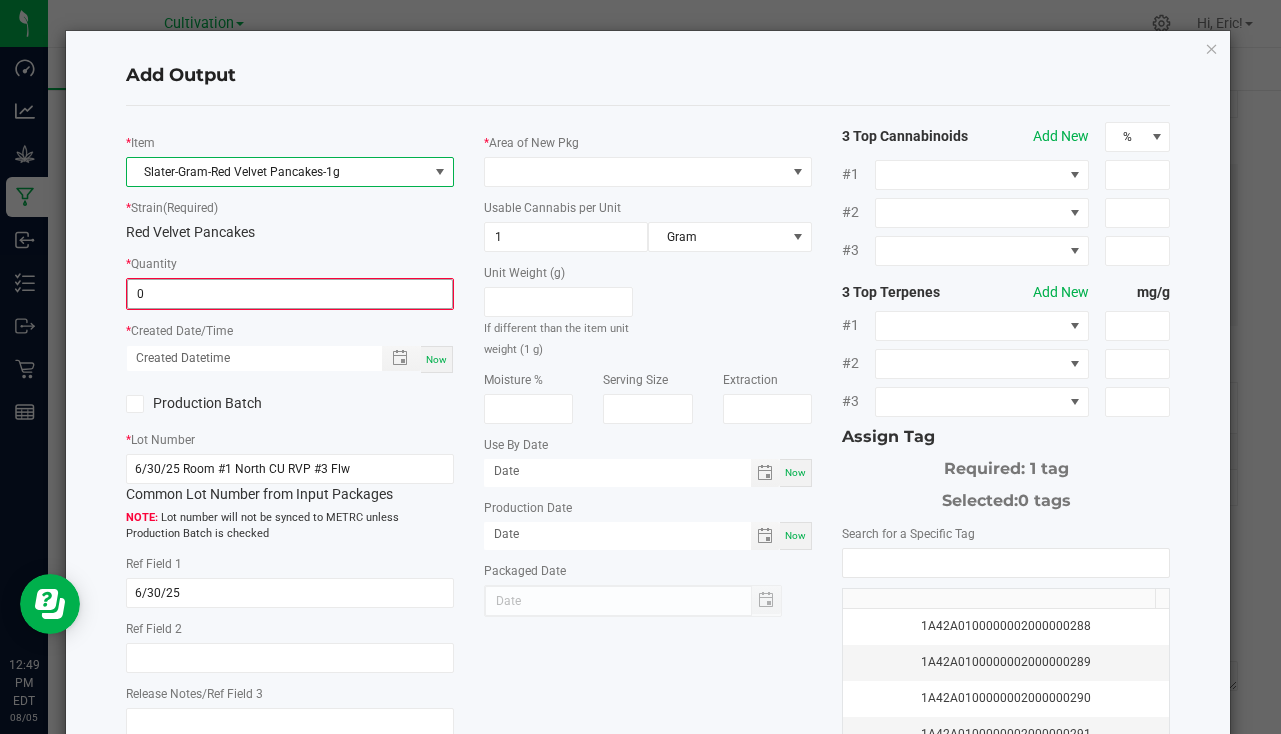 click on "0" at bounding box center (290, 294) 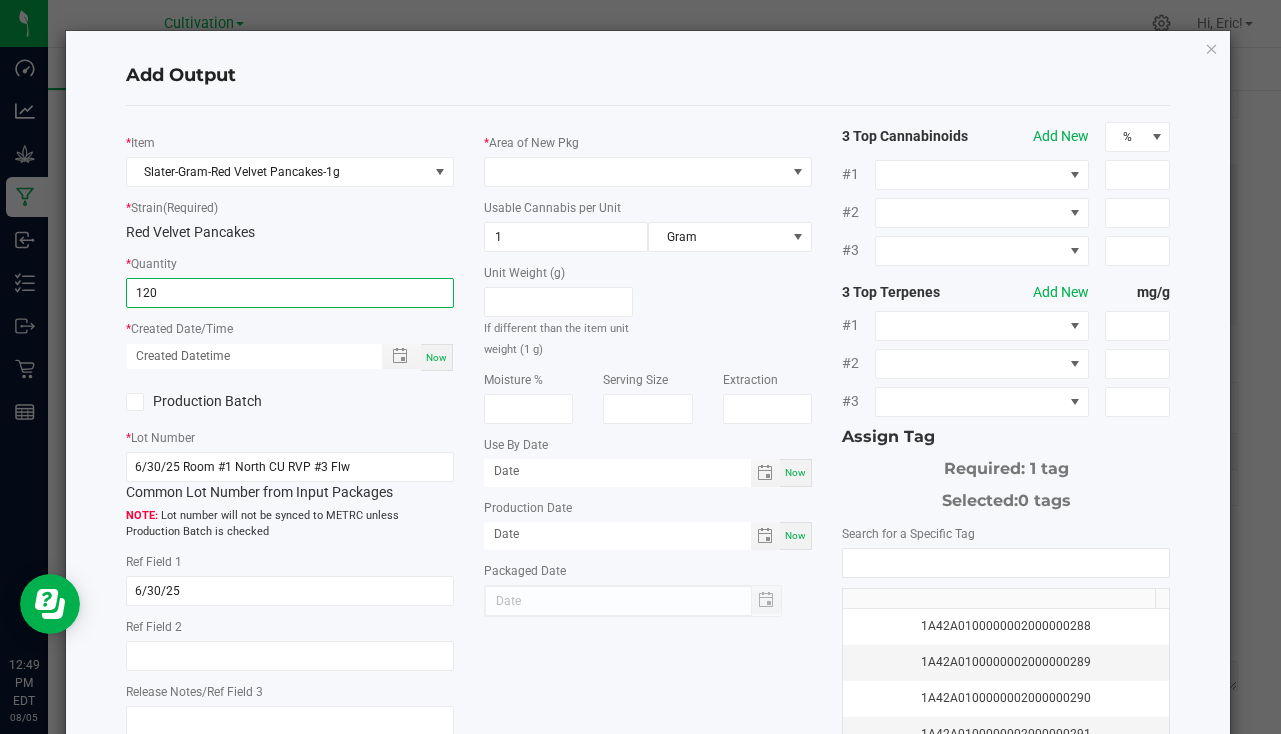 type on "120 ea" 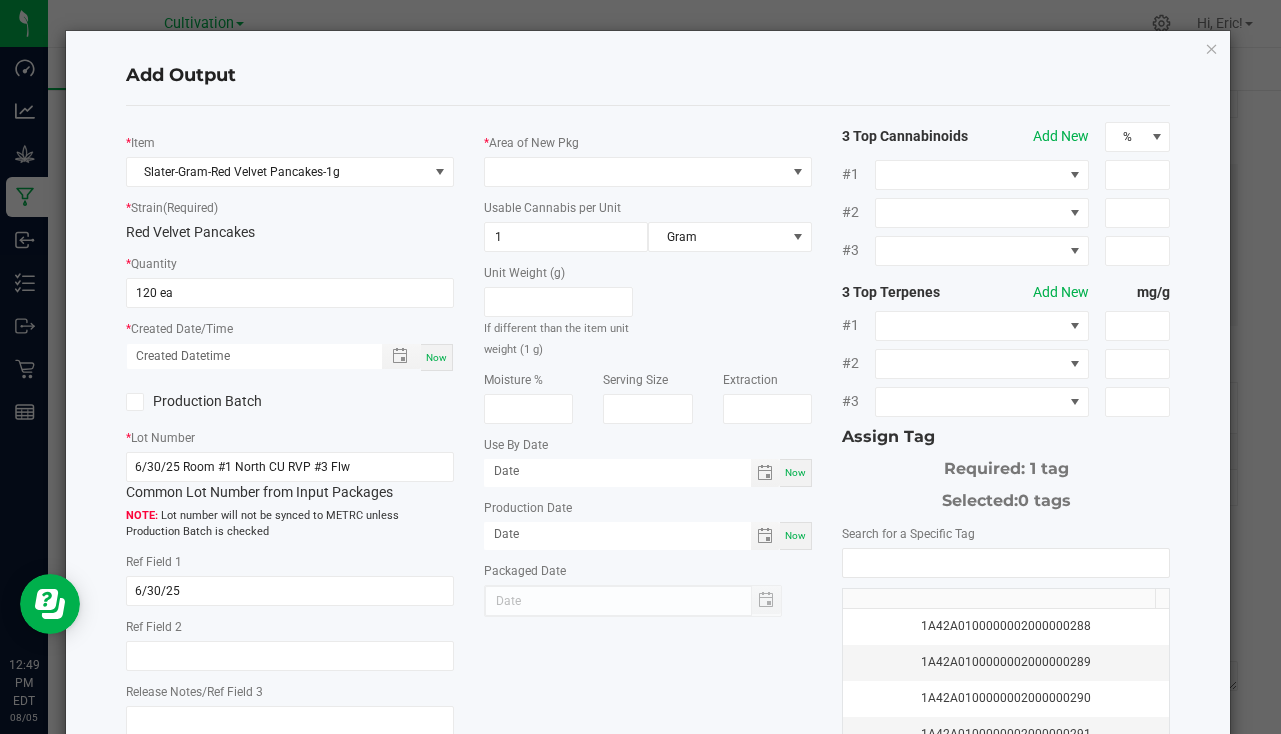 click on "Now" at bounding box center (436, 357) 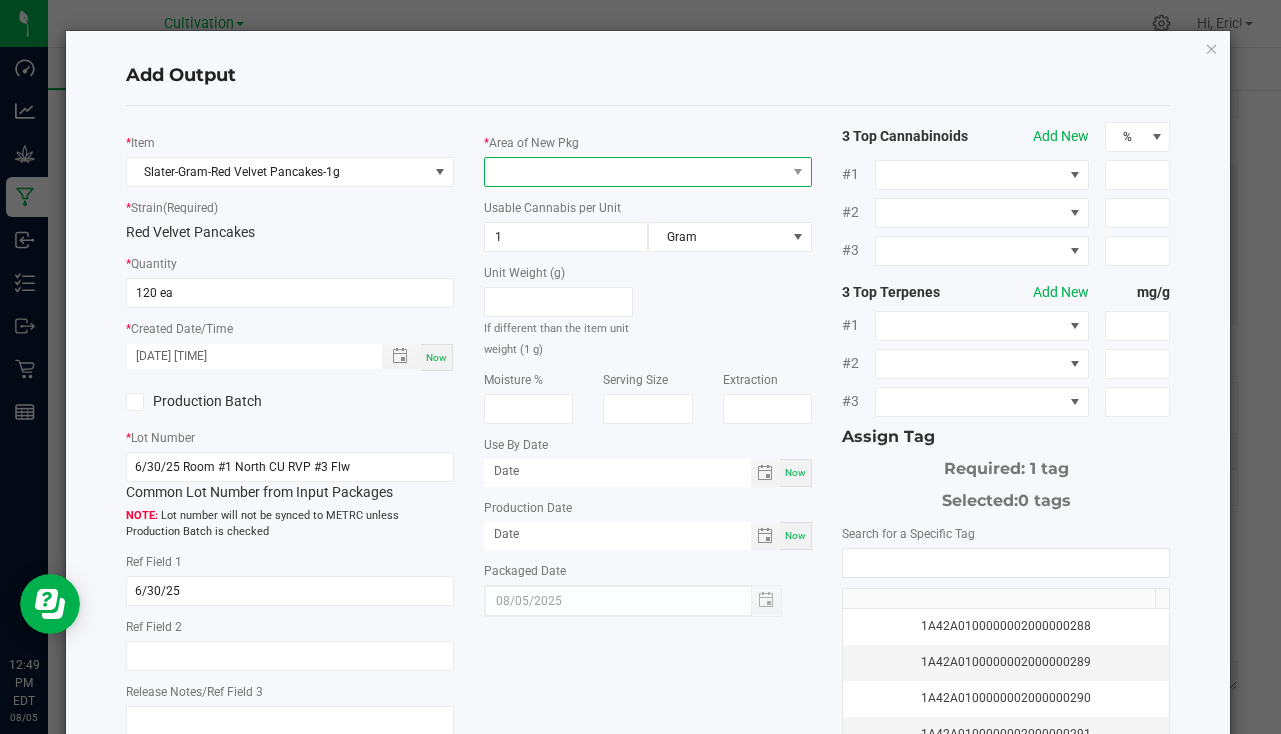 click at bounding box center (635, 172) 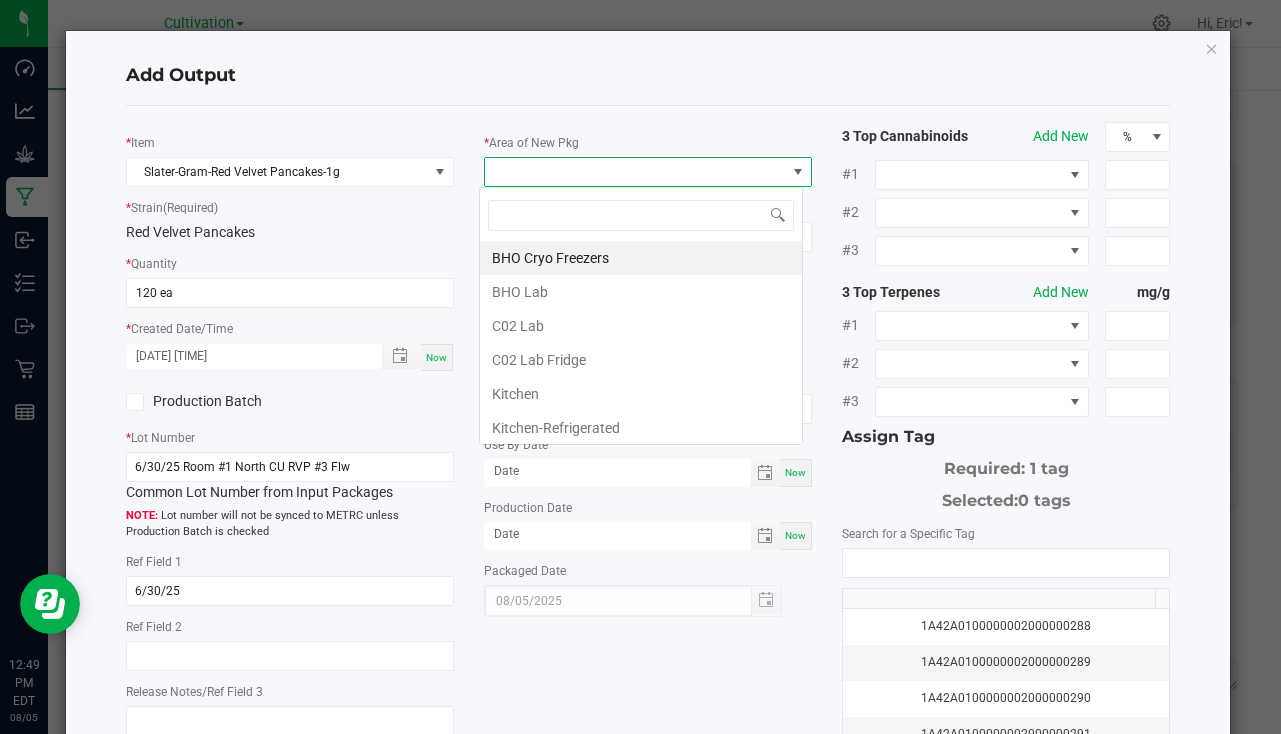 scroll, scrollTop: 99970, scrollLeft: 99676, axis: both 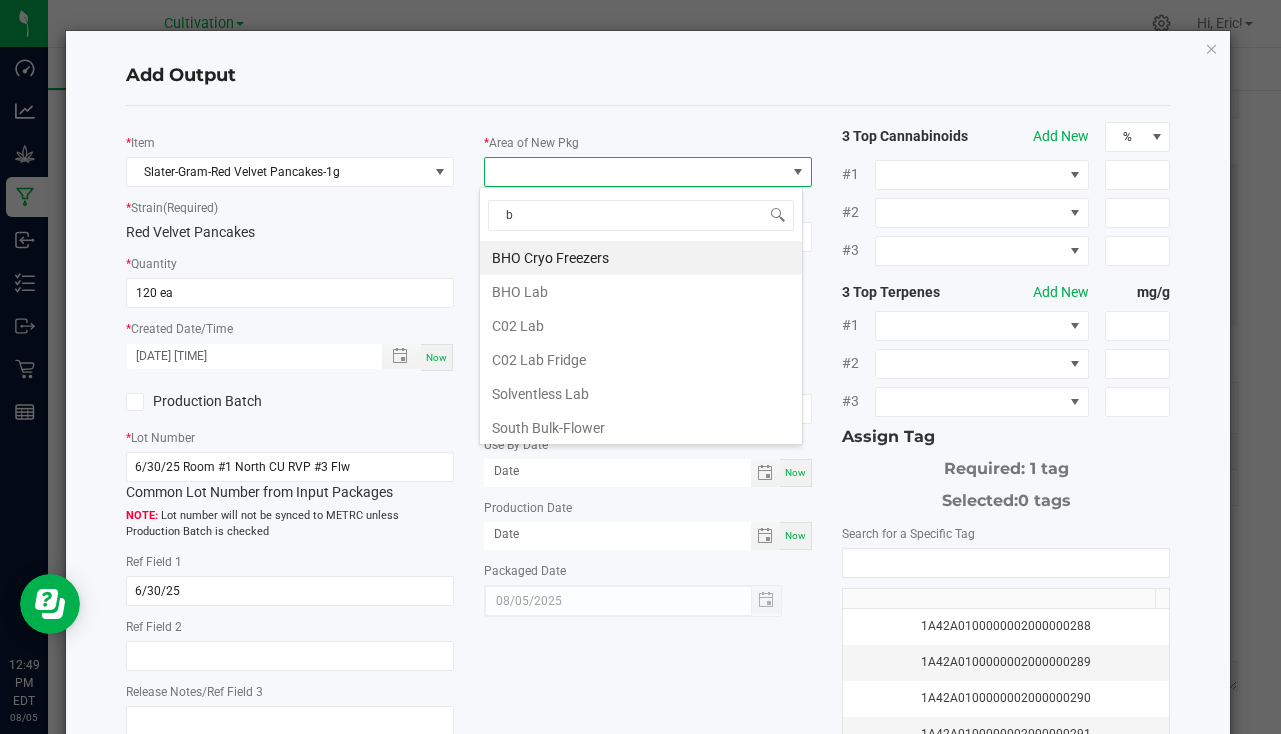 type on "bu" 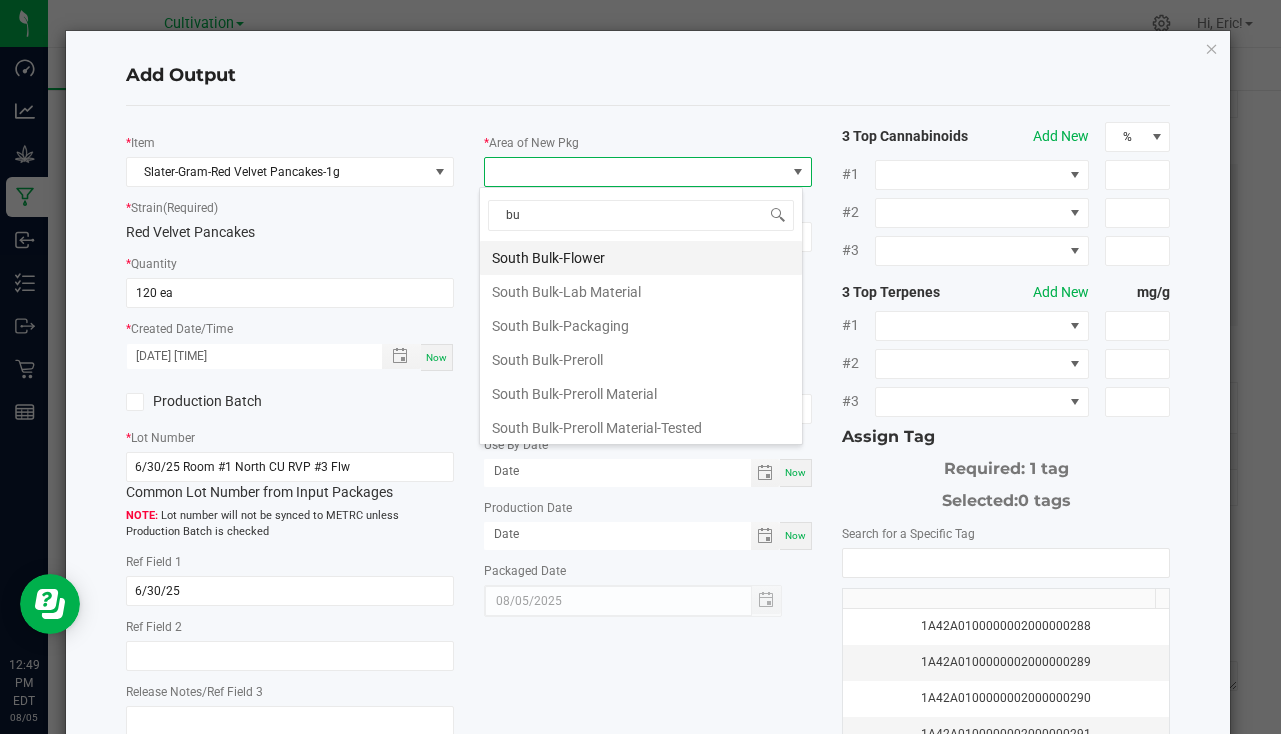 click on "South Bulk-Flower" at bounding box center [641, 258] 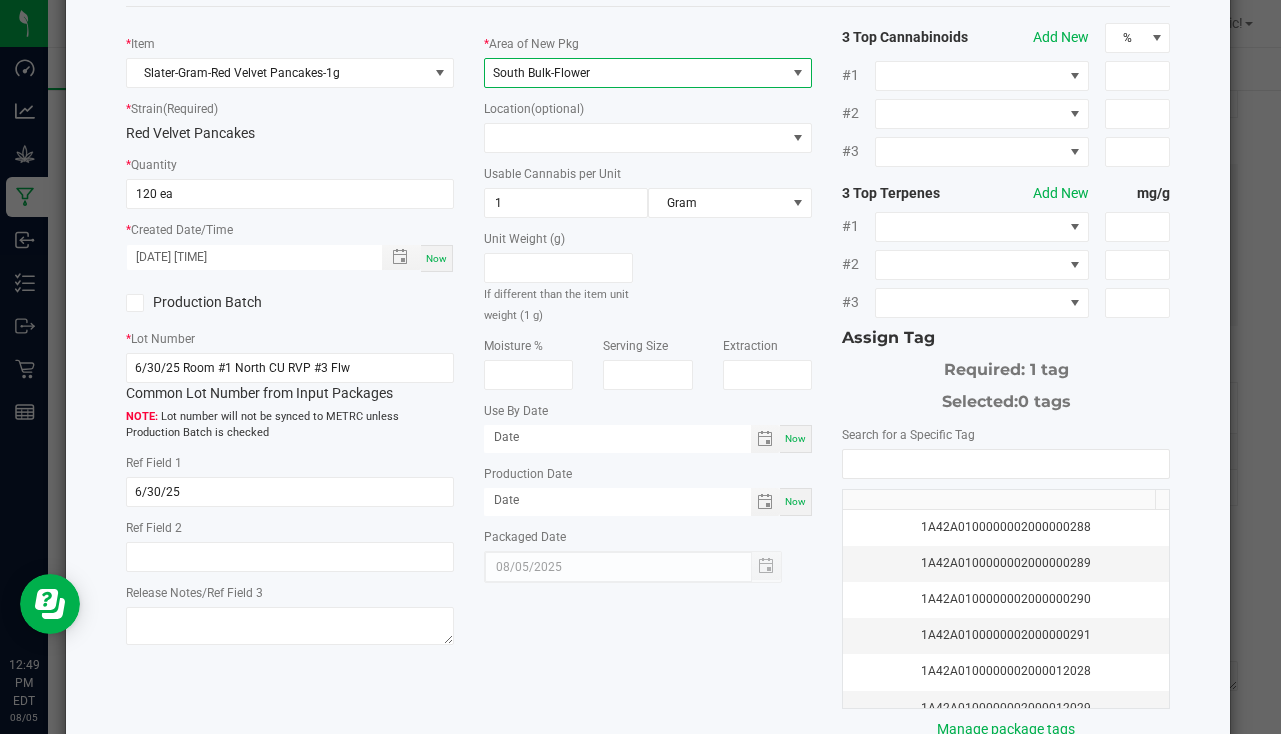 scroll, scrollTop: 200, scrollLeft: 0, axis: vertical 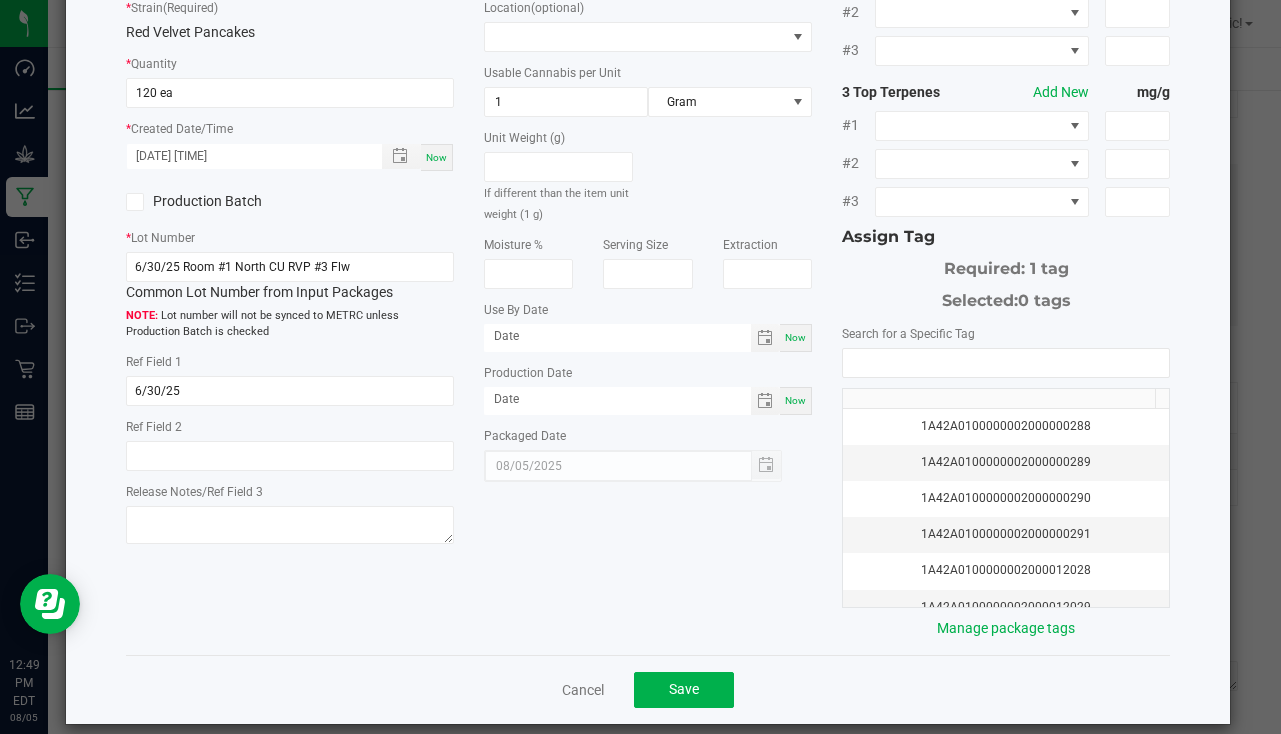 click on "[TAGS]" 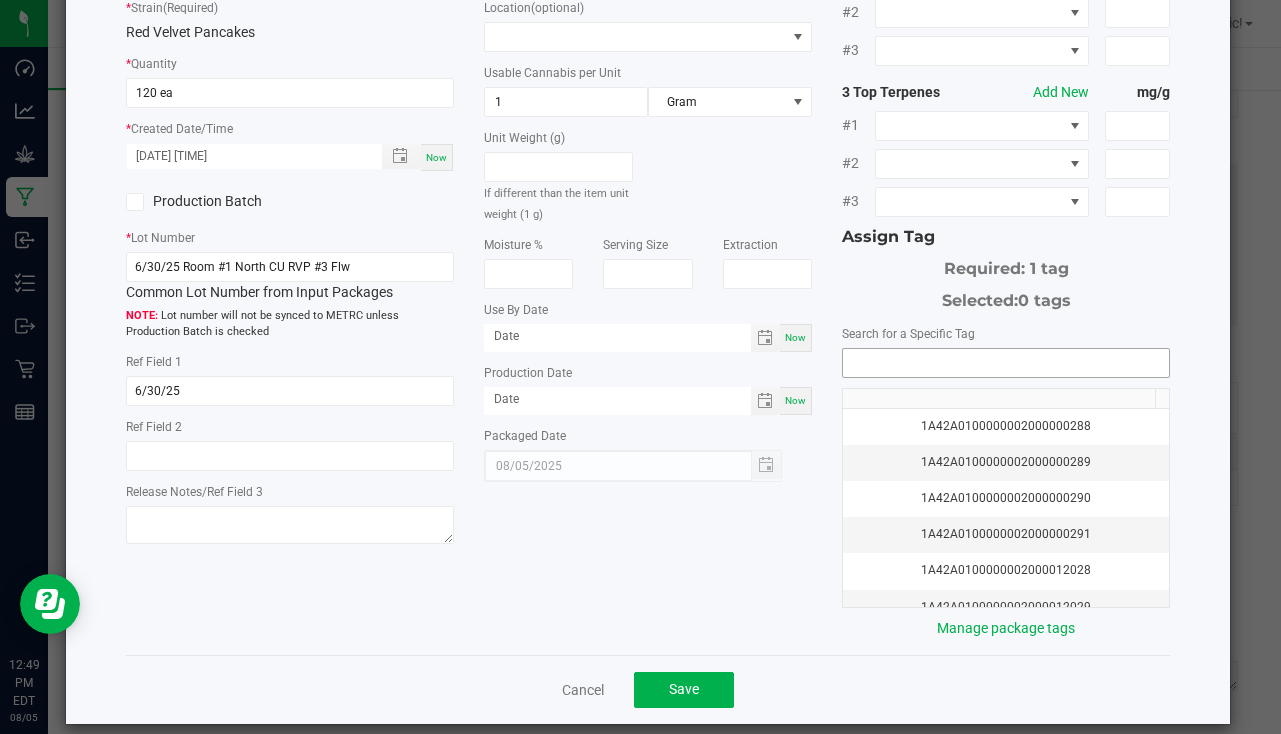 click at bounding box center [1006, 363] 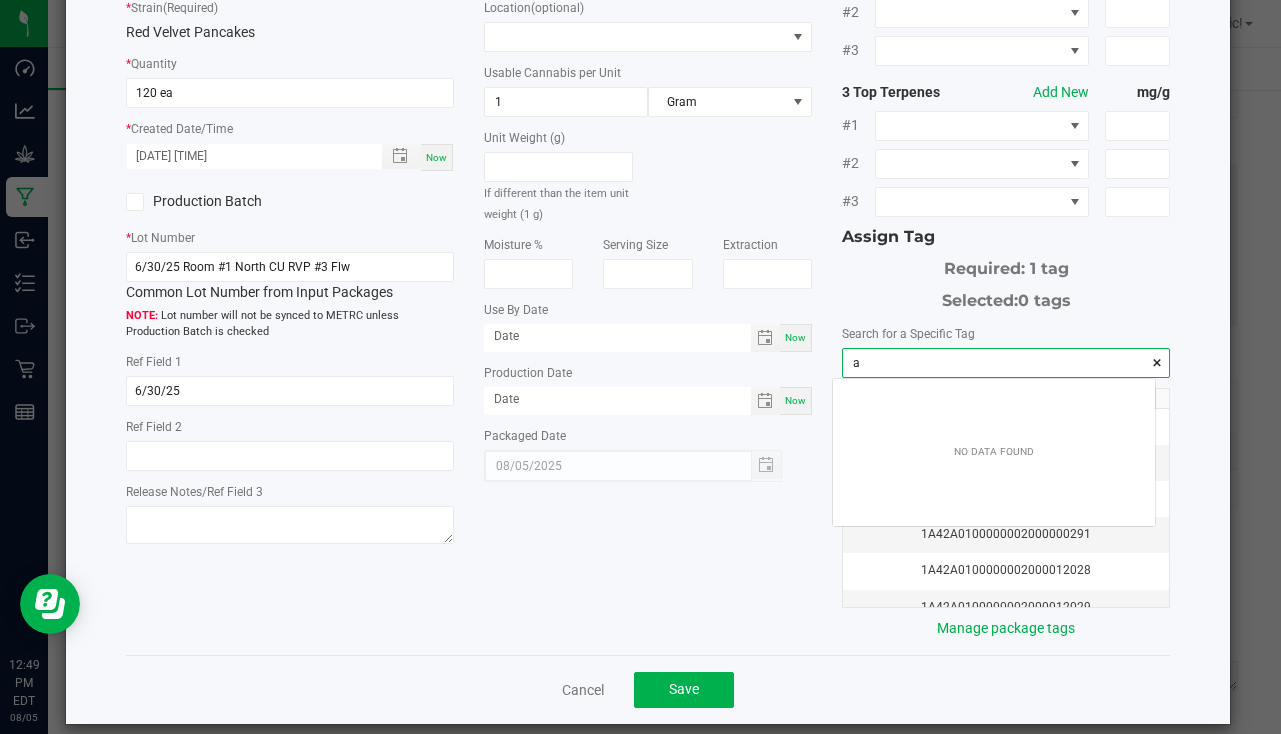 scroll, scrollTop: 99972, scrollLeft: 99678, axis: both 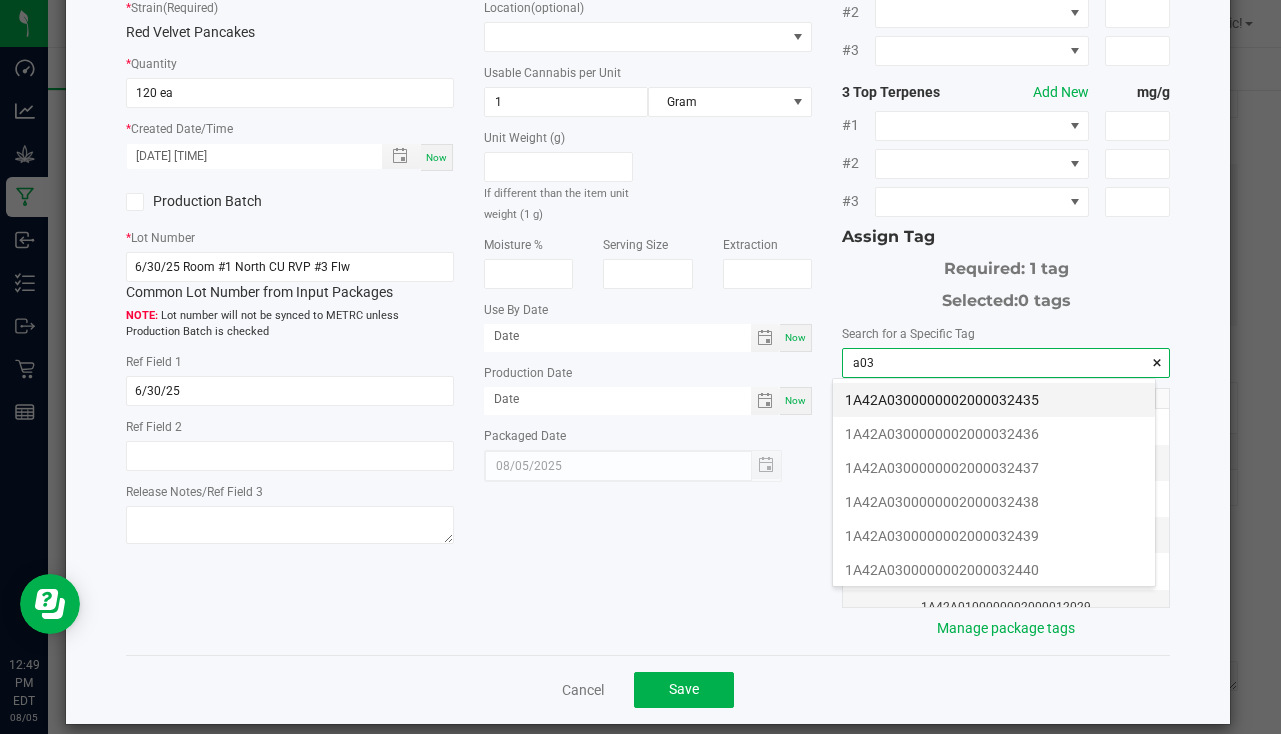 click on "1A42A0300000002000032435" at bounding box center (994, 400) 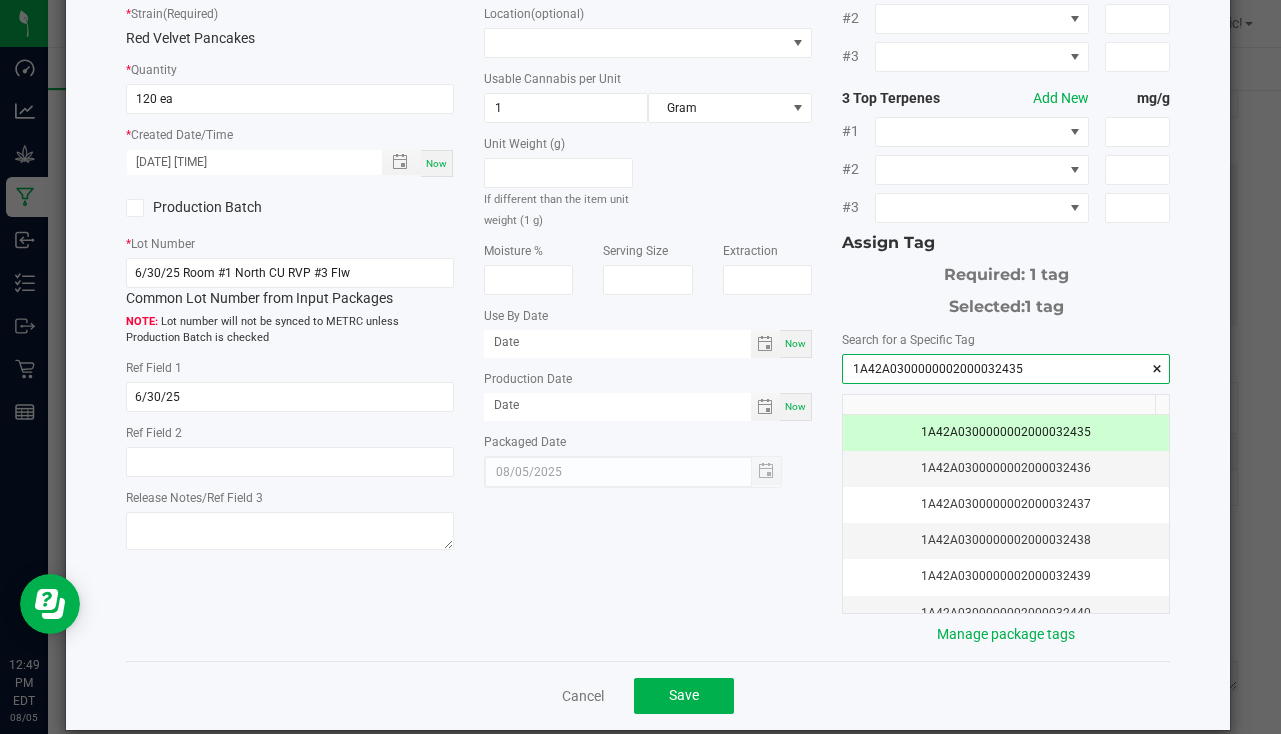 scroll, scrollTop: 221, scrollLeft: 0, axis: vertical 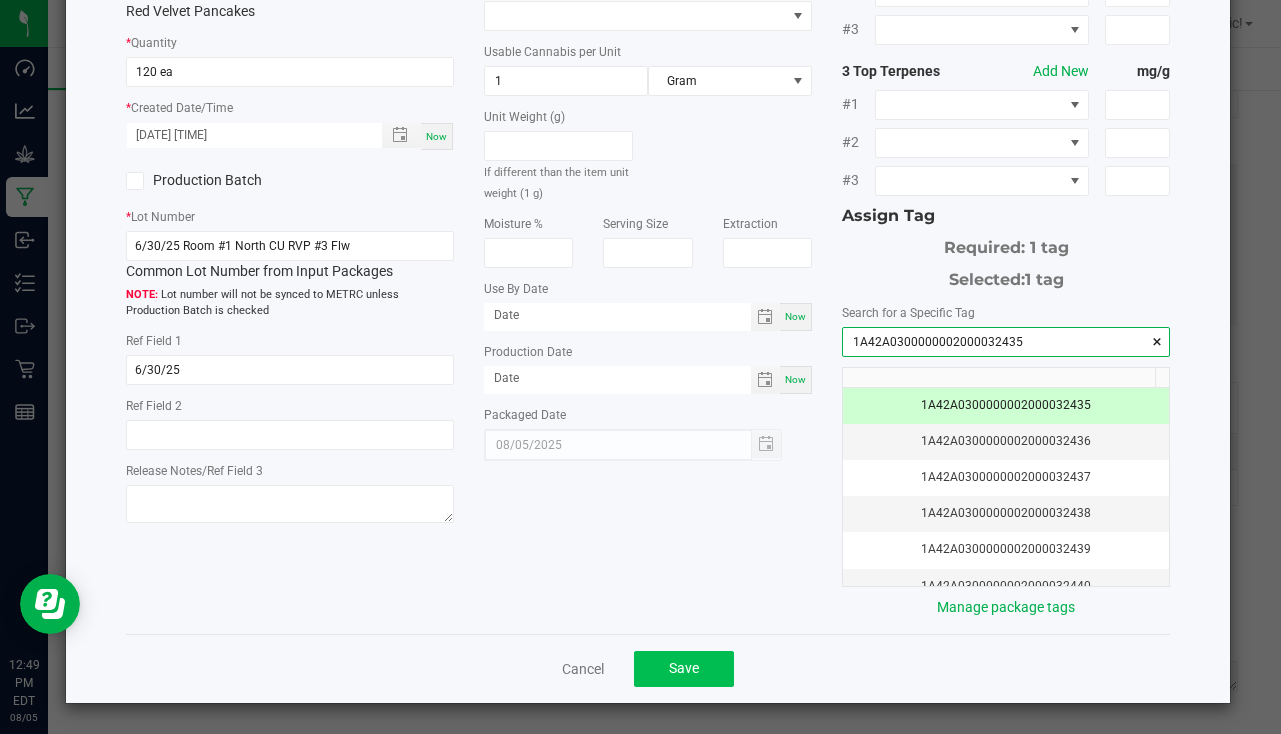 type on "1A42A0300000002000032435" 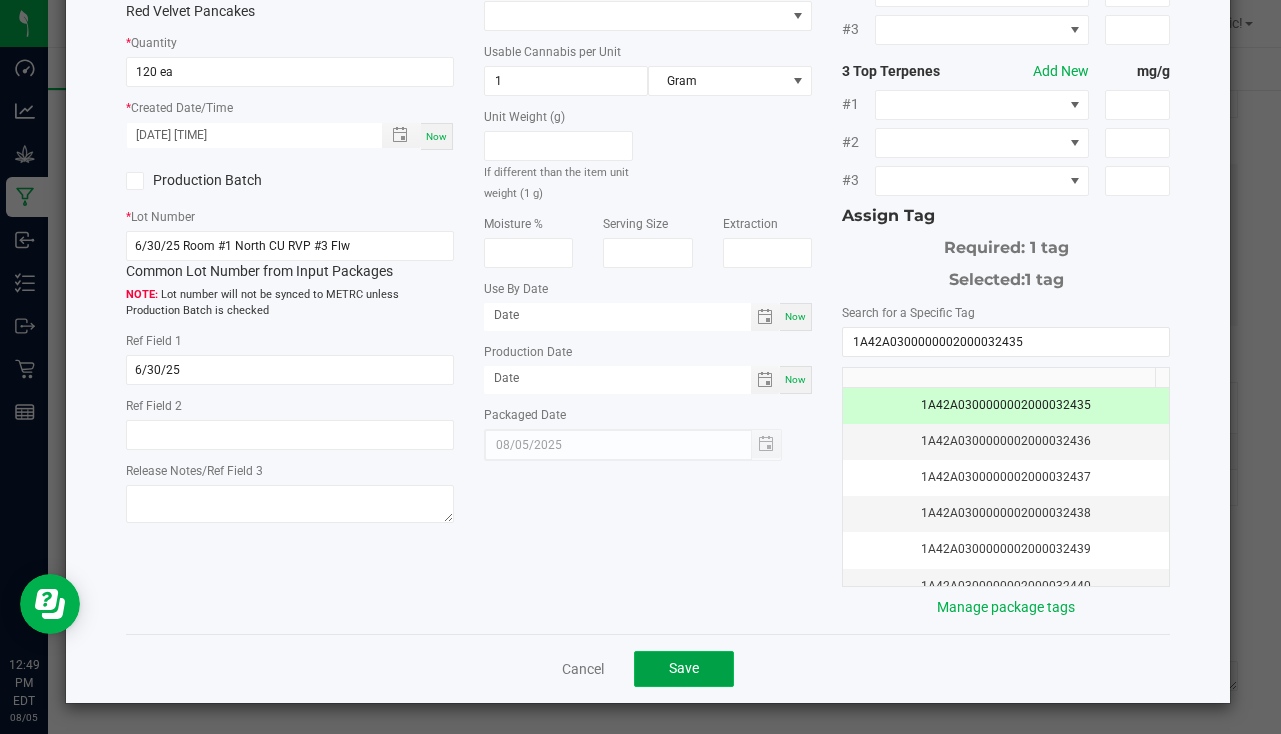 click on "Save" 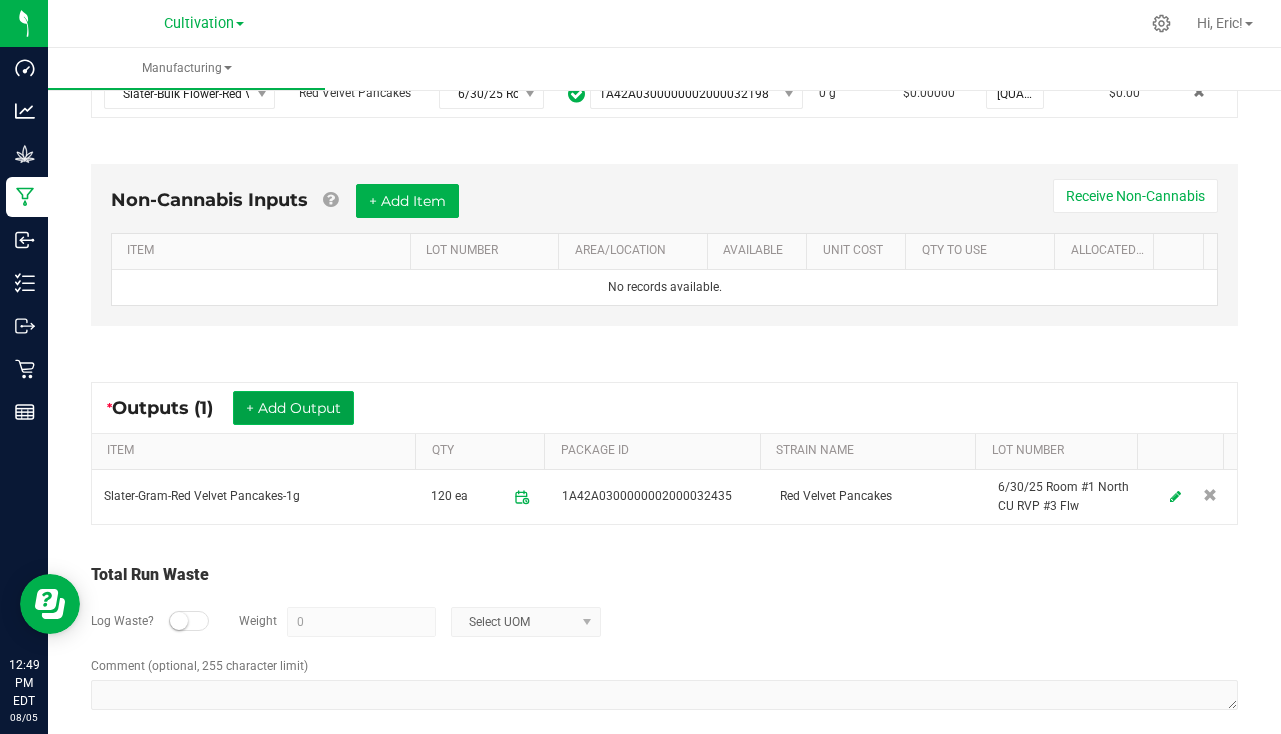 click on "+ Add Output" at bounding box center [293, 408] 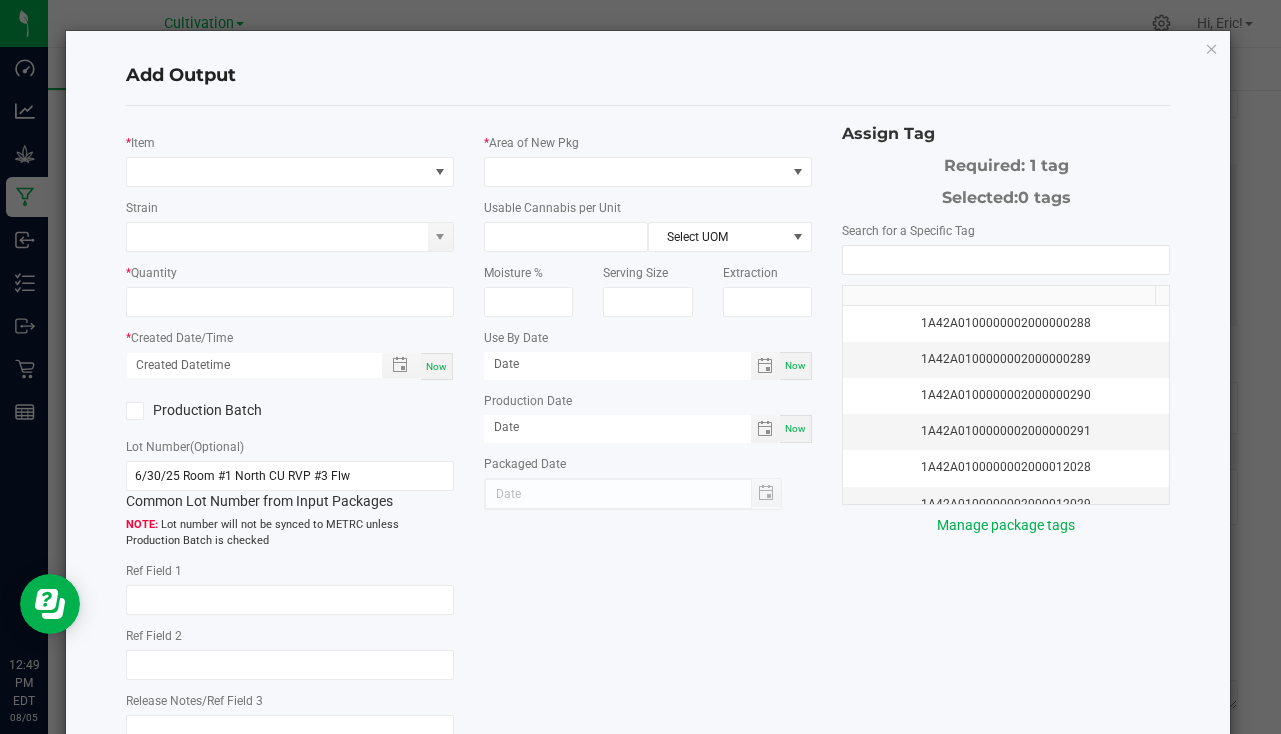 type on "6/30/25" 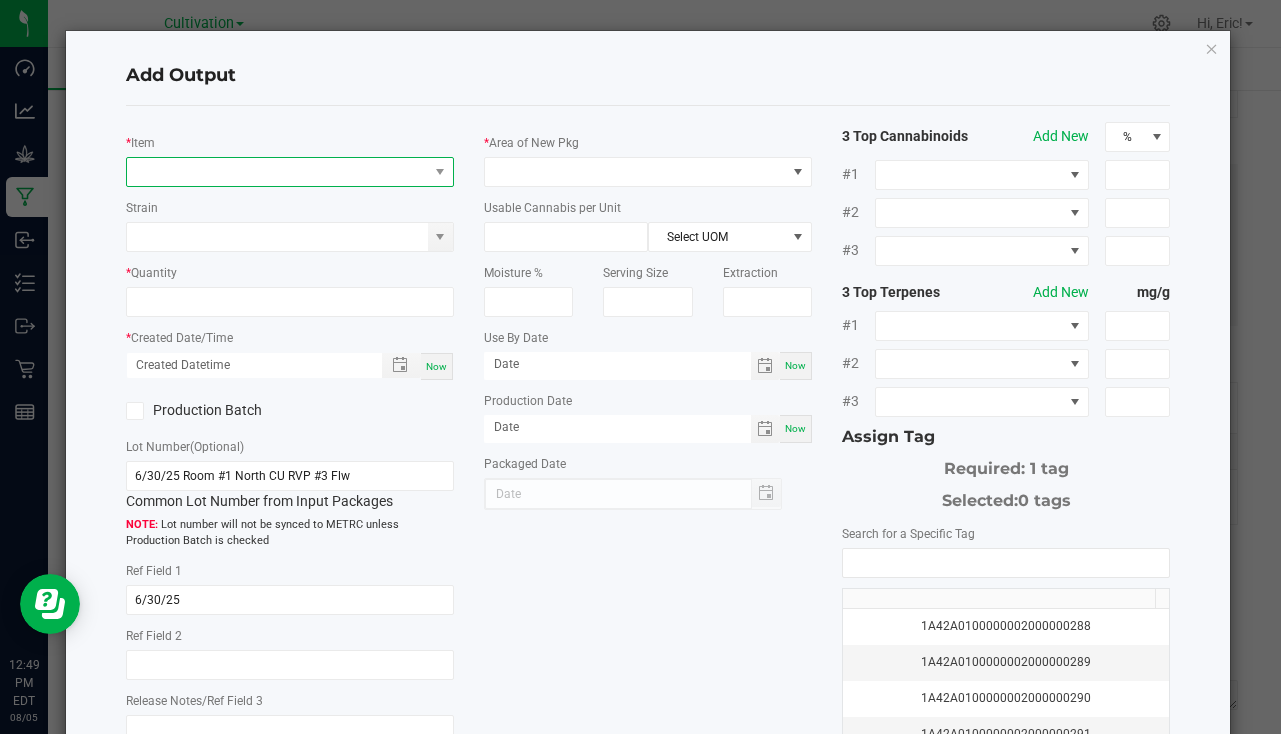 click at bounding box center (277, 172) 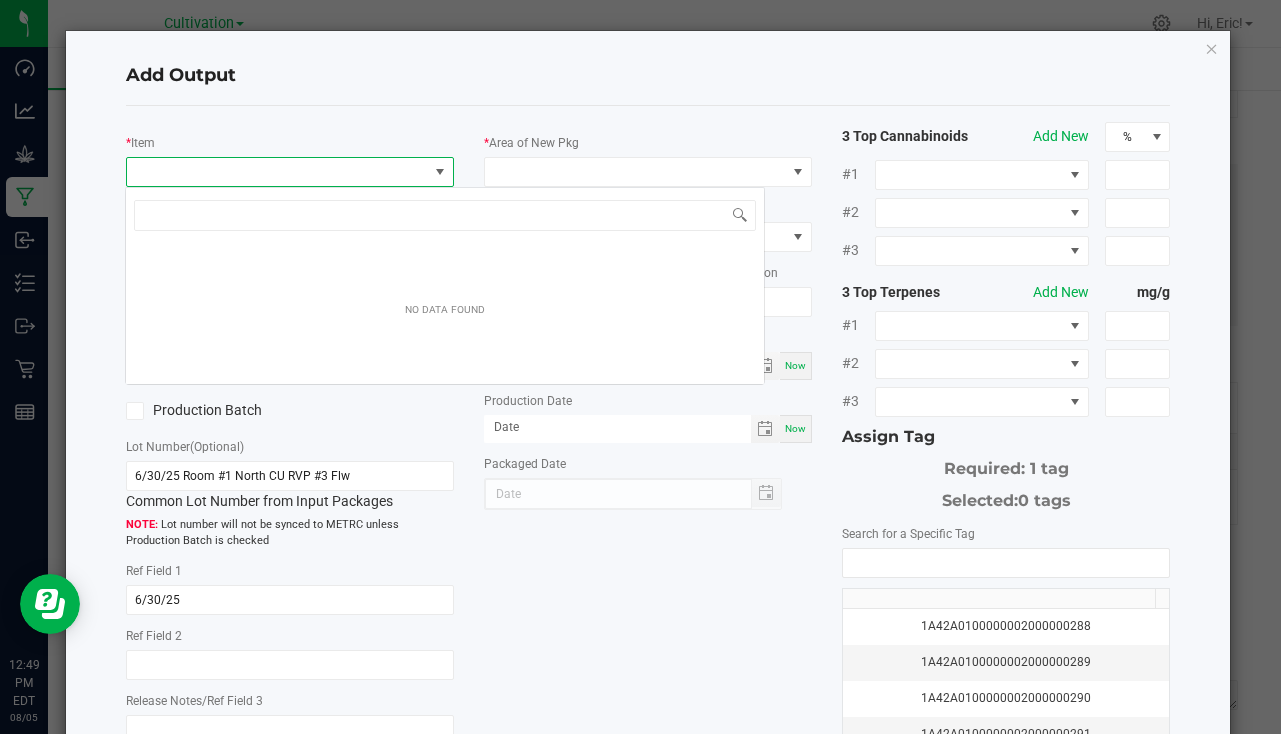 scroll, scrollTop: 99970, scrollLeft: 99676, axis: both 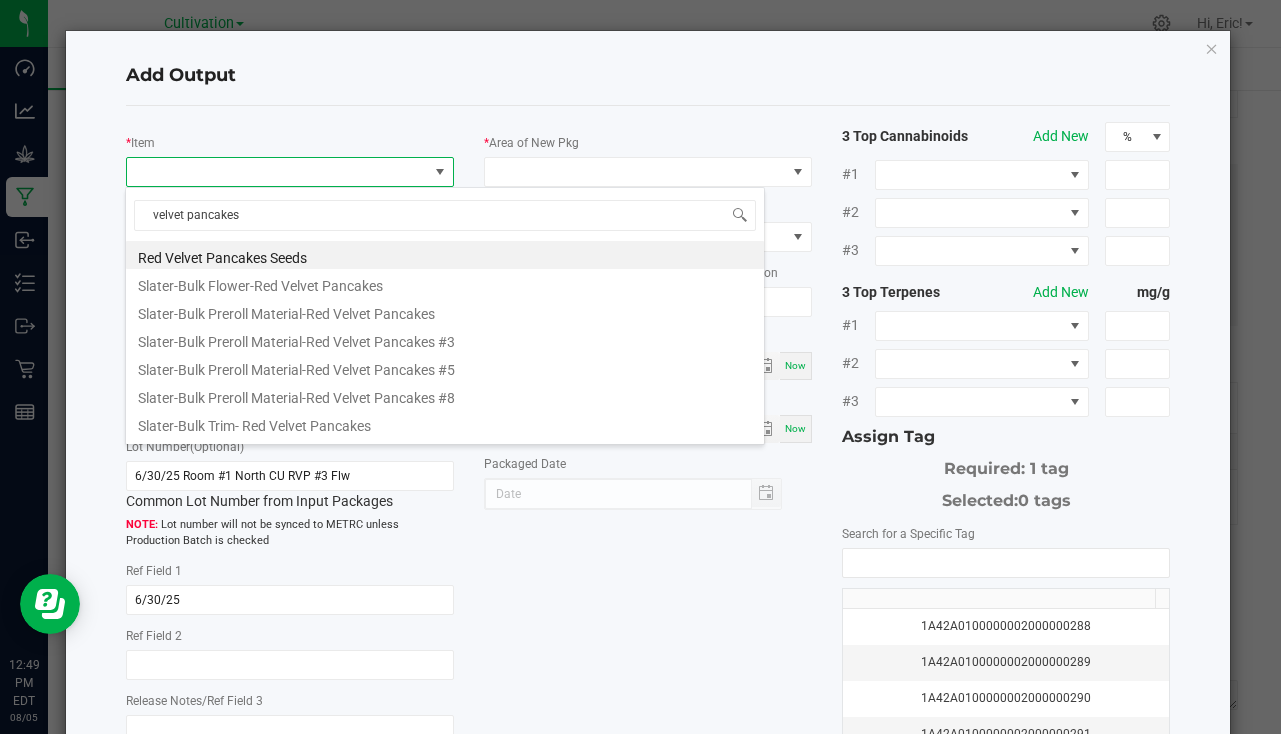 type on "velvet pancakes-" 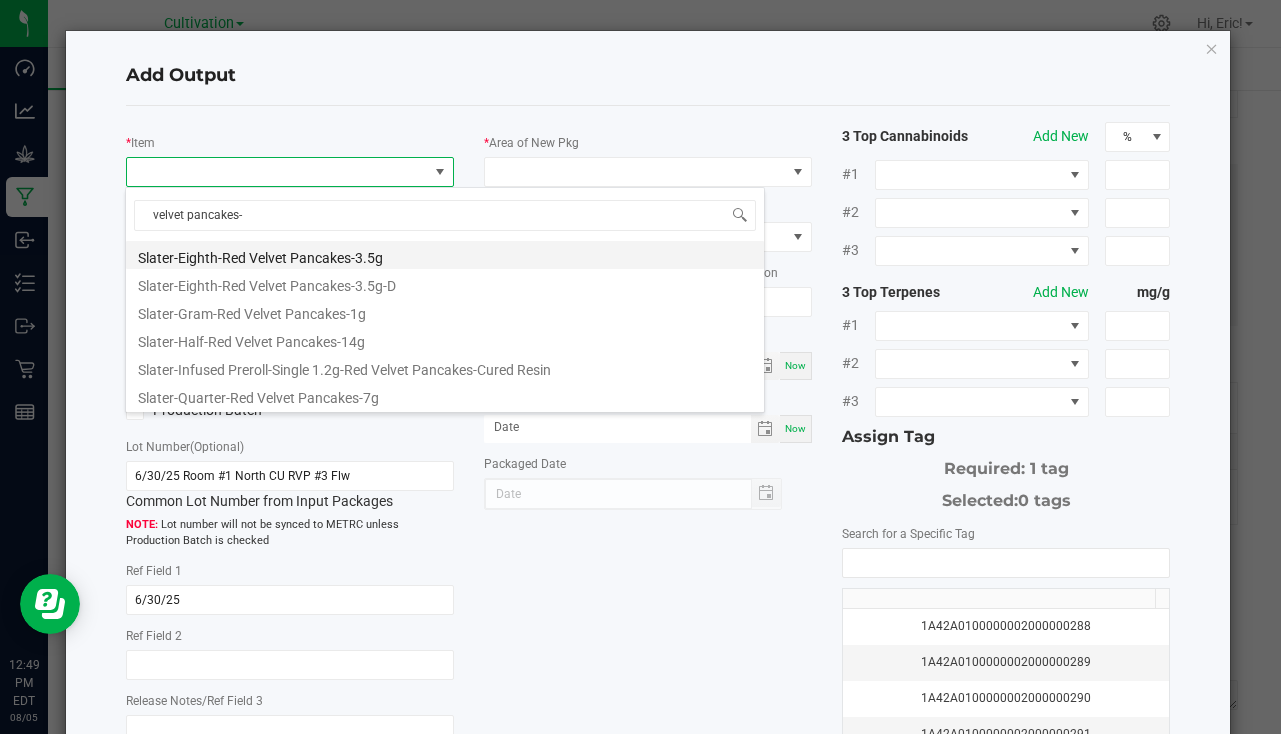 click on "Slater-Eighth-Red Velvet Pancakes-3.5g" at bounding box center [445, 255] 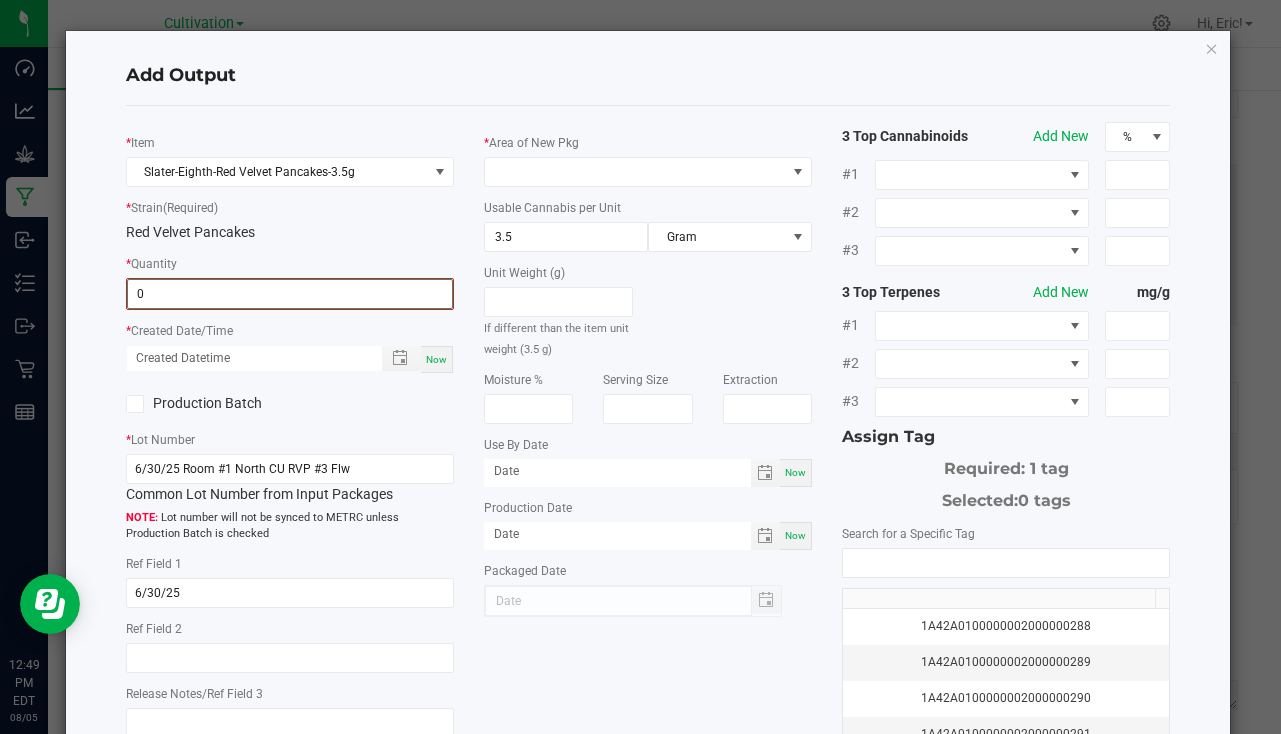 click on "0" at bounding box center [290, 294] 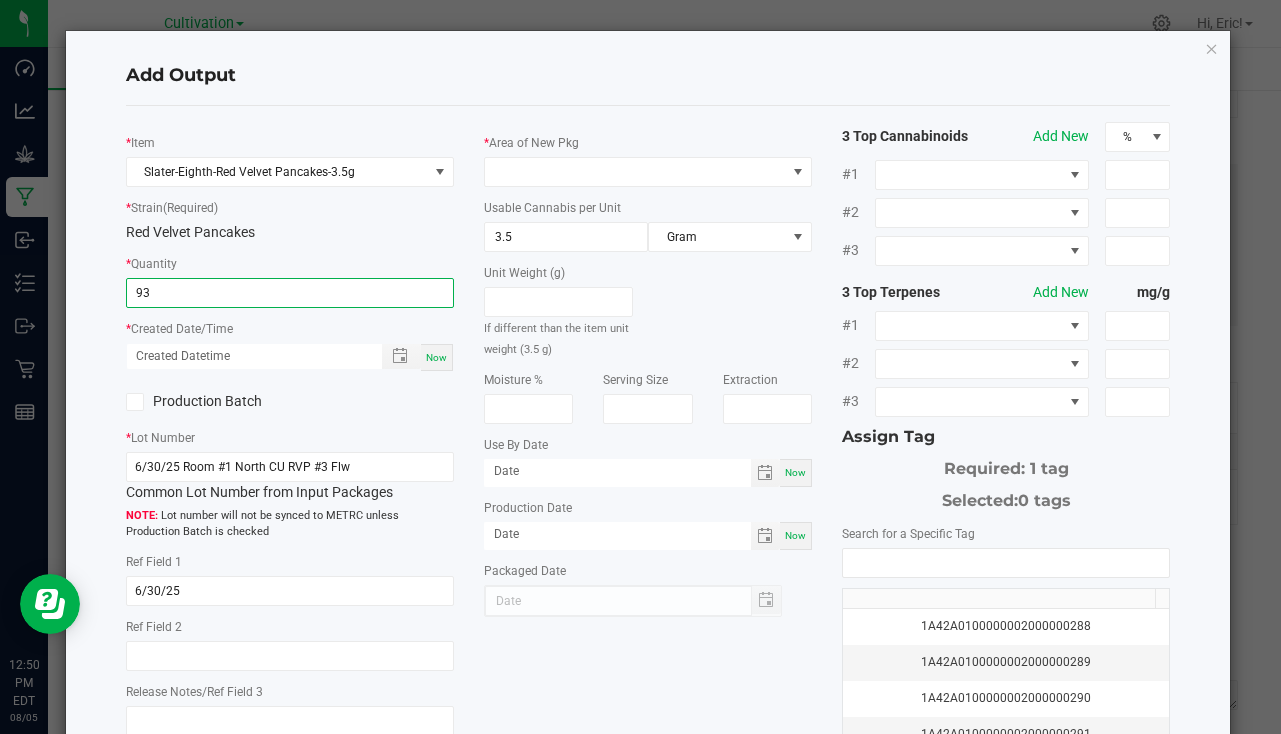 type on "93 ea" 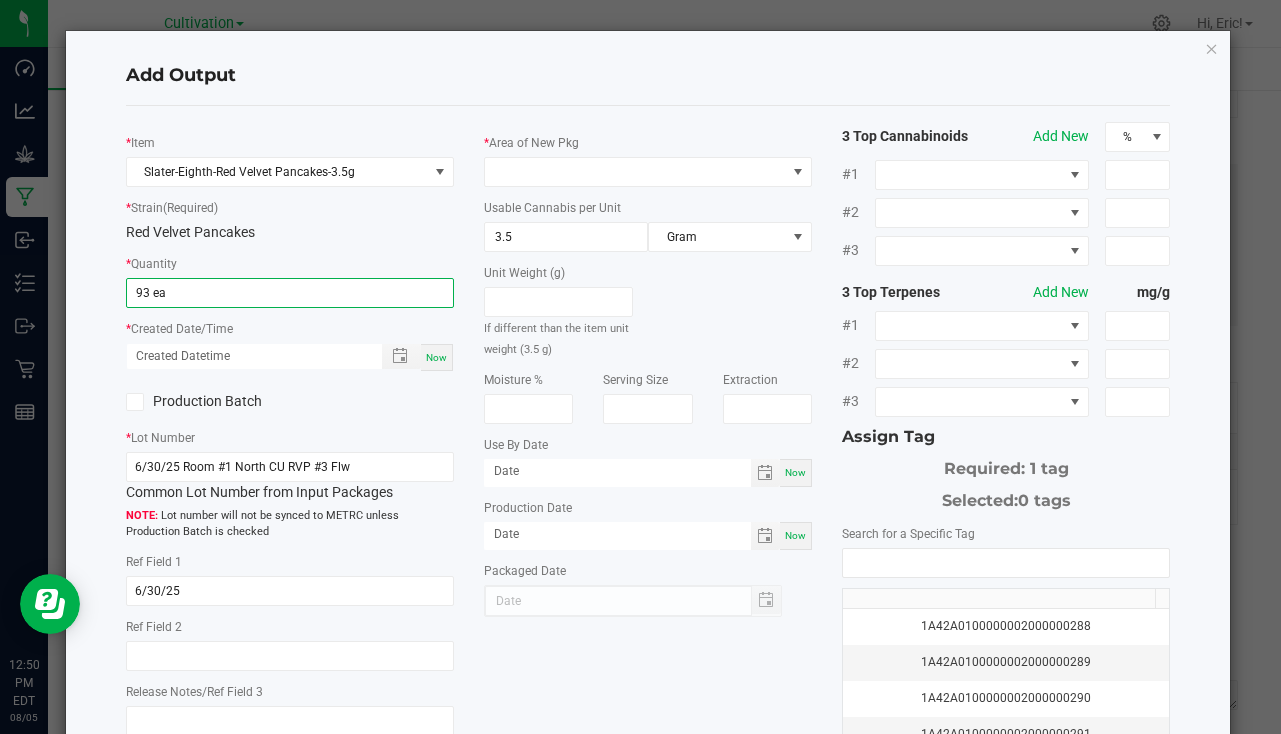 click on "Now" at bounding box center (436, 357) 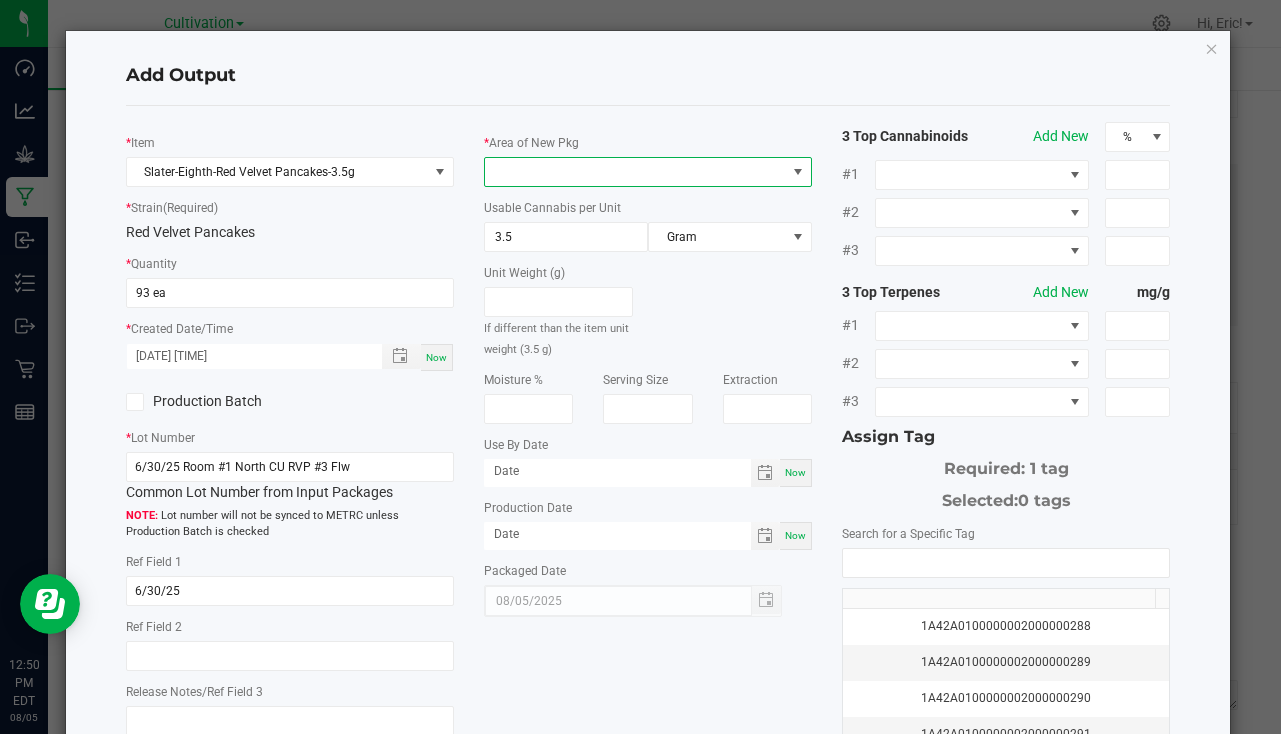 click at bounding box center [635, 172] 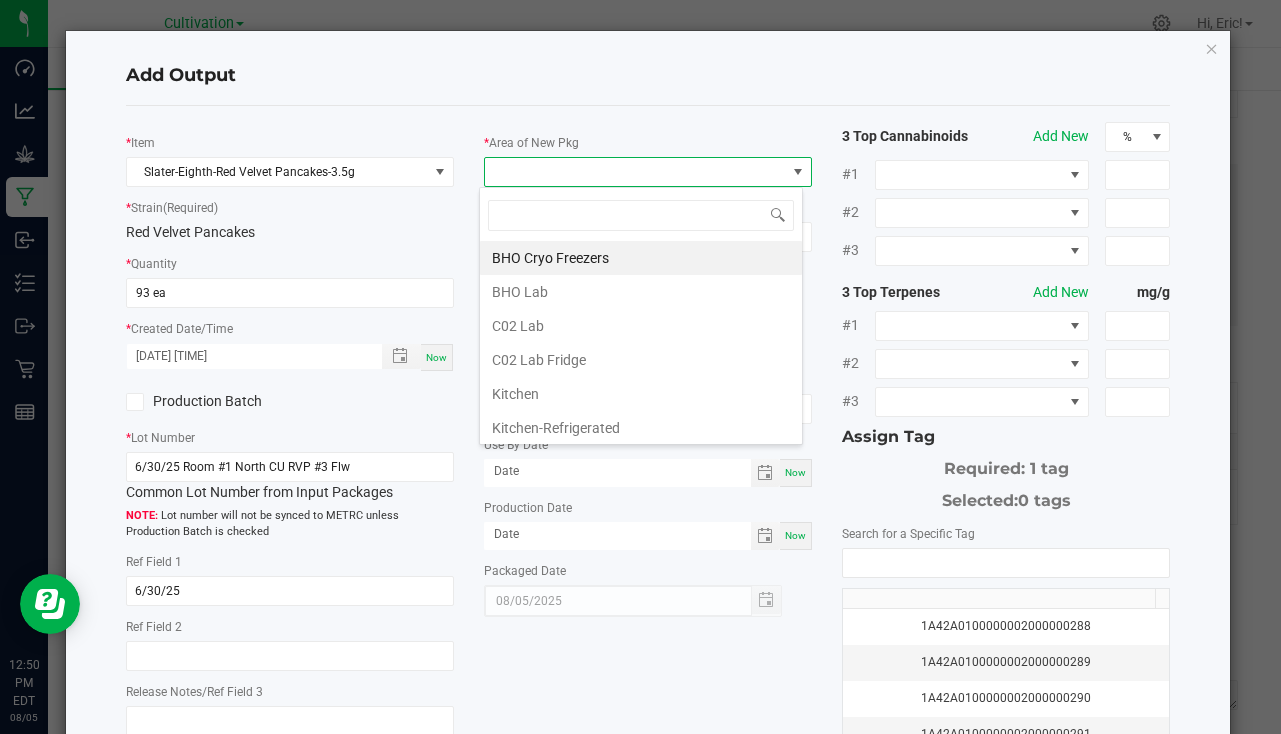 scroll, scrollTop: 99970, scrollLeft: 99676, axis: both 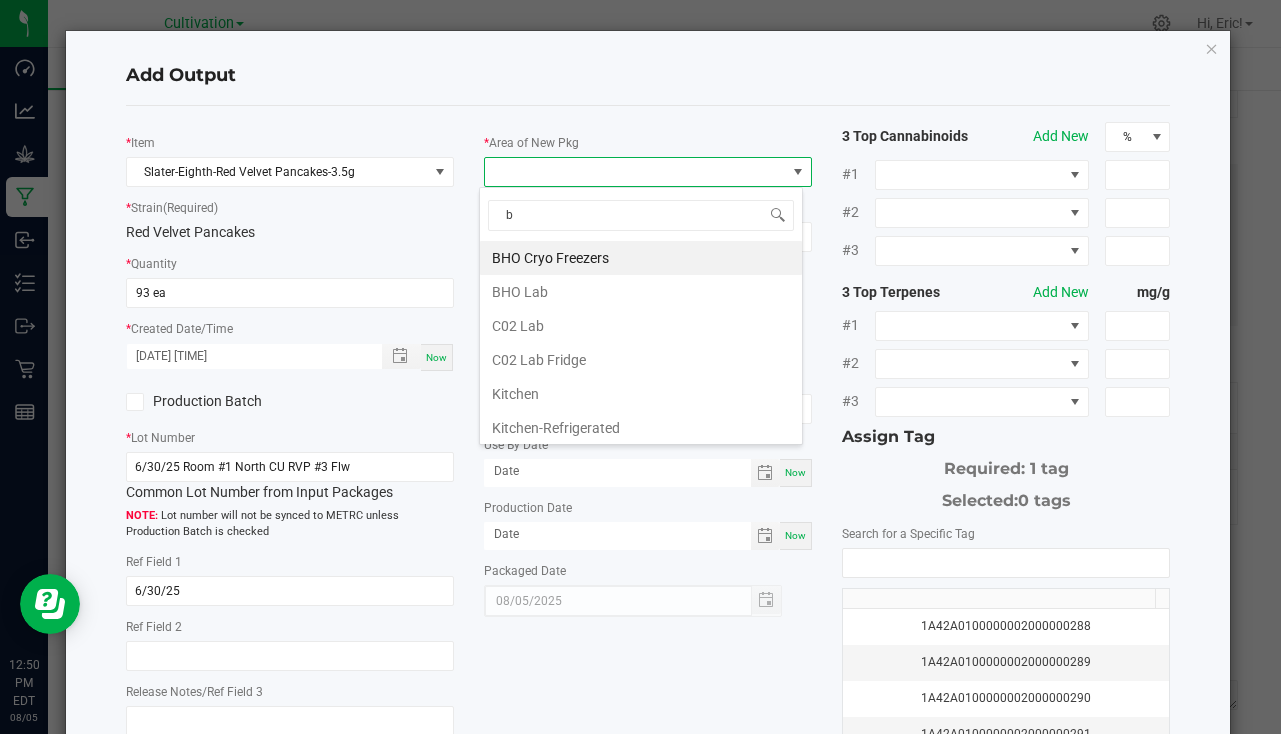 type on "bu" 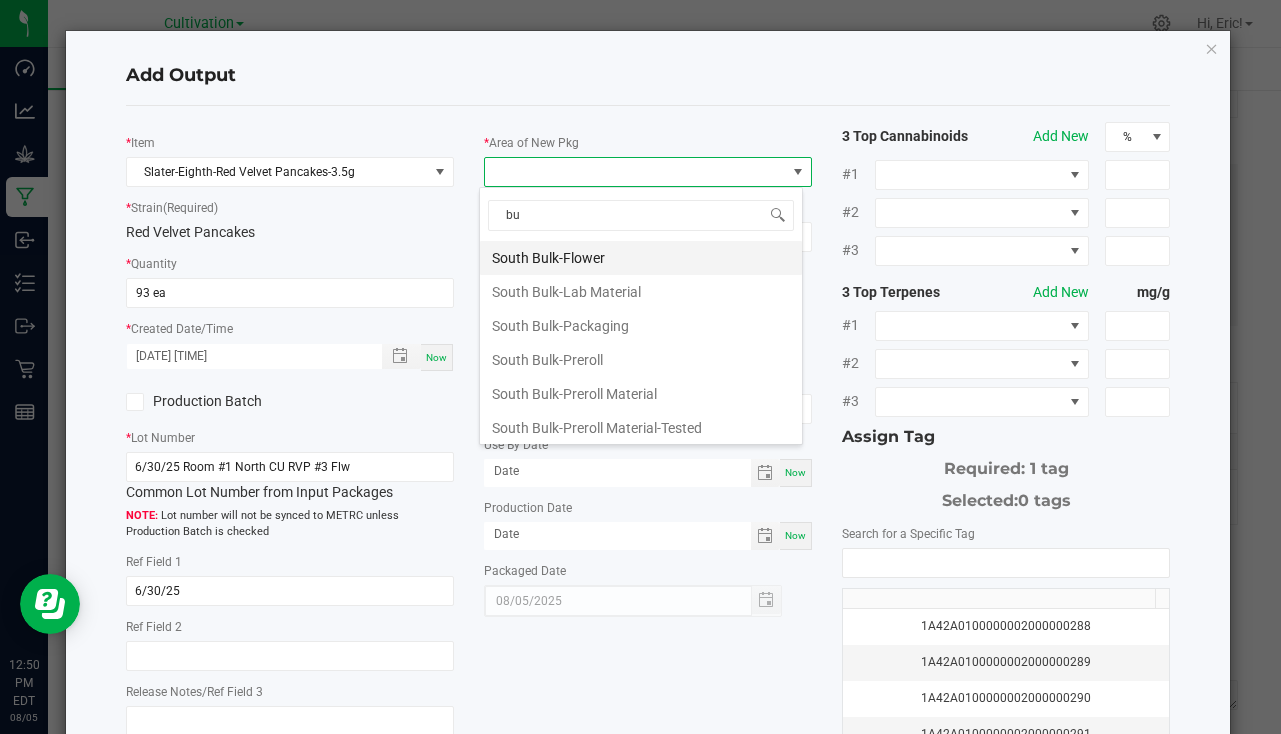 click on "South Bulk-Flower" at bounding box center (641, 258) 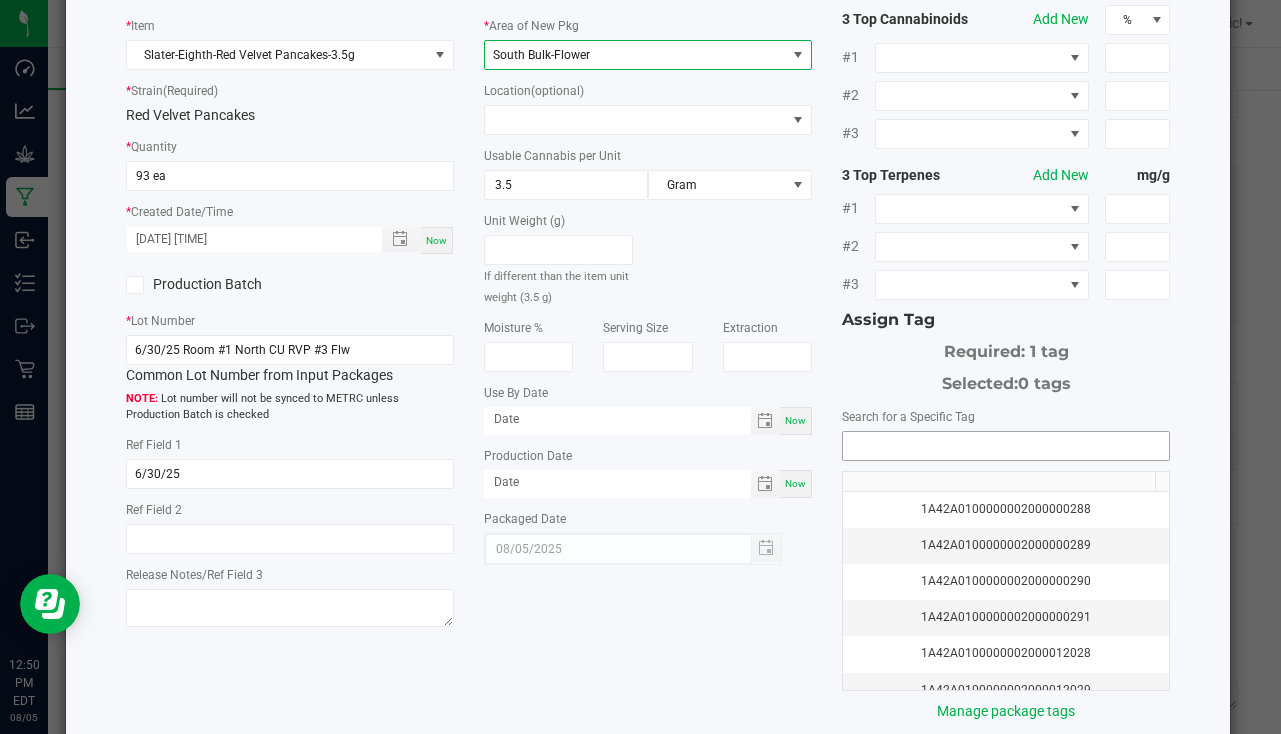 scroll, scrollTop: 221, scrollLeft: 0, axis: vertical 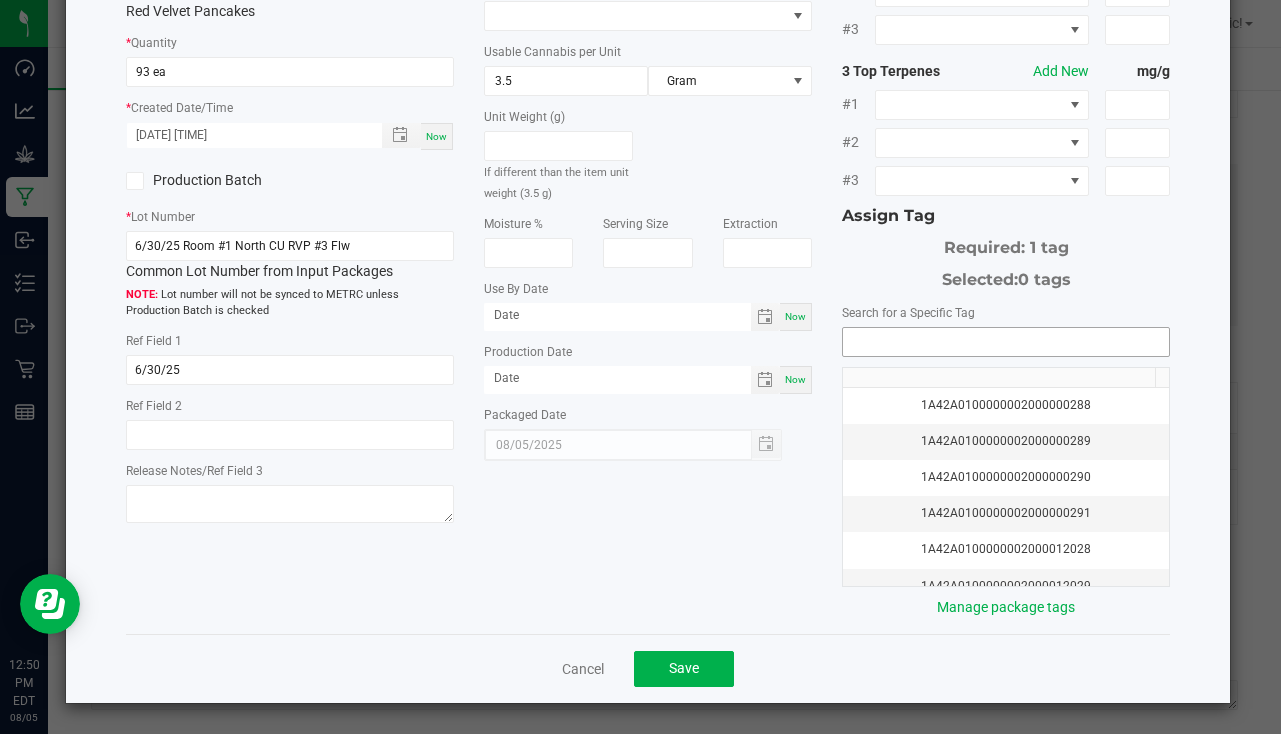 click at bounding box center [1006, 342] 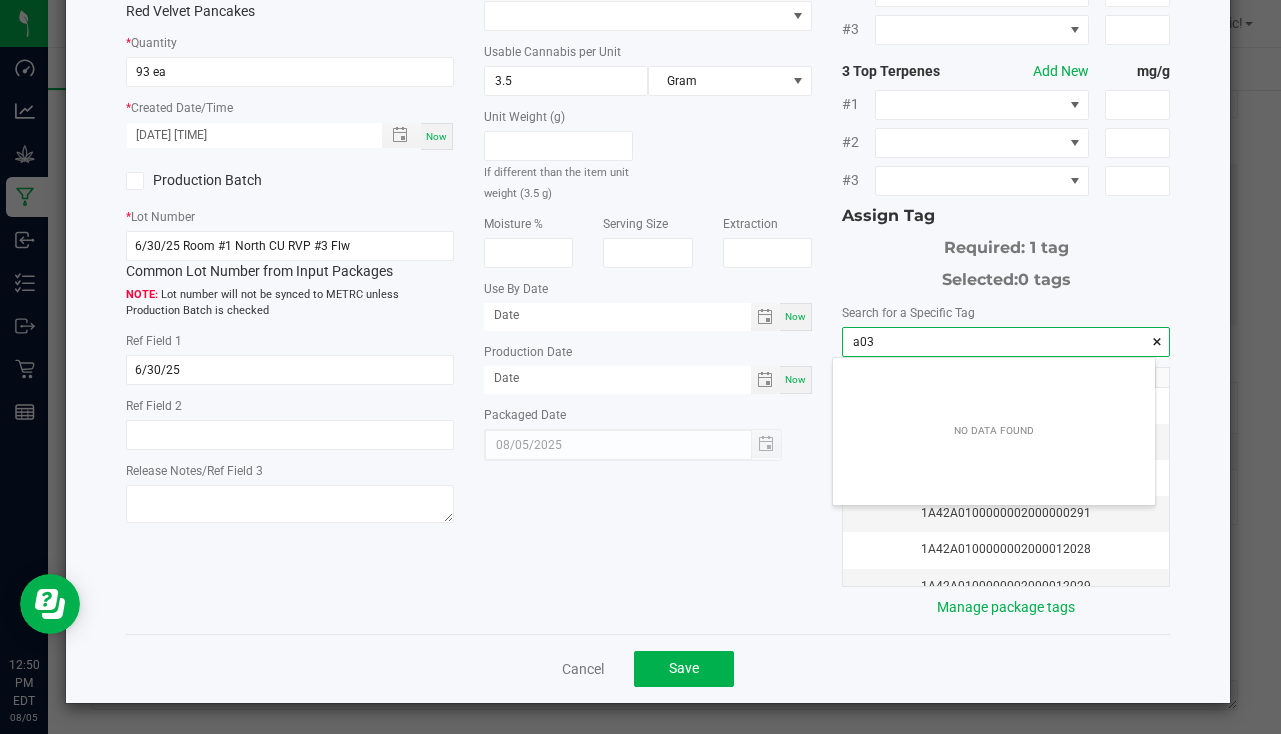 scroll, scrollTop: 99972, scrollLeft: 99678, axis: both 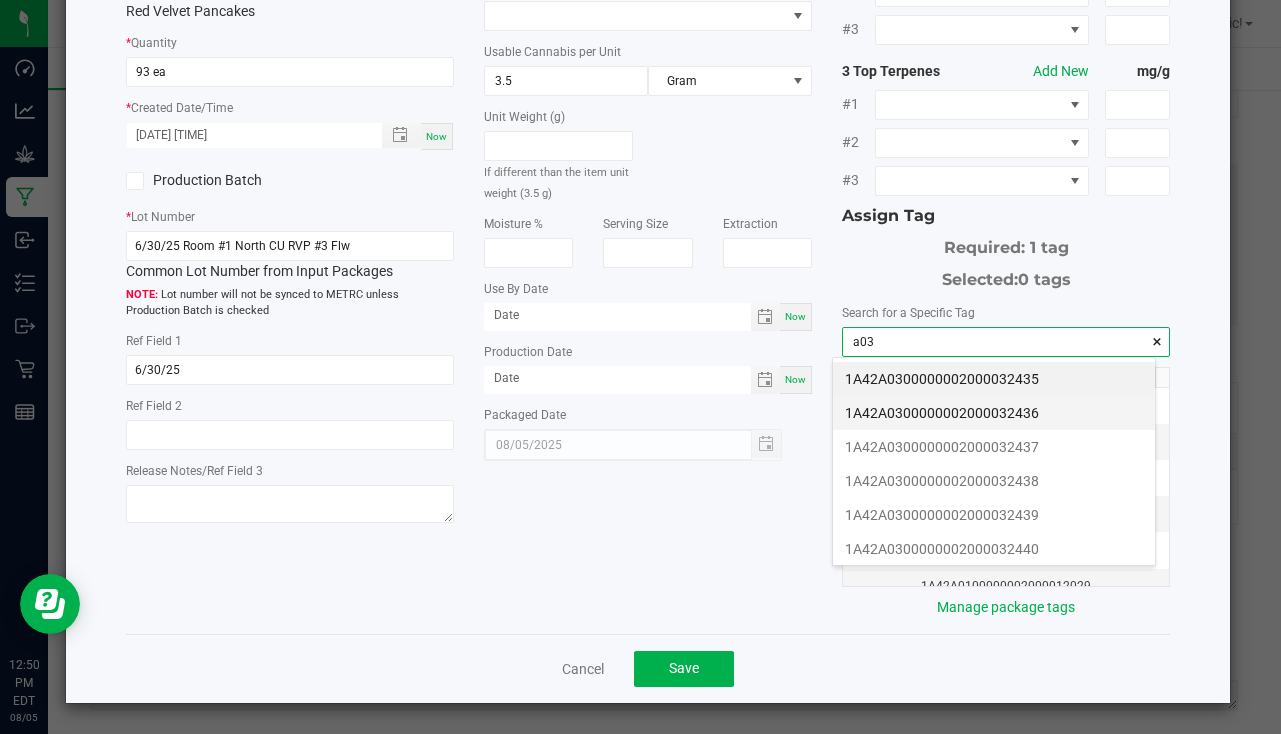 click on "1A42A0300000002000032436" at bounding box center (994, 413) 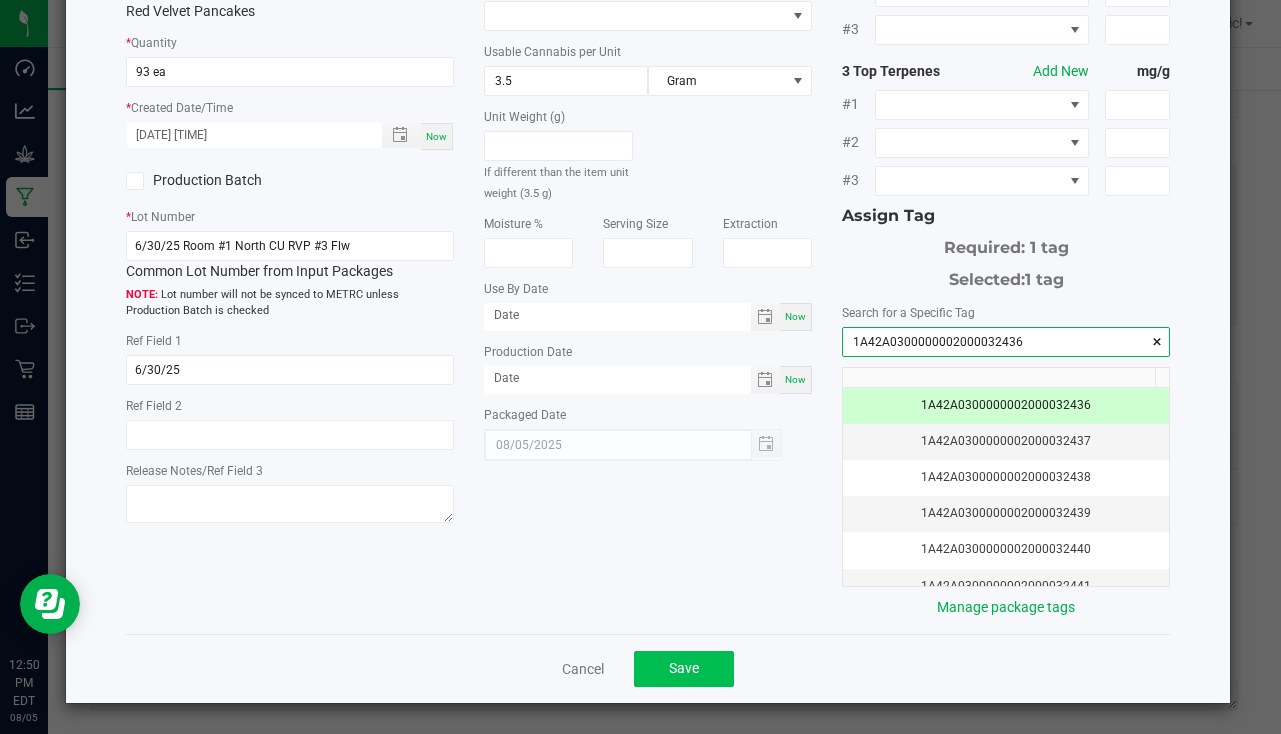 type on "1A42A0300000002000032436" 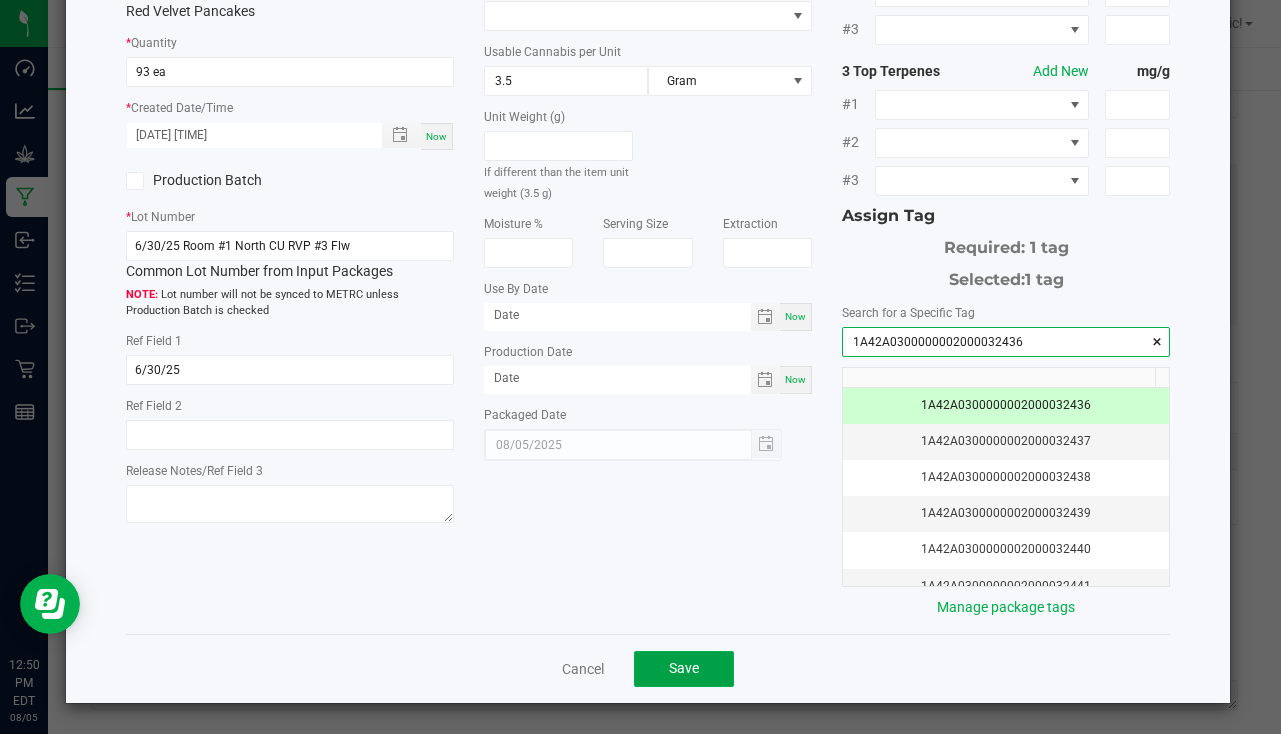 drag, startPoint x: 682, startPoint y: 663, endPoint x: 679, endPoint y: 644, distance: 19.235384 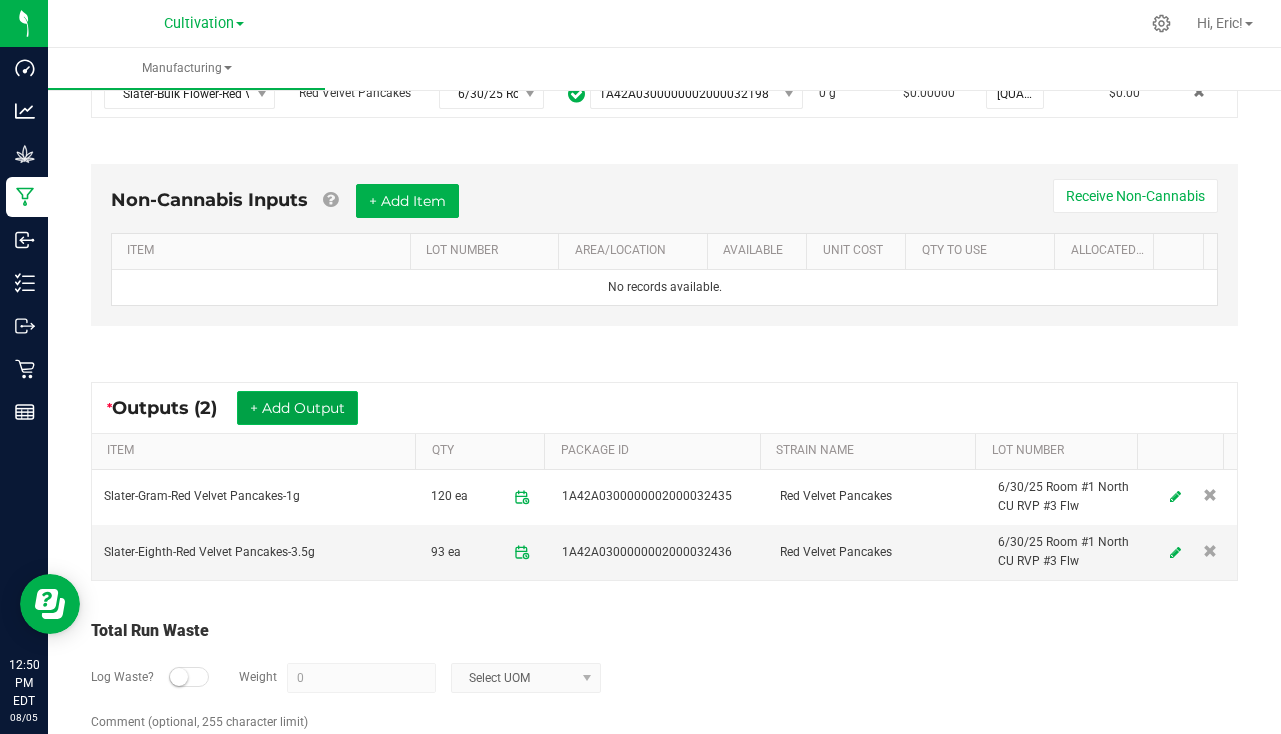 click on "+ Add Output" at bounding box center [297, 408] 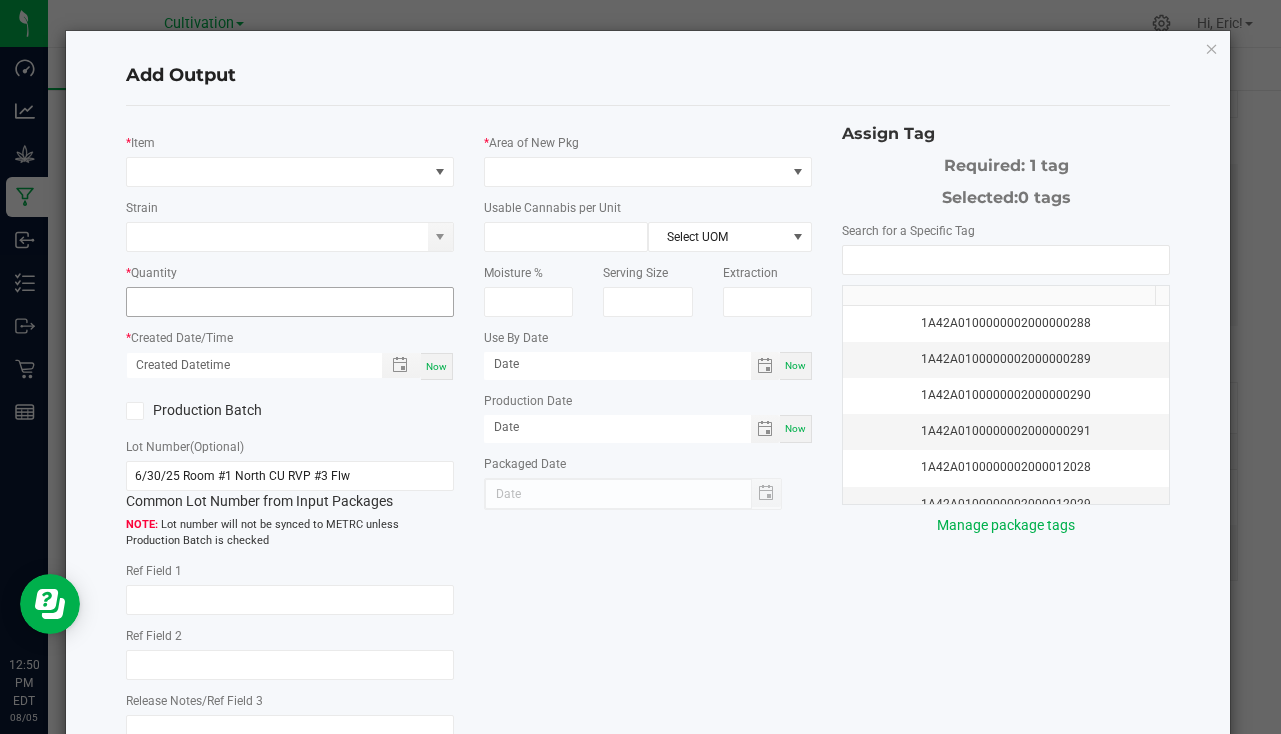 type on "6/30/25" 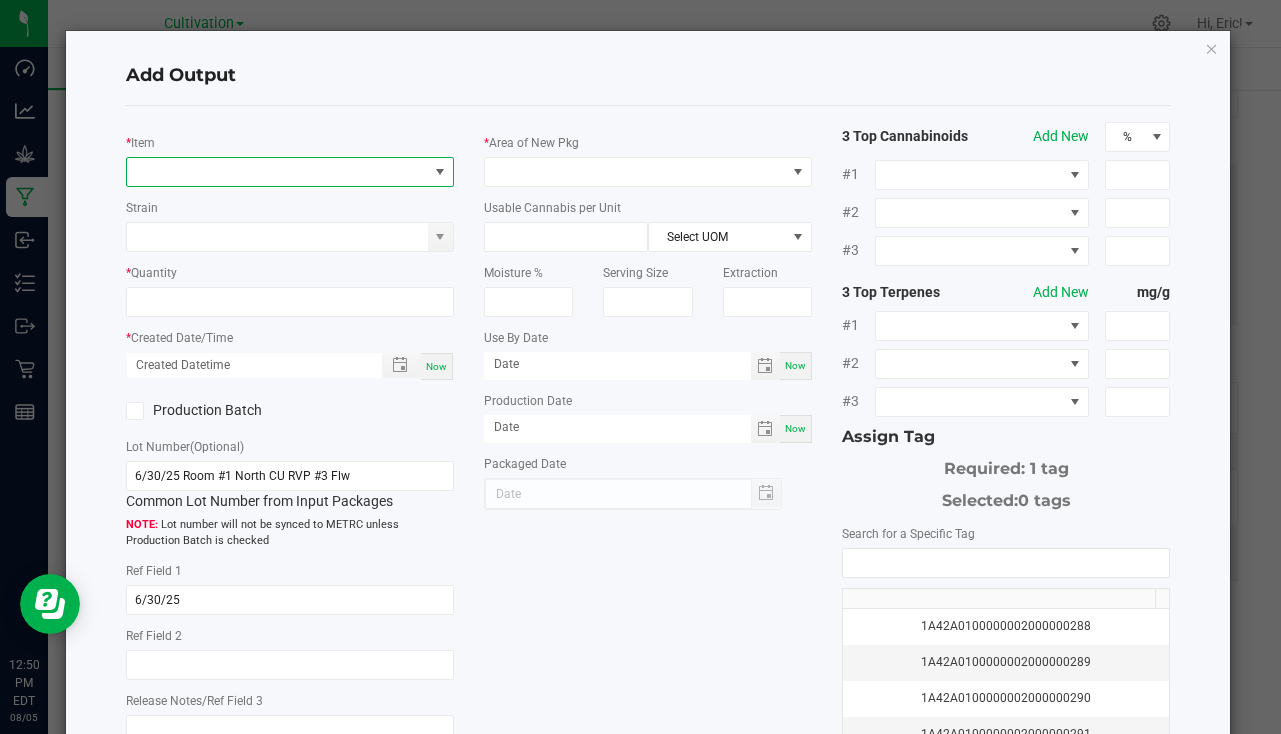 click at bounding box center [277, 172] 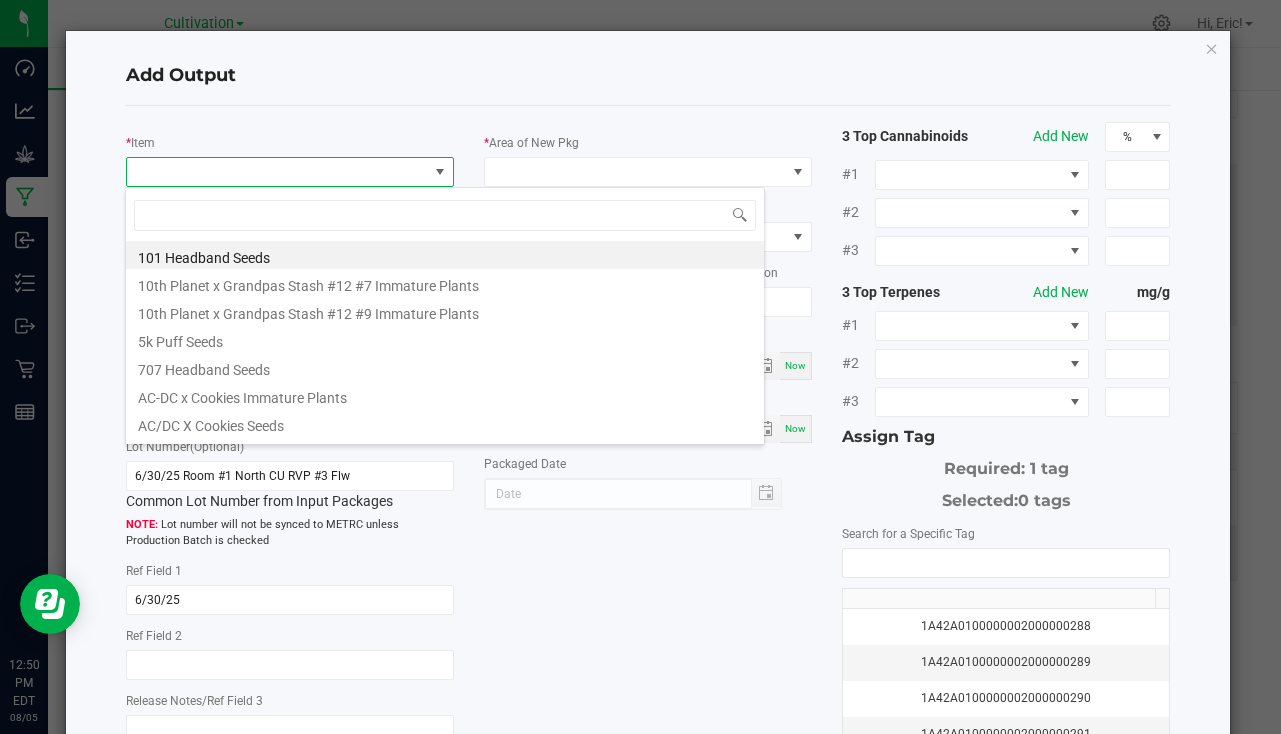 scroll, scrollTop: 99970, scrollLeft: 99676, axis: both 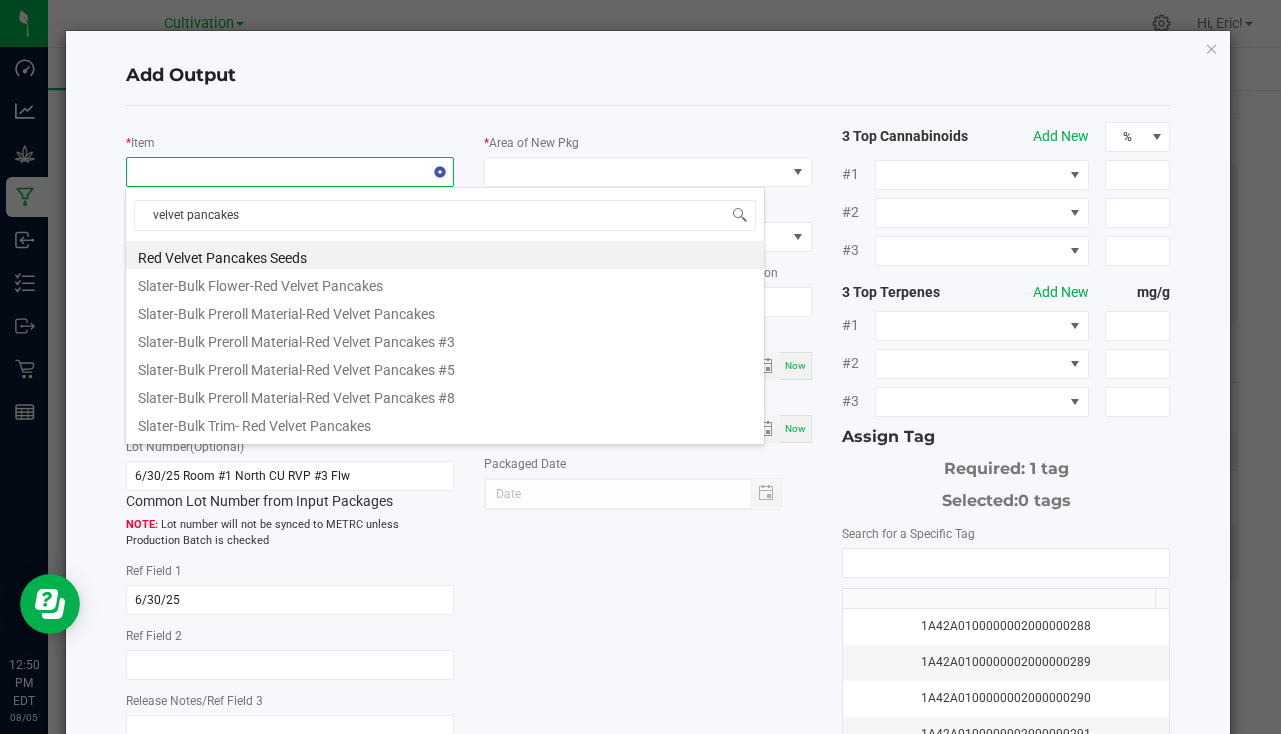 type on "velvet pancakes-" 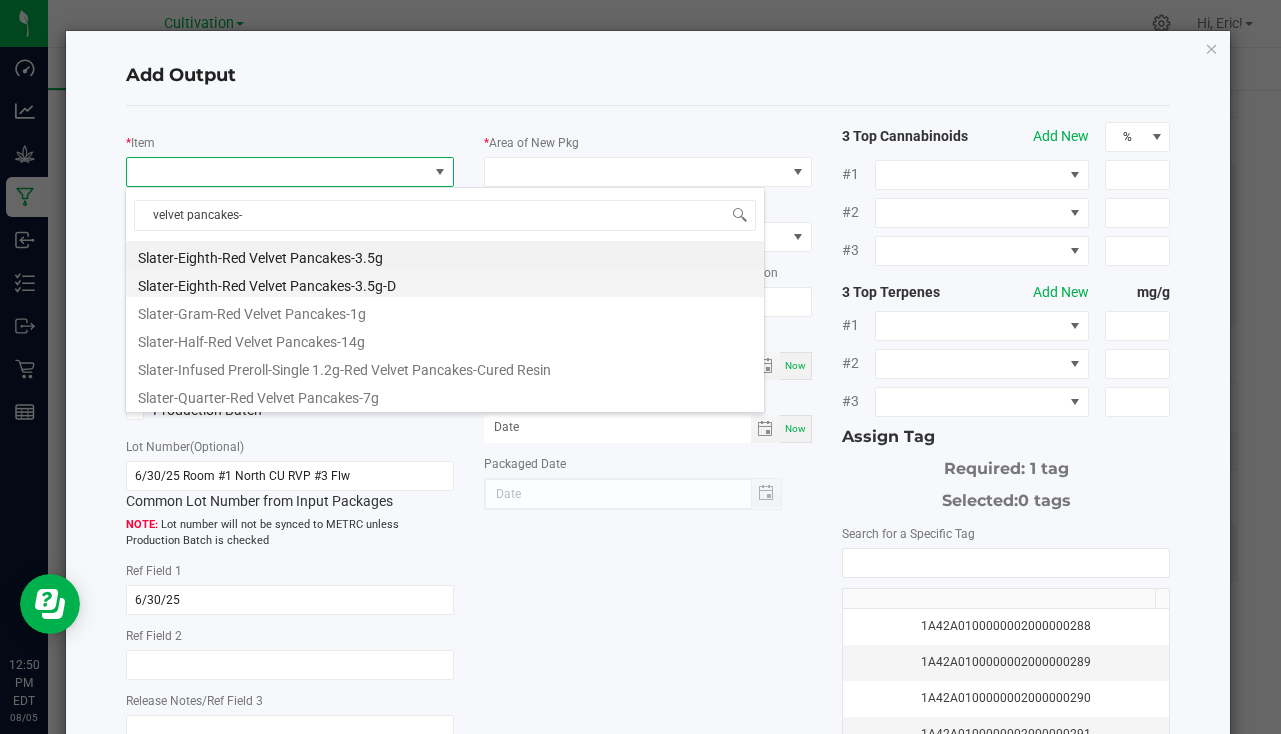 click on "Slater-Eighth-Red Velvet Pancakes-3.5g-D" at bounding box center (445, 283) 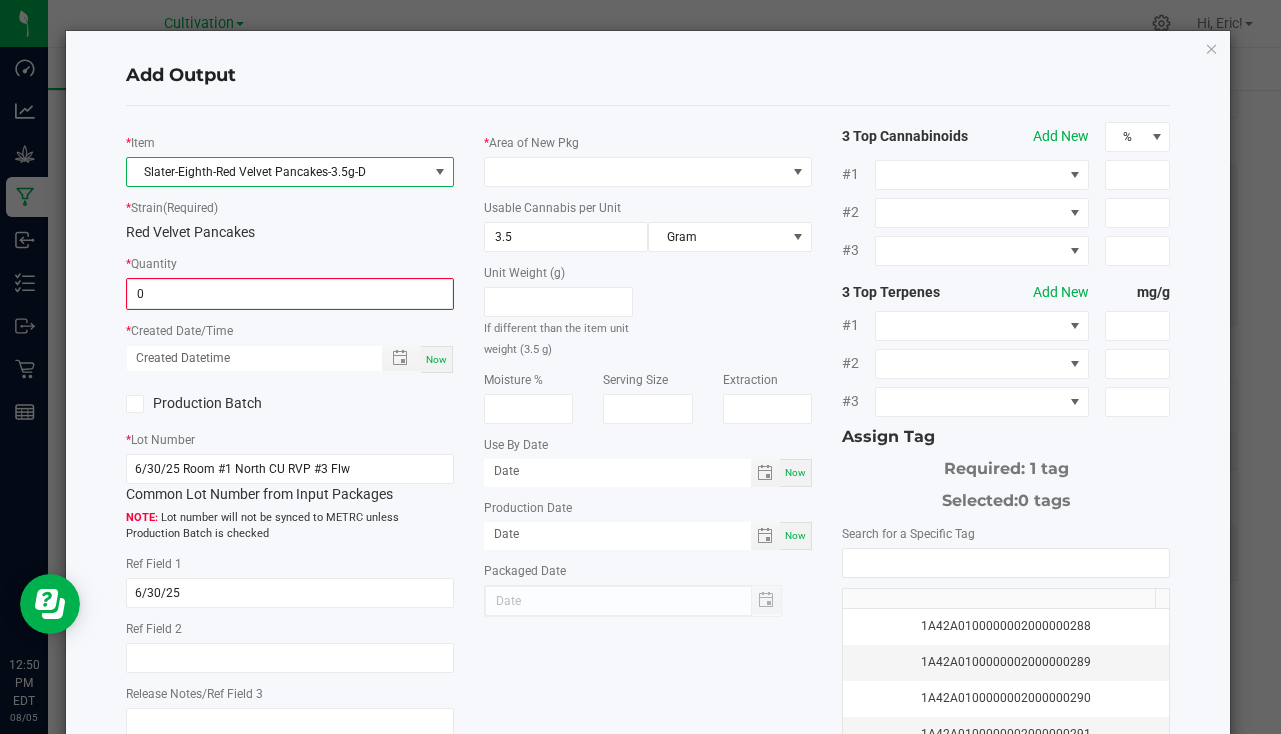 click on "*   Item  Slater-Eighth-Red Velvet Pancakes-3.5g-D  *   Strain  (Required)  Red Velvet Pancakes   *   Quantity  0  *   Created Date/Time  Now  Production Batch   *   Lot Number  [DATE] Room #1 North CU RVP #3 Flw  Common Lot Number from Input Packages   Lot number will not be synced to METRC unless Production Batch is checked   Ref Field 1  [DATE]  Ref Field 2   Release Notes/Ref Field 3" 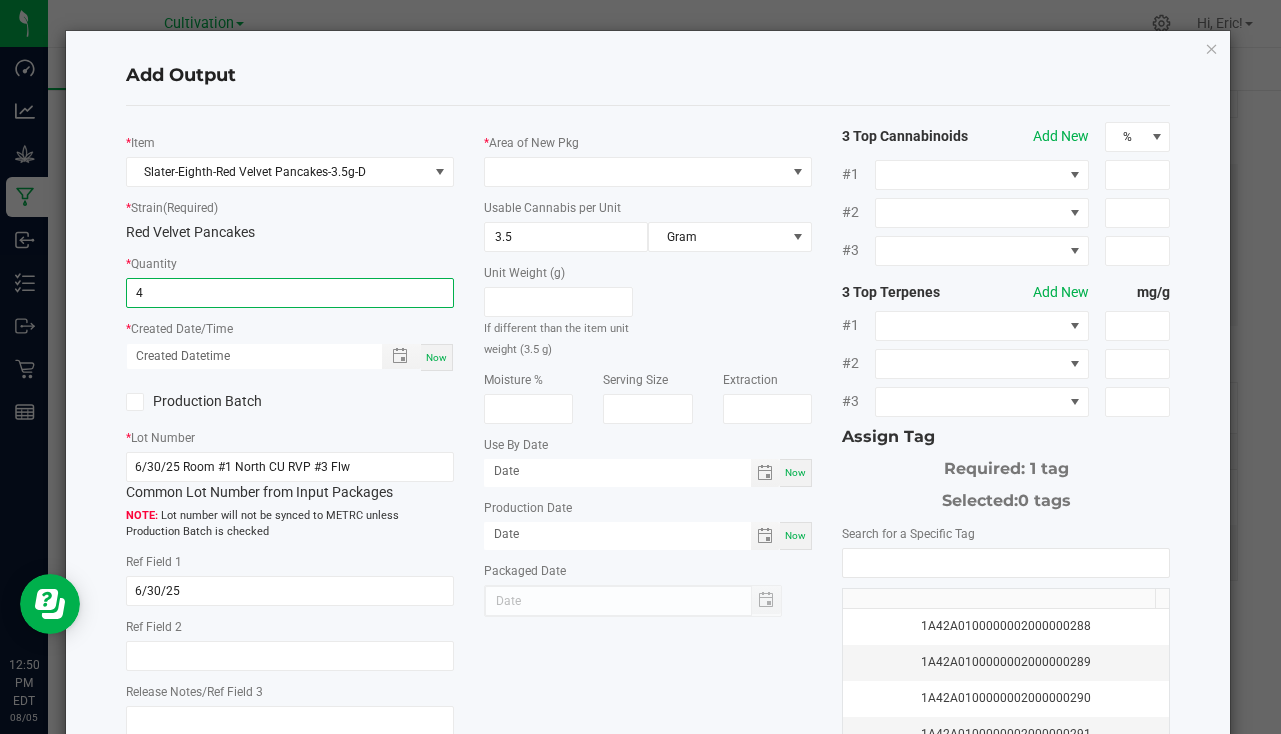 type on "4 ea" 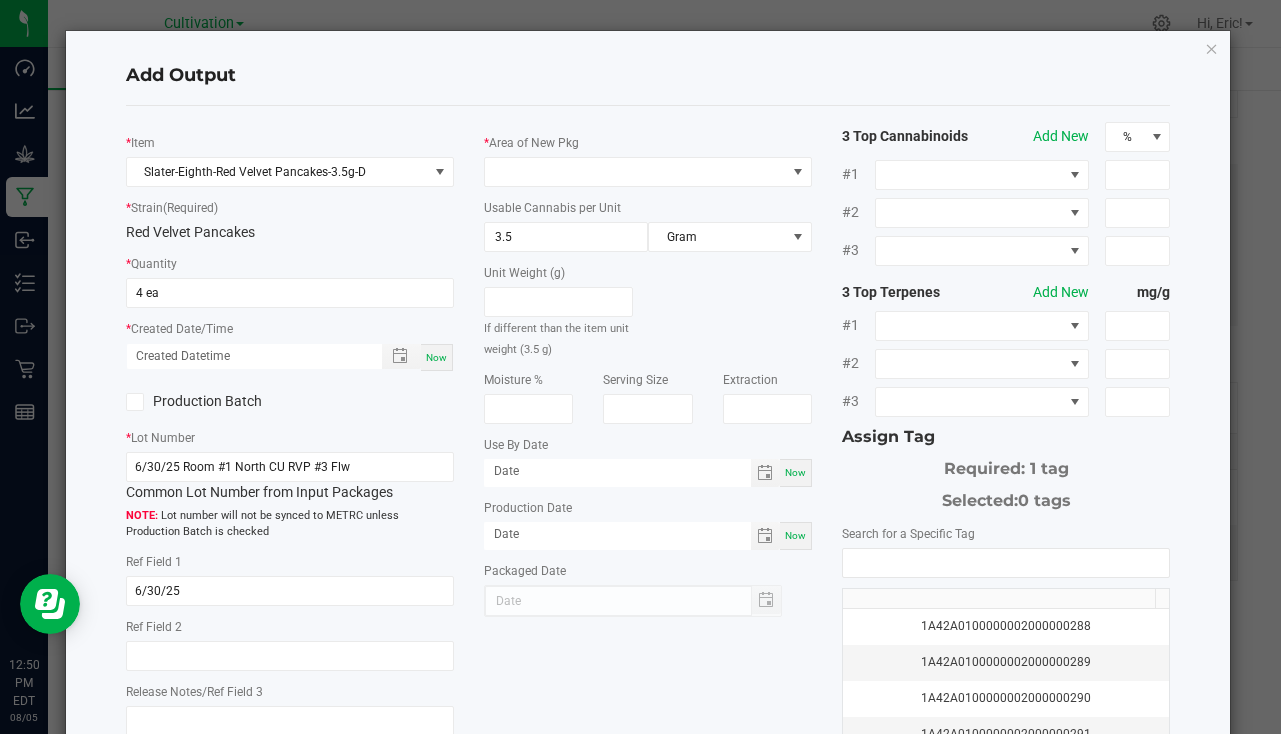 click on "Now" at bounding box center (436, 357) 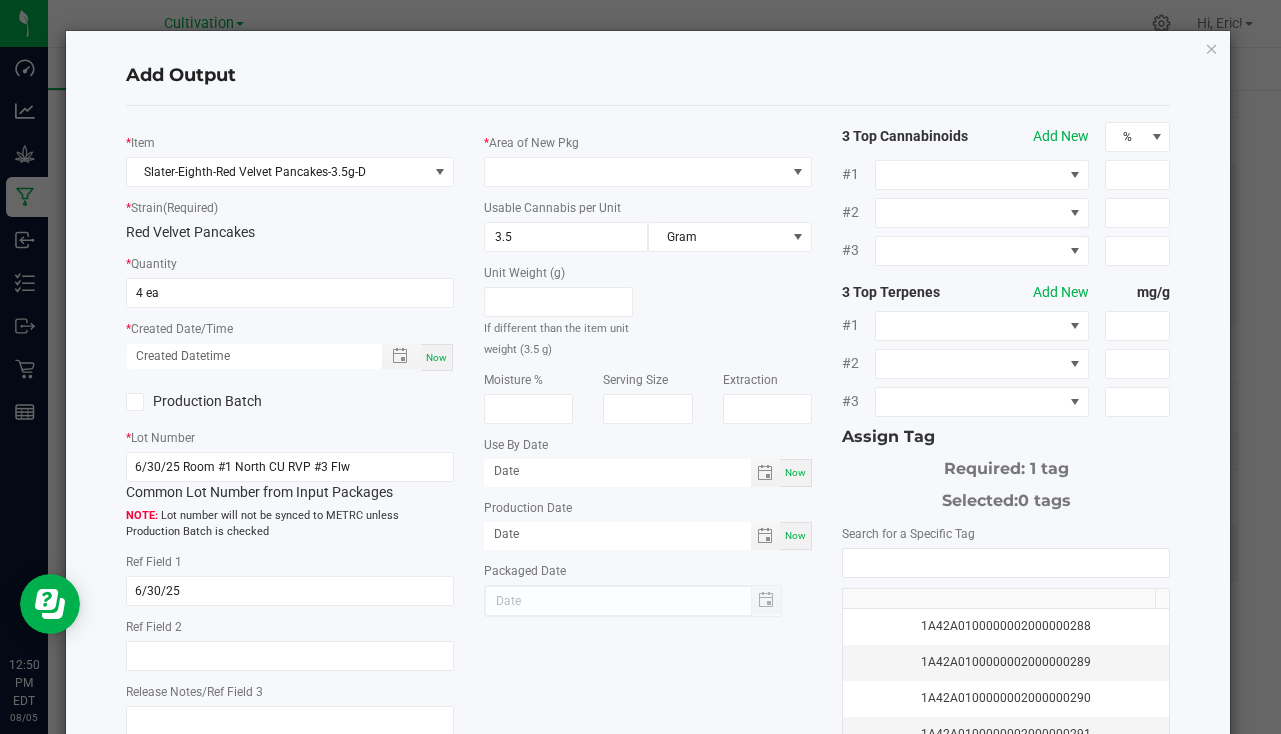 type on "[DATE] [TIME]" 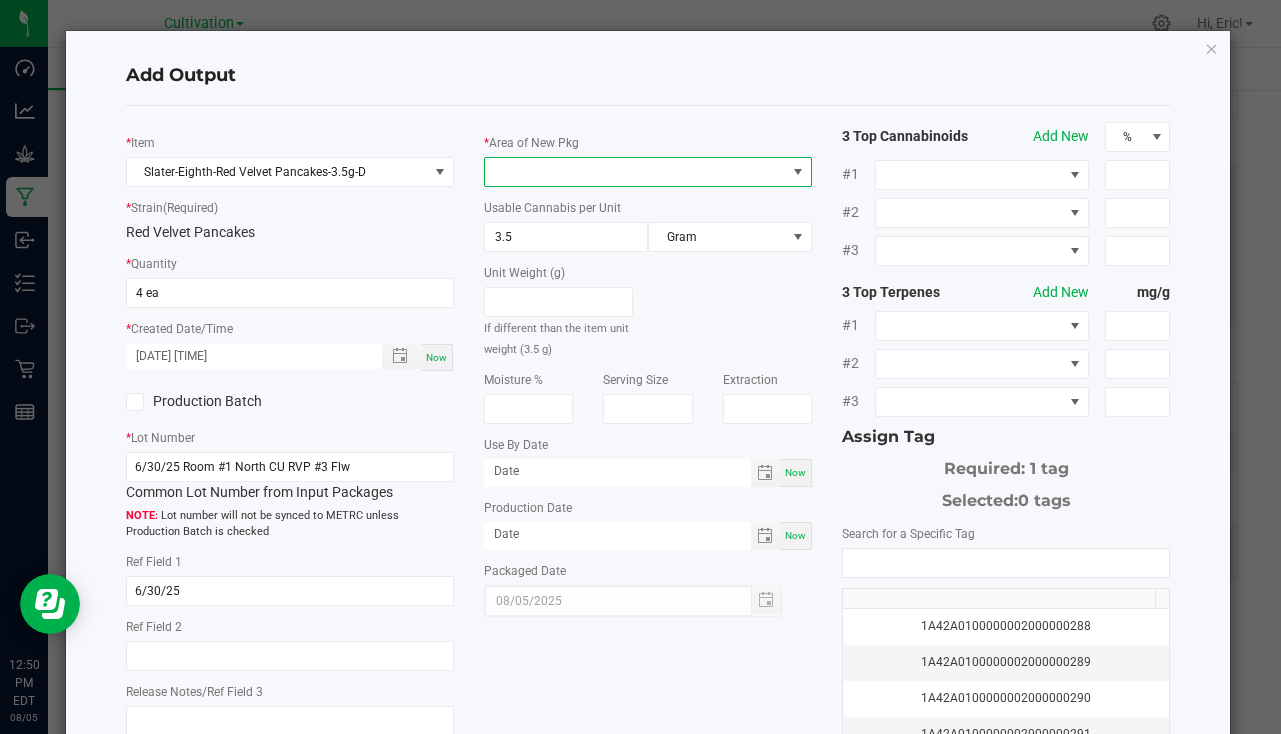 click at bounding box center [635, 172] 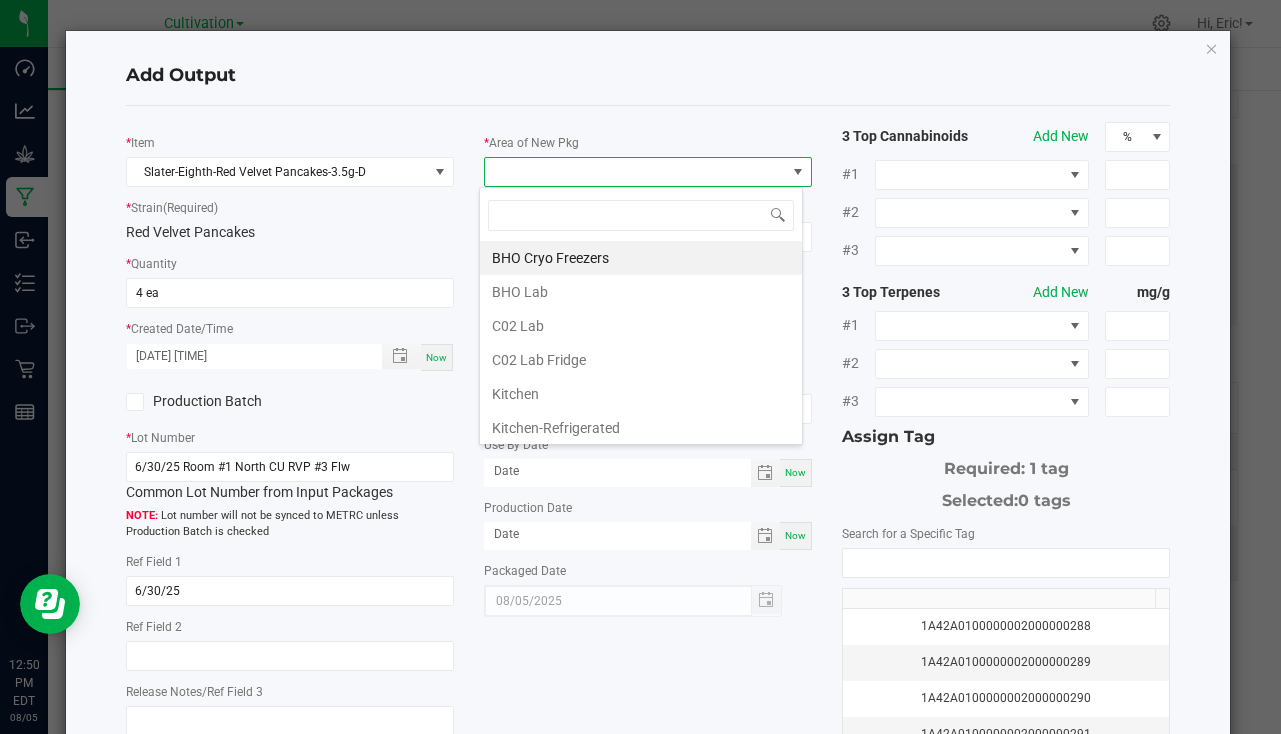 scroll, scrollTop: 99970, scrollLeft: 99676, axis: both 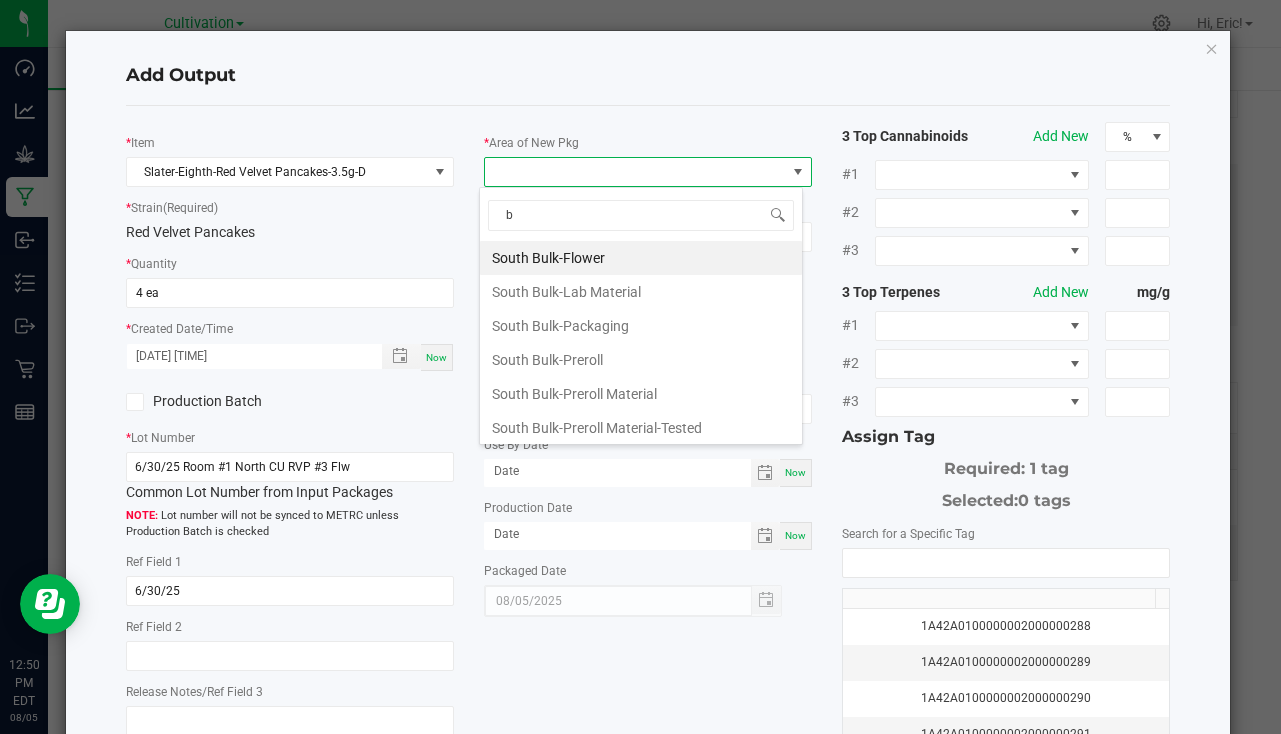 type on "bu" 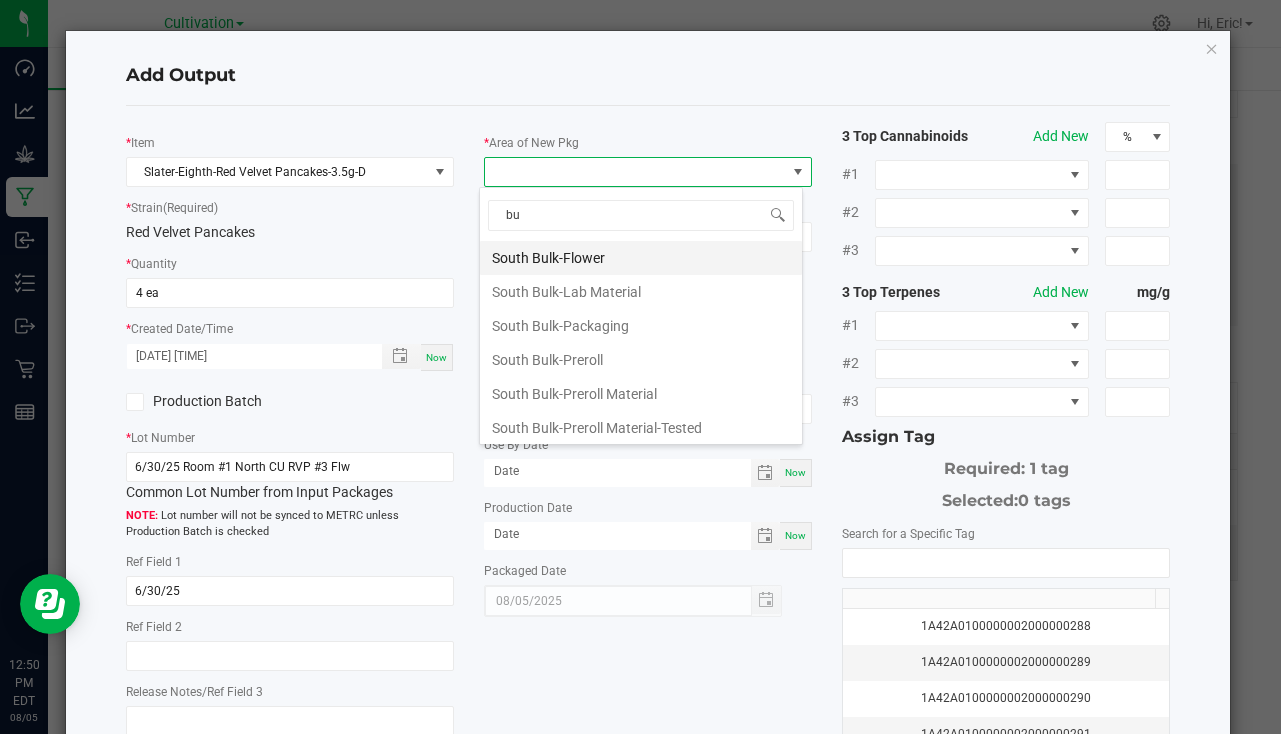 click on "South Bulk-Flower" at bounding box center [641, 258] 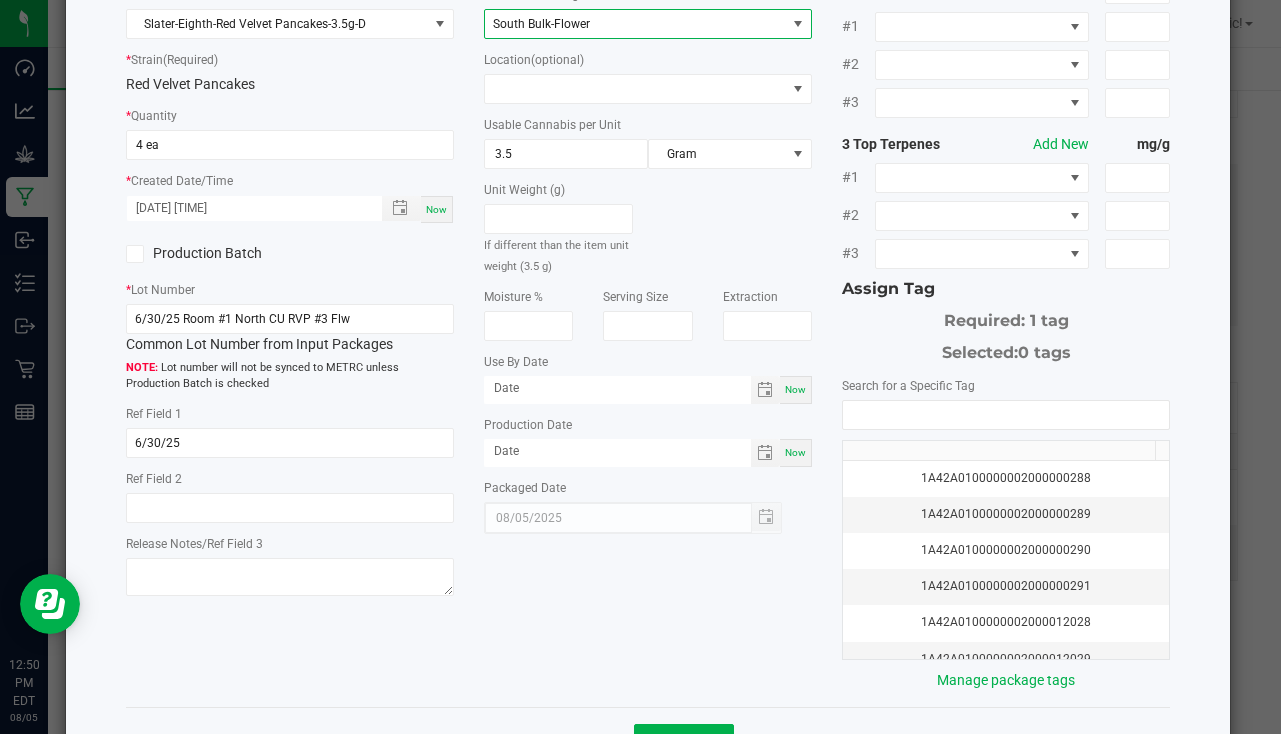 scroll, scrollTop: 221, scrollLeft: 0, axis: vertical 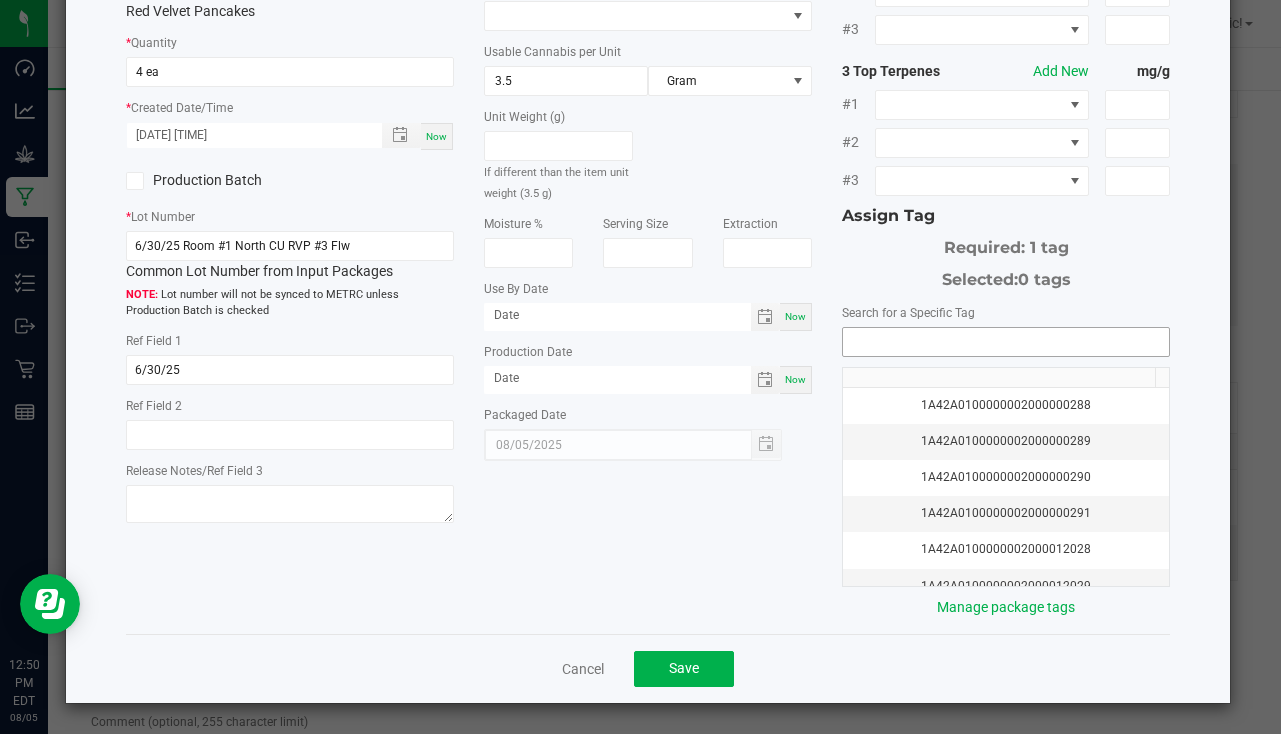 click at bounding box center [1006, 342] 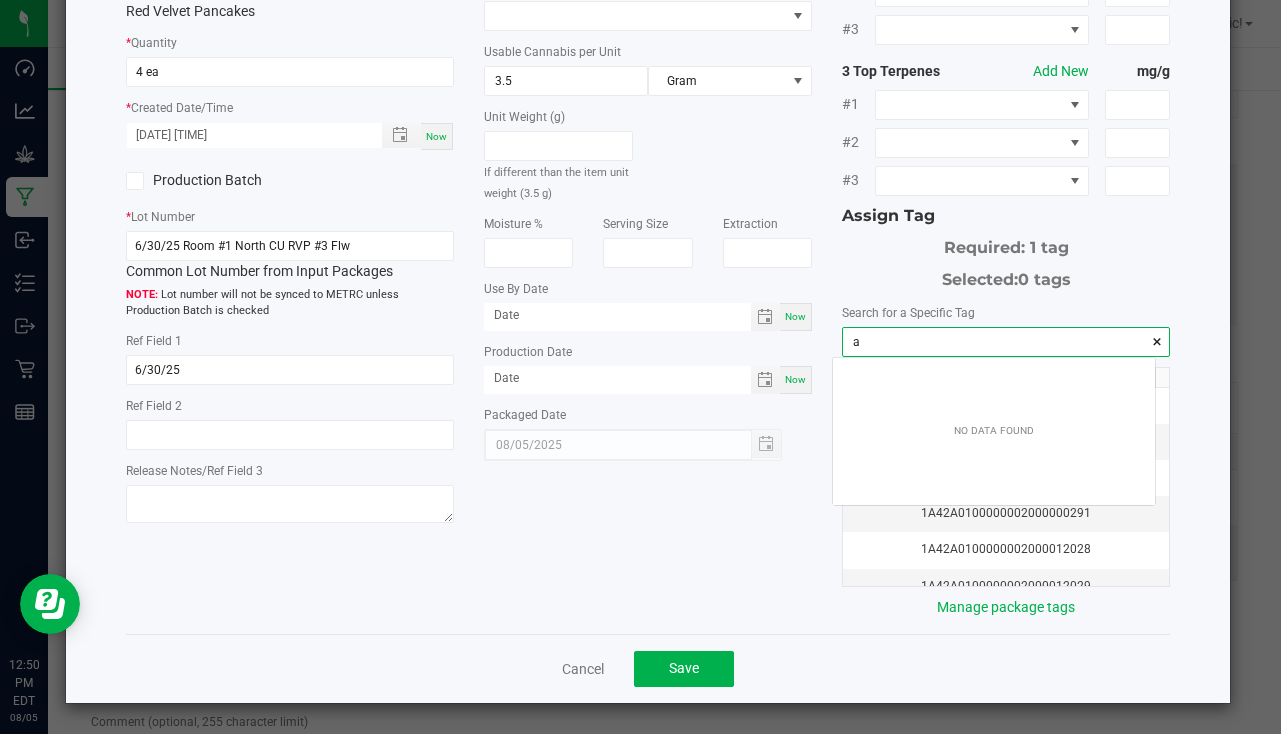scroll, scrollTop: 99972, scrollLeft: 99678, axis: both 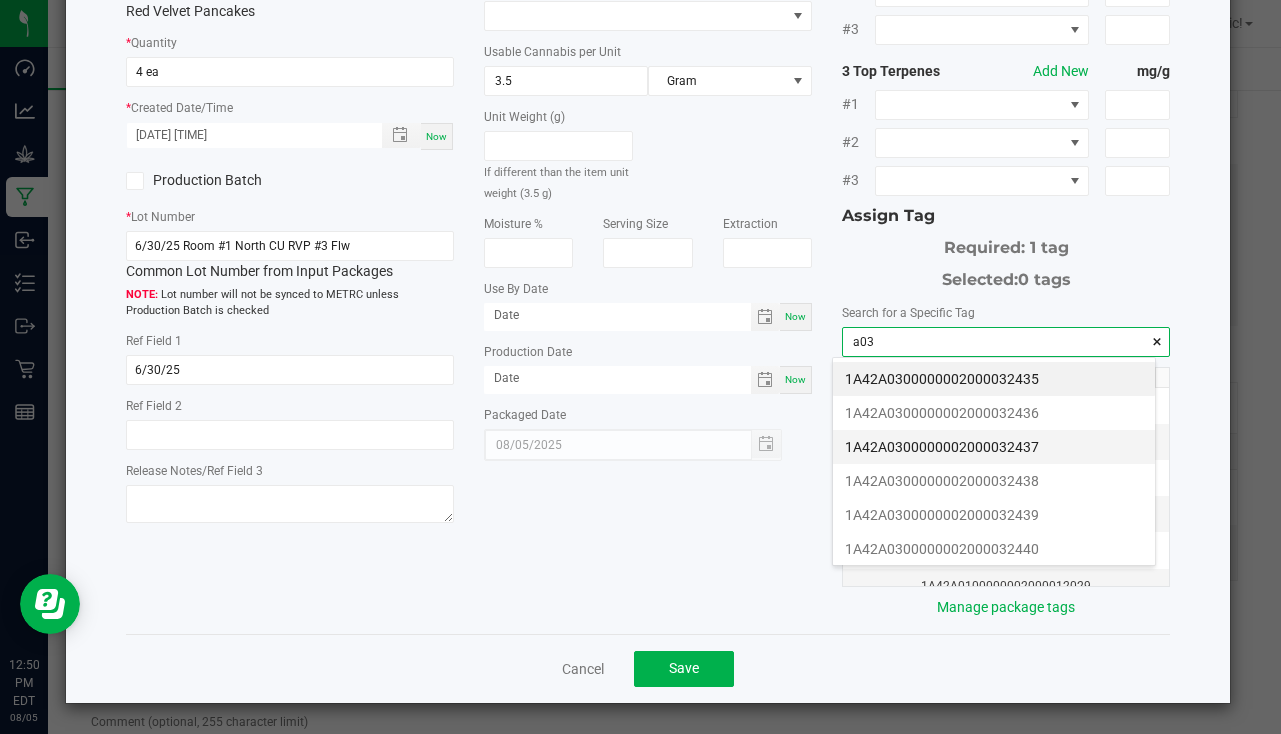 click on "1A42A0300000002000032437" at bounding box center (994, 447) 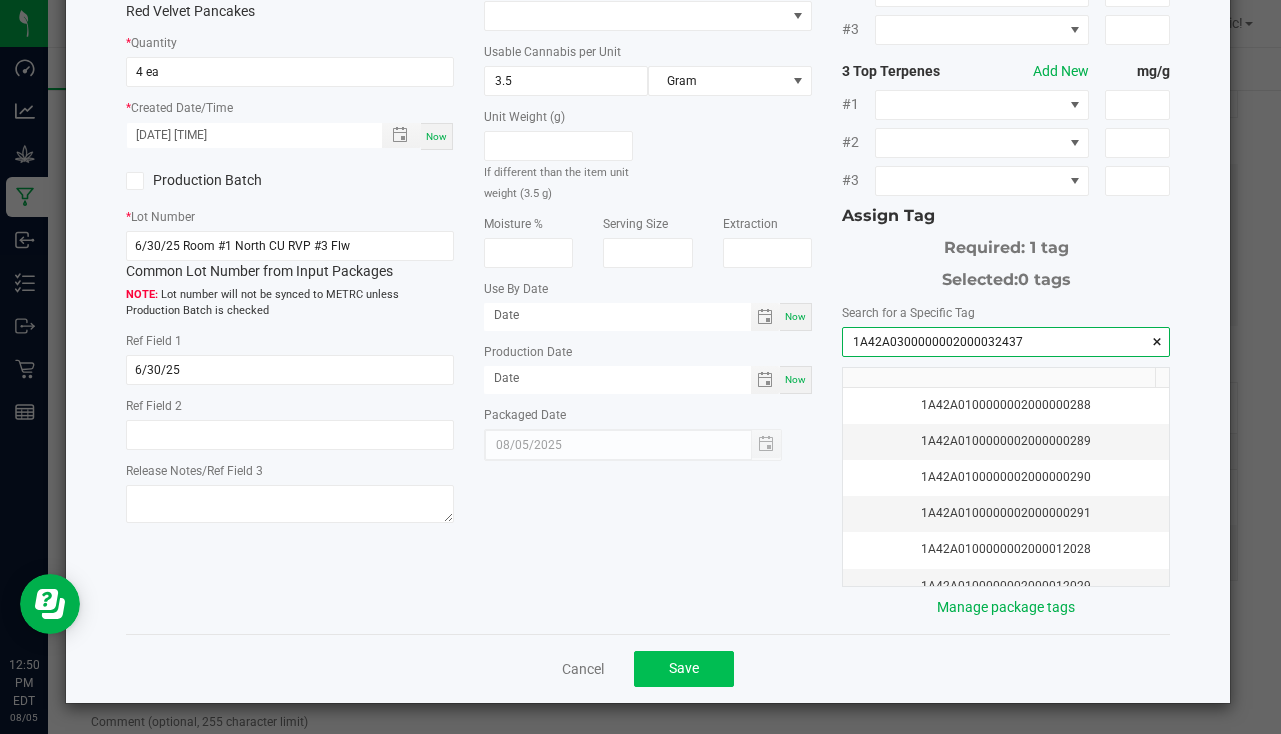 type on "1A42A0300000002000032437" 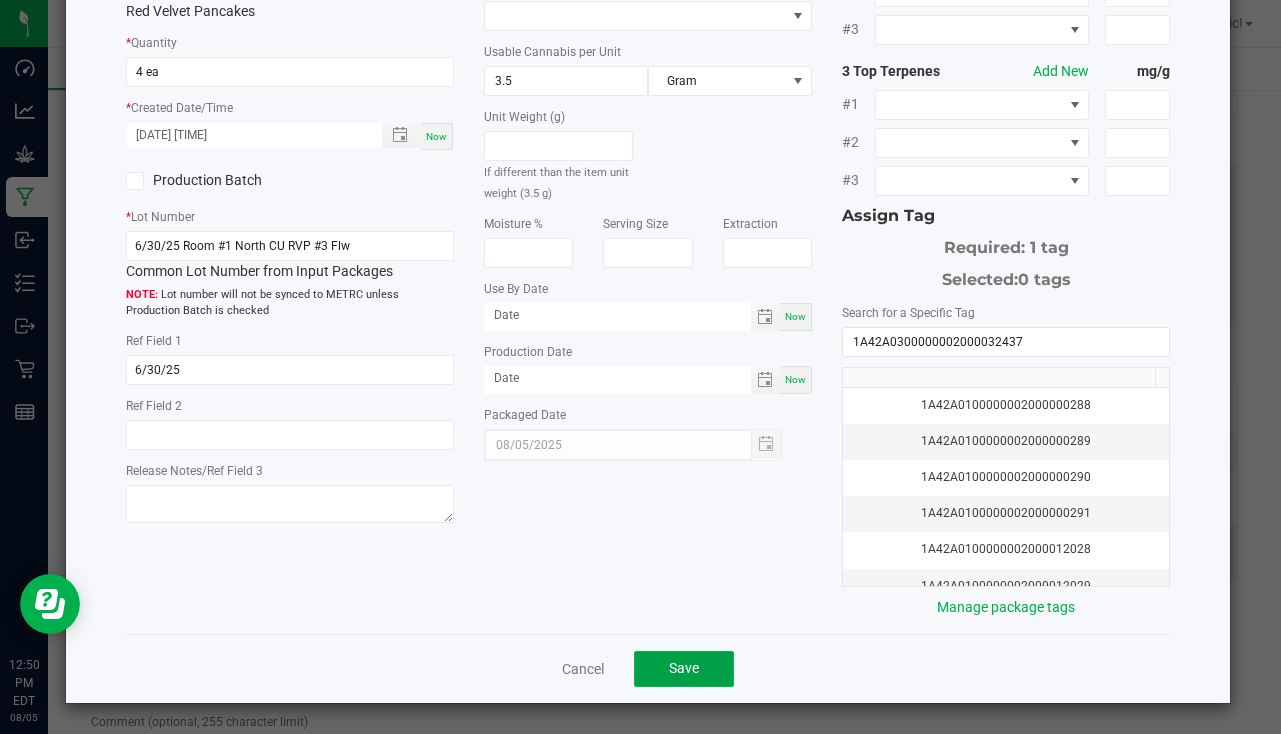 drag, startPoint x: 698, startPoint y: 660, endPoint x: 676, endPoint y: 636, distance: 32.55764 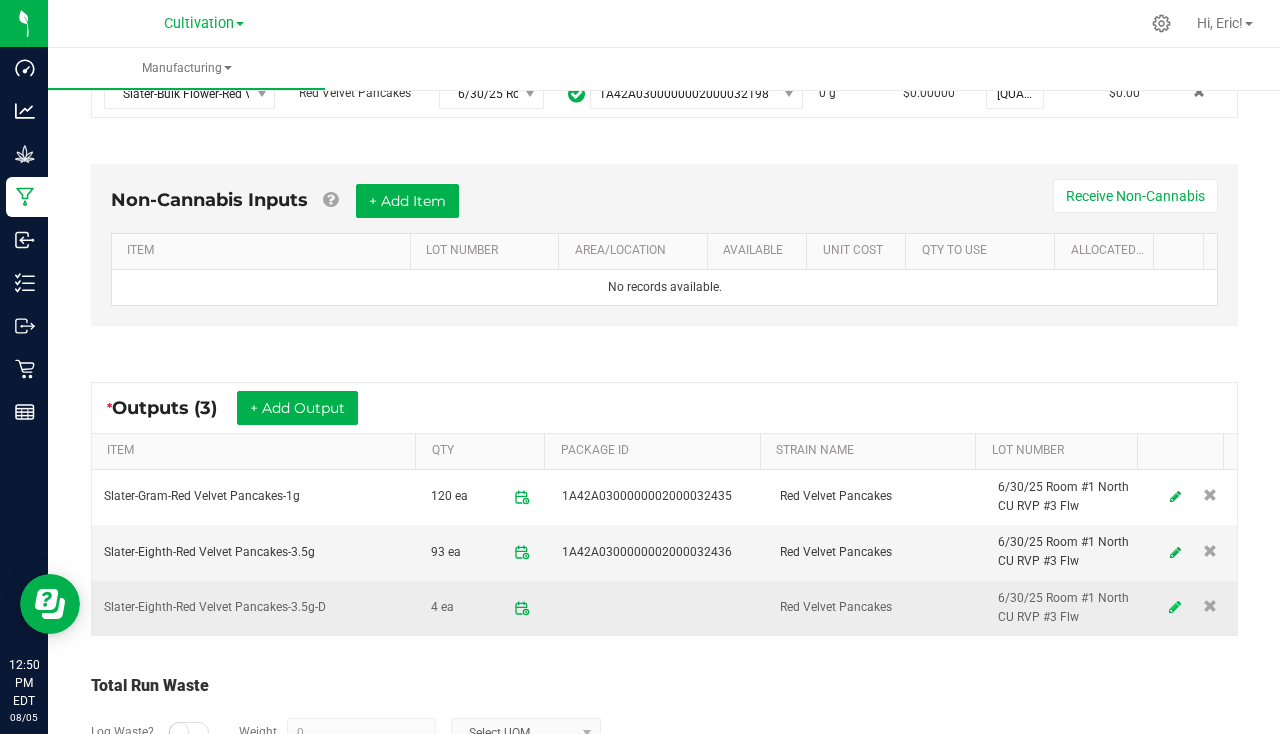 click at bounding box center [1175, 608] 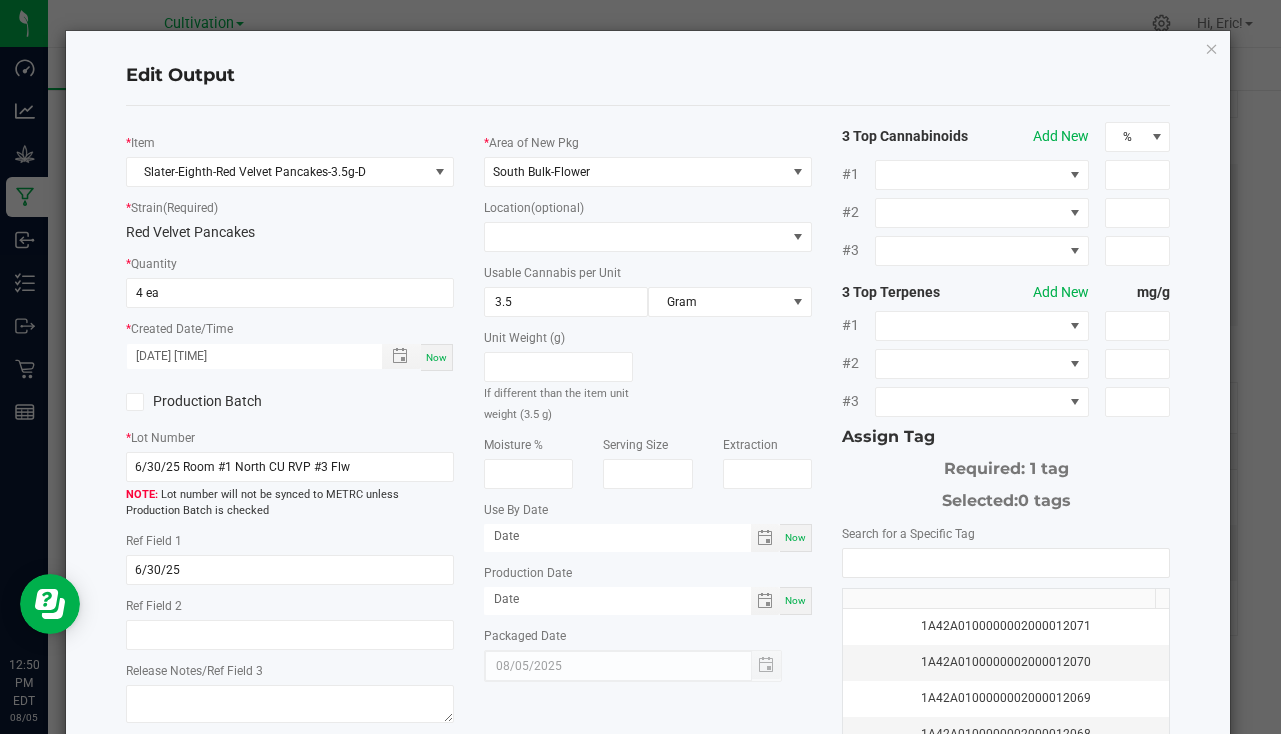 scroll, scrollTop: 221, scrollLeft: 0, axis: vertical 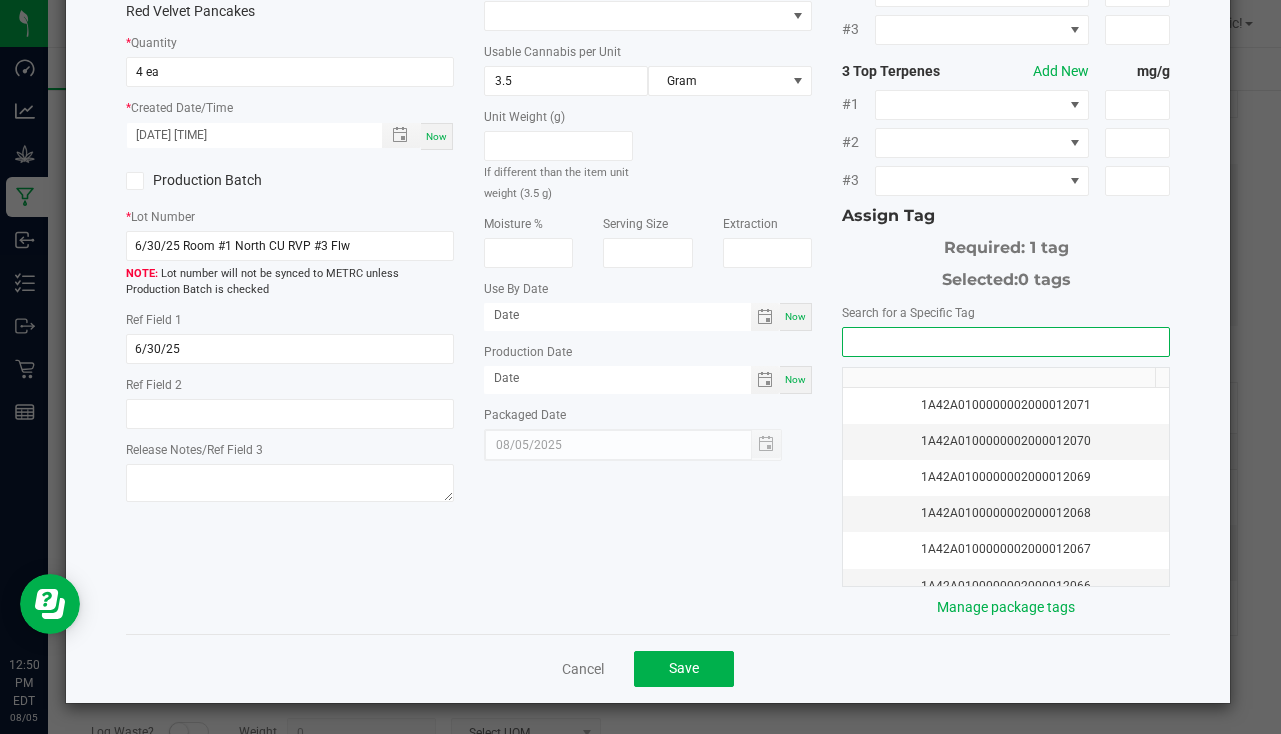 click at bounding box center (1006, 342) 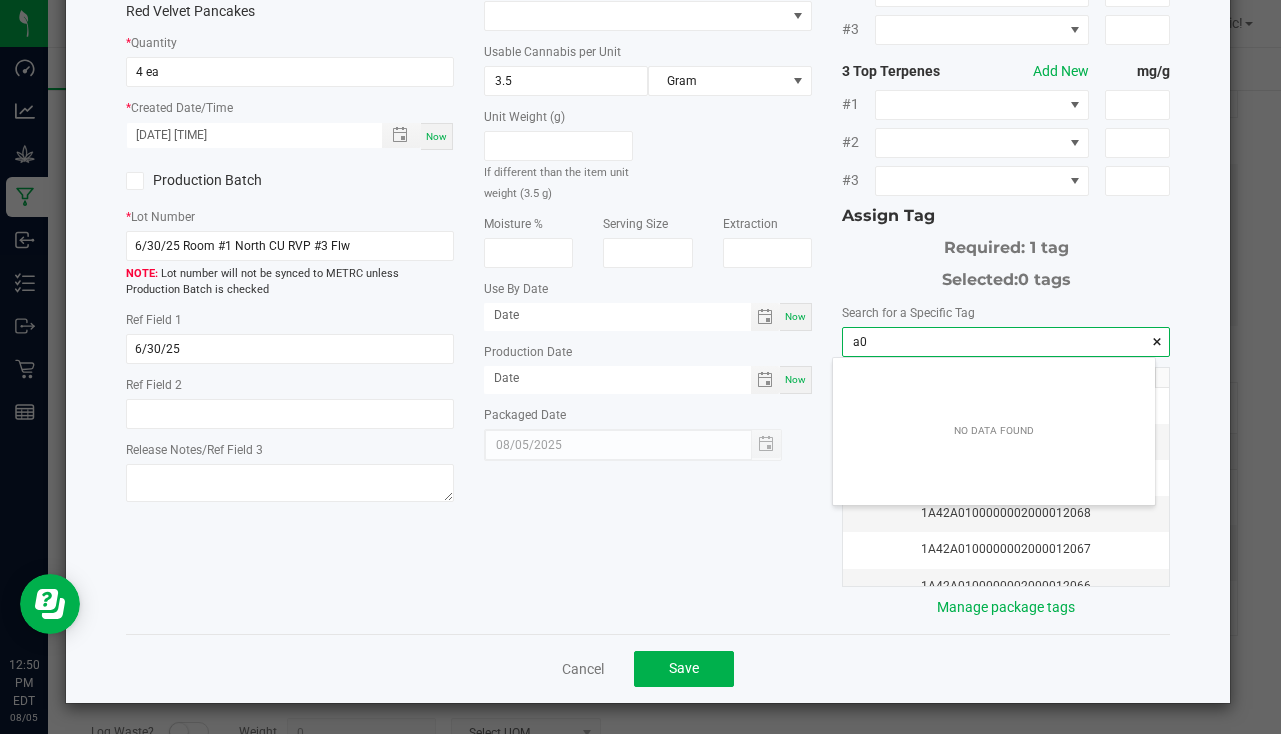 scroll, scrollTop: 99972, scrollLeft: 99678, axis: both 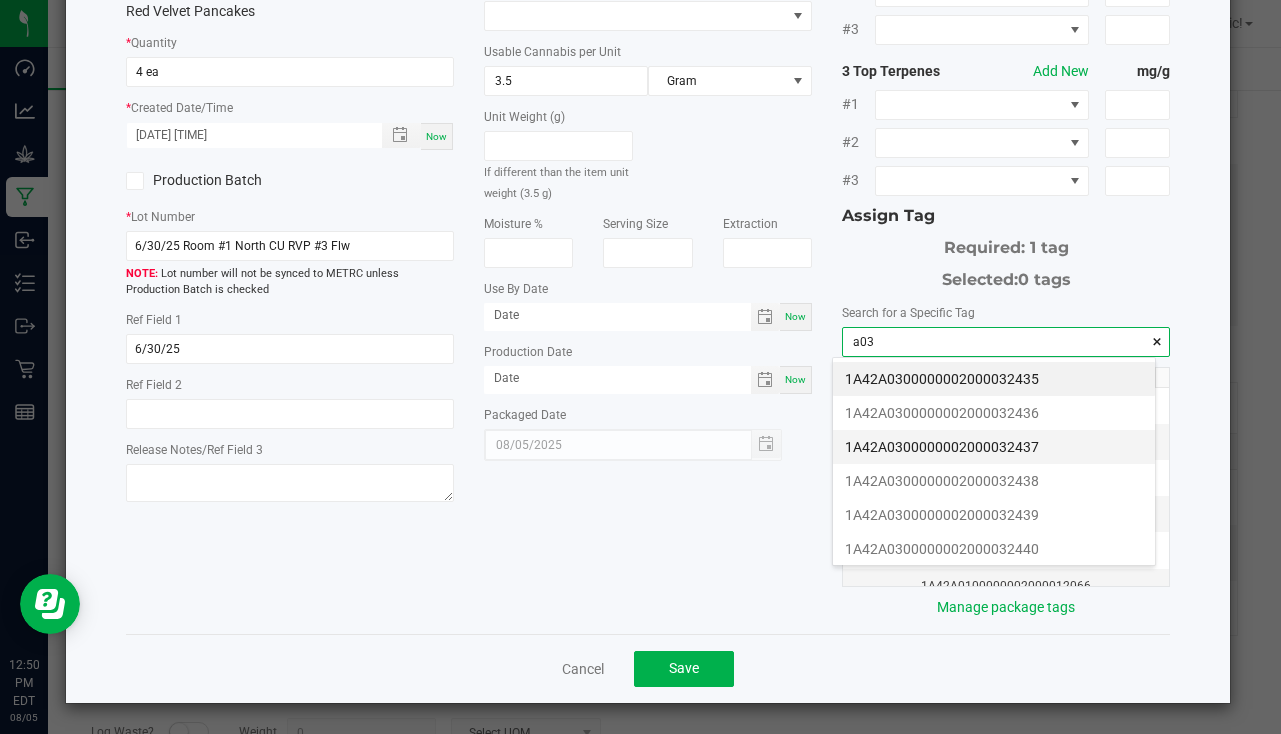 click on "1A42A0300000002000032437" at bounding box center (994, 447) 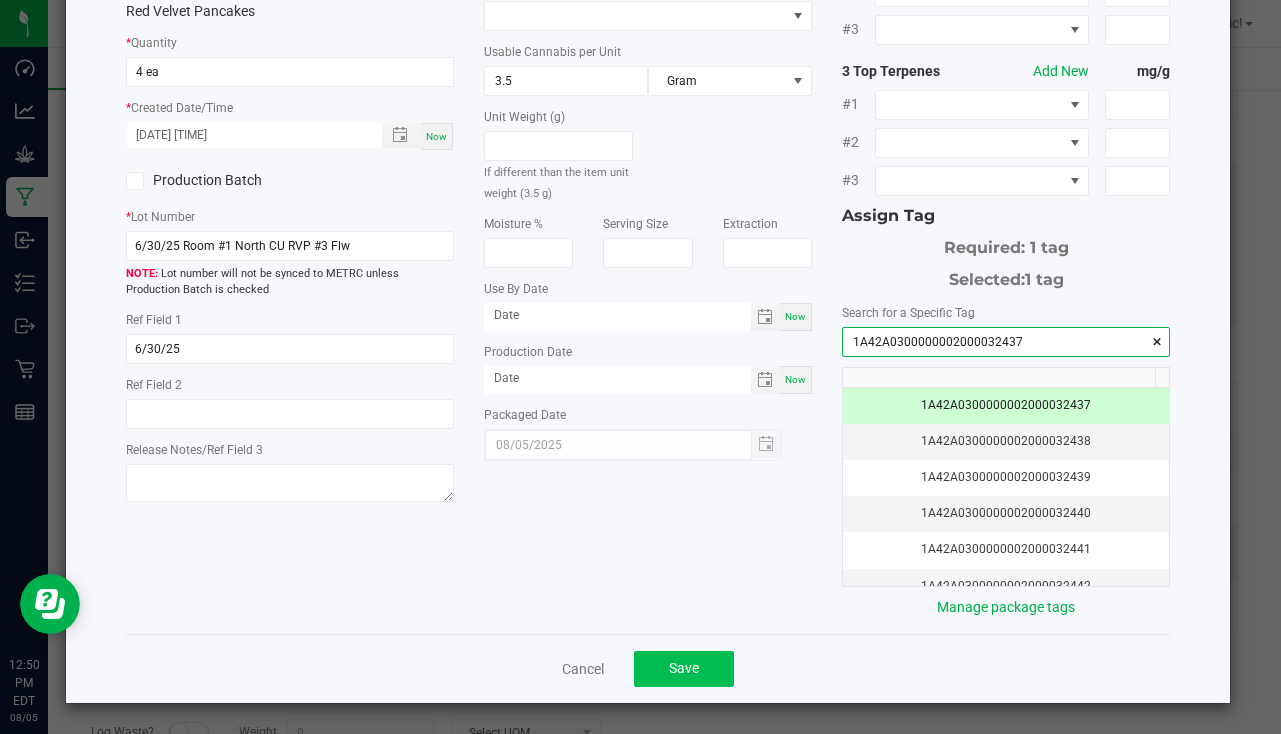 type on "1A42A0300000002000032437" 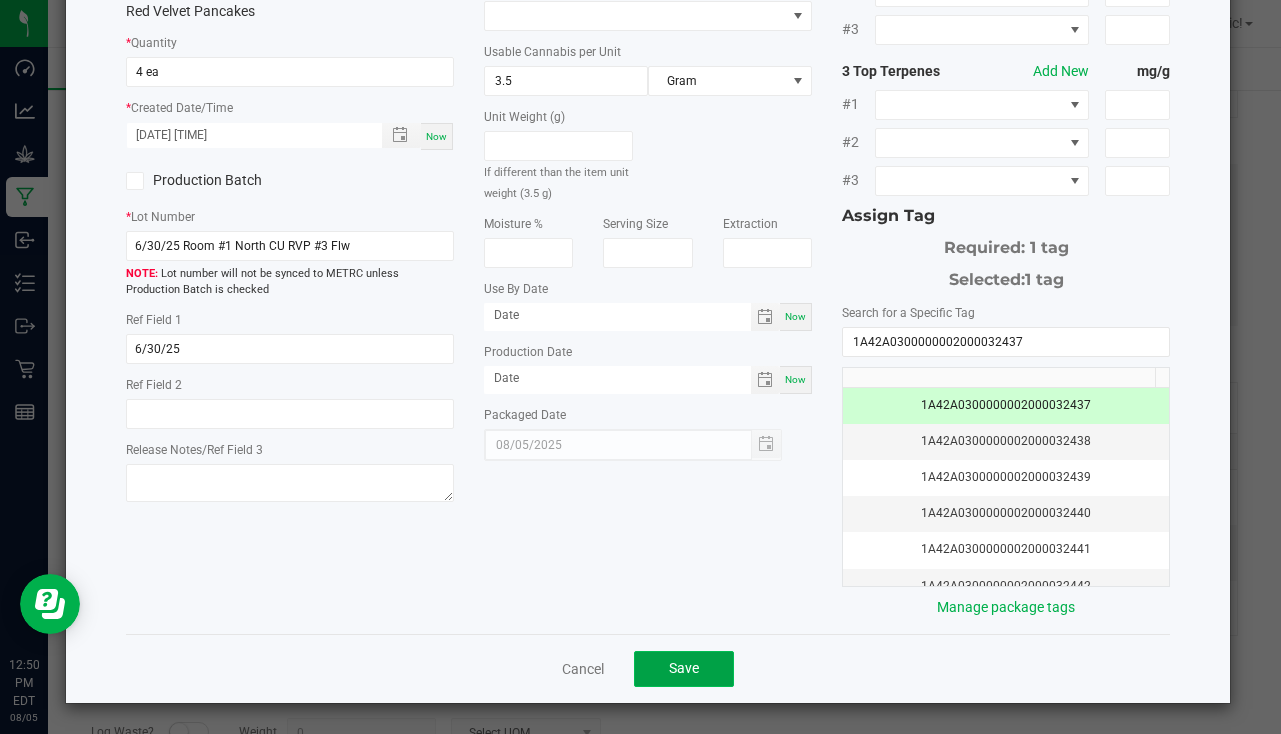 click on "Save" 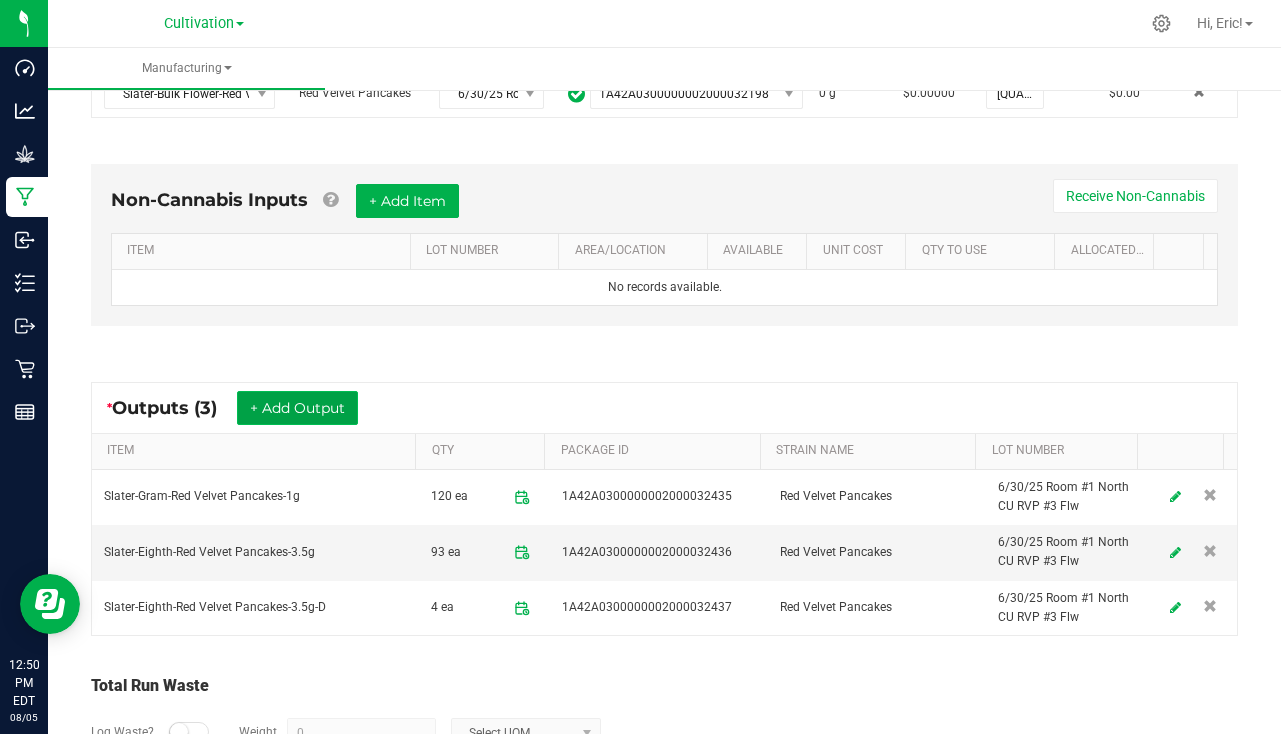 click on "+ Add Output" at bounding box center (297, 408) 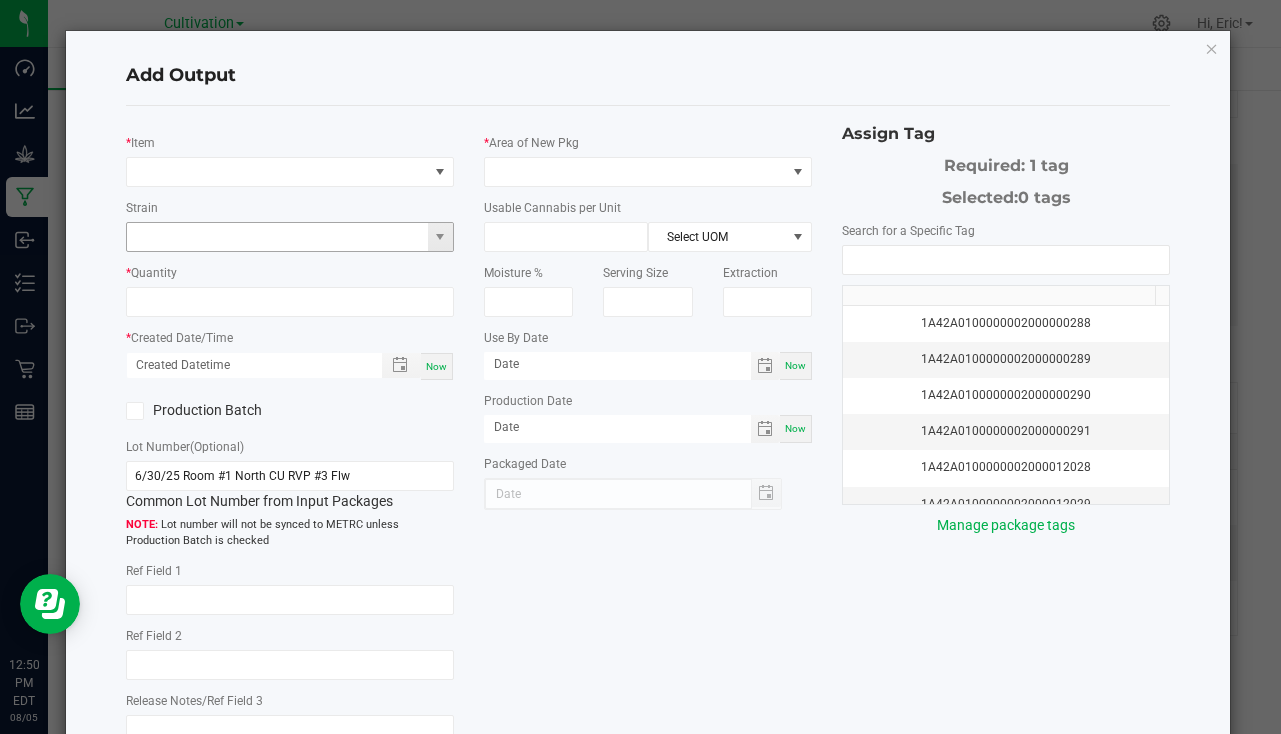 type on "6/30/25" 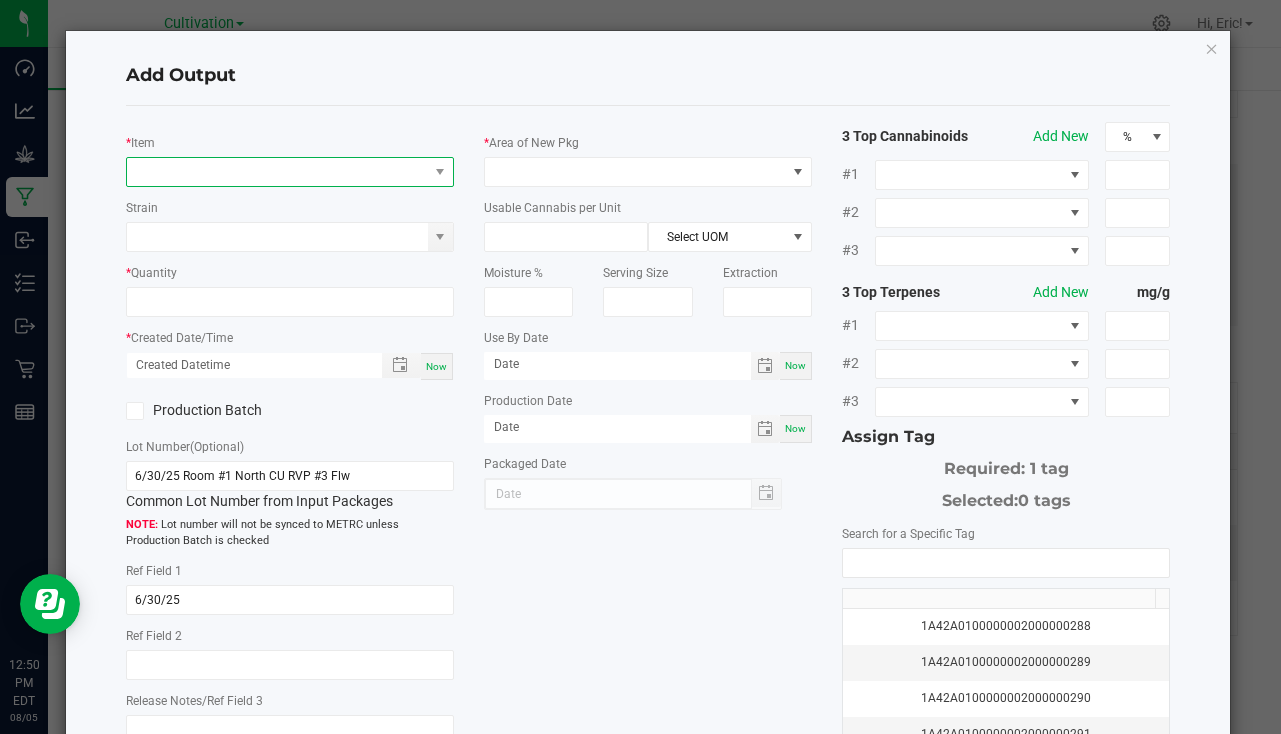 click at bounding box center [277, 172] 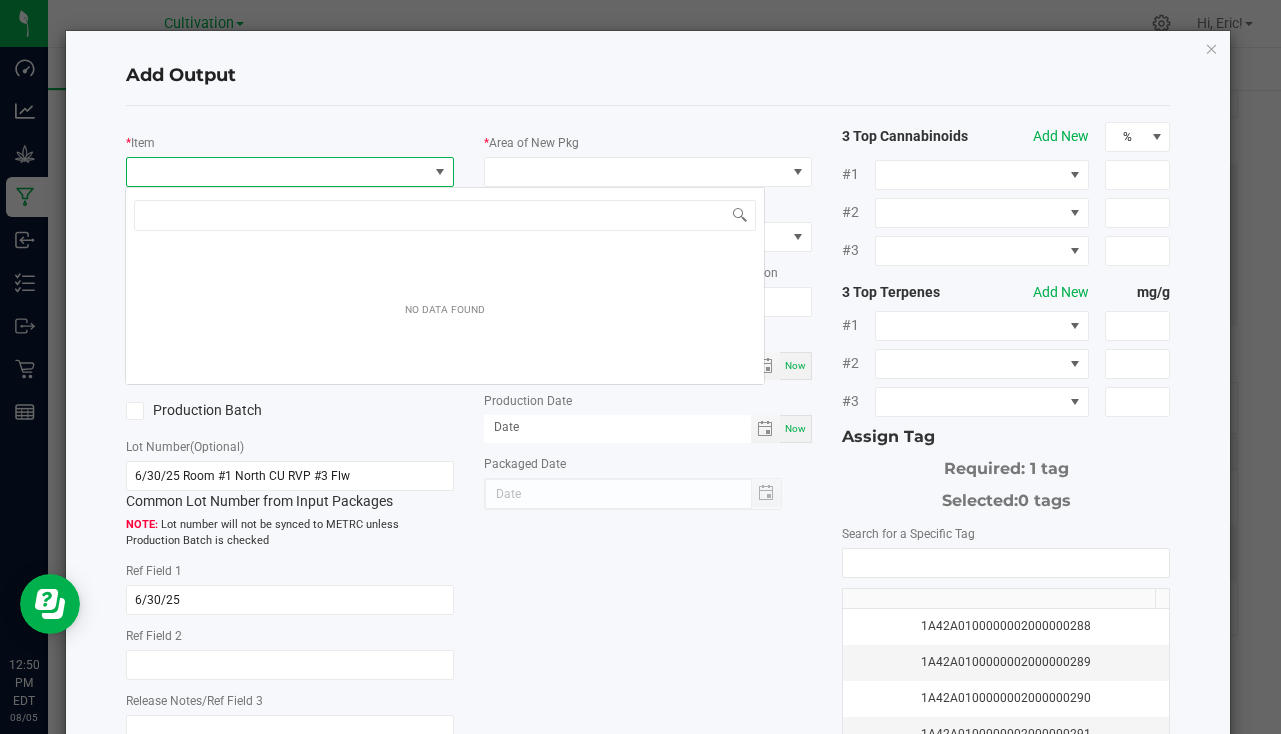 scroll, scrollTop: 99970, scrollLeft: 99676, axis: both 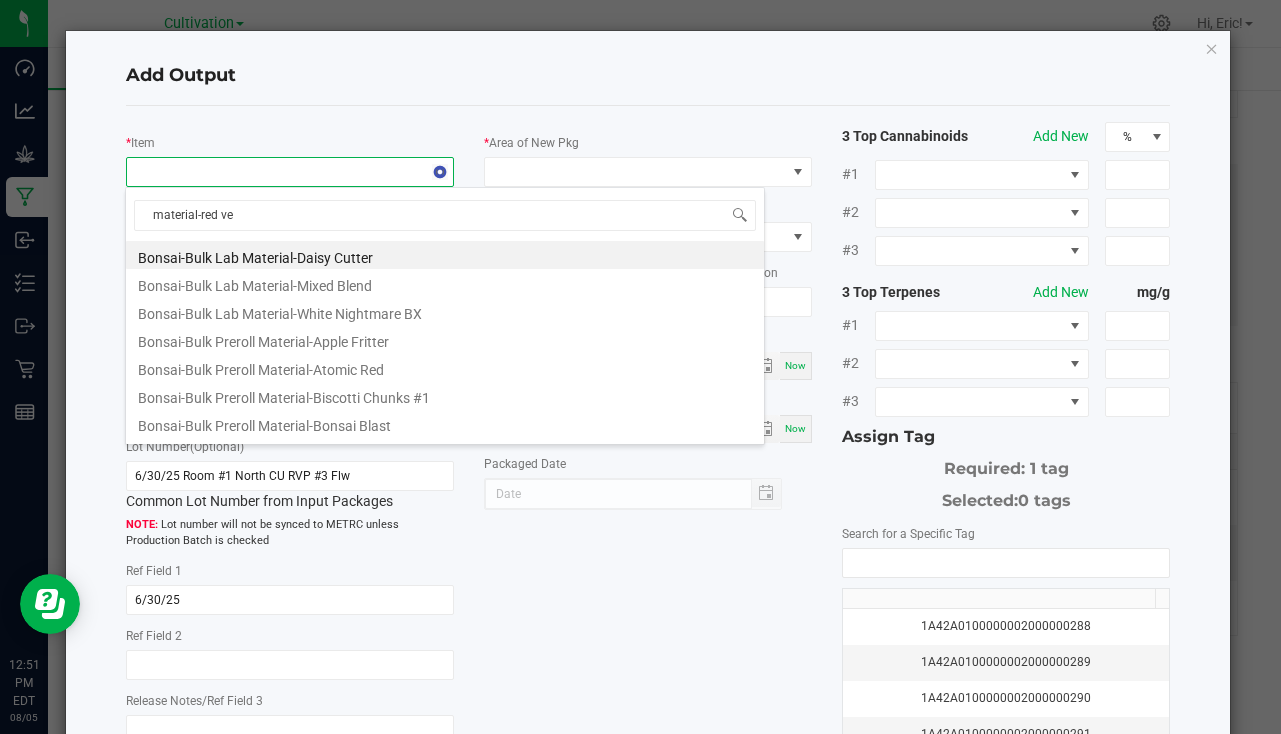 type on "material-red vel" 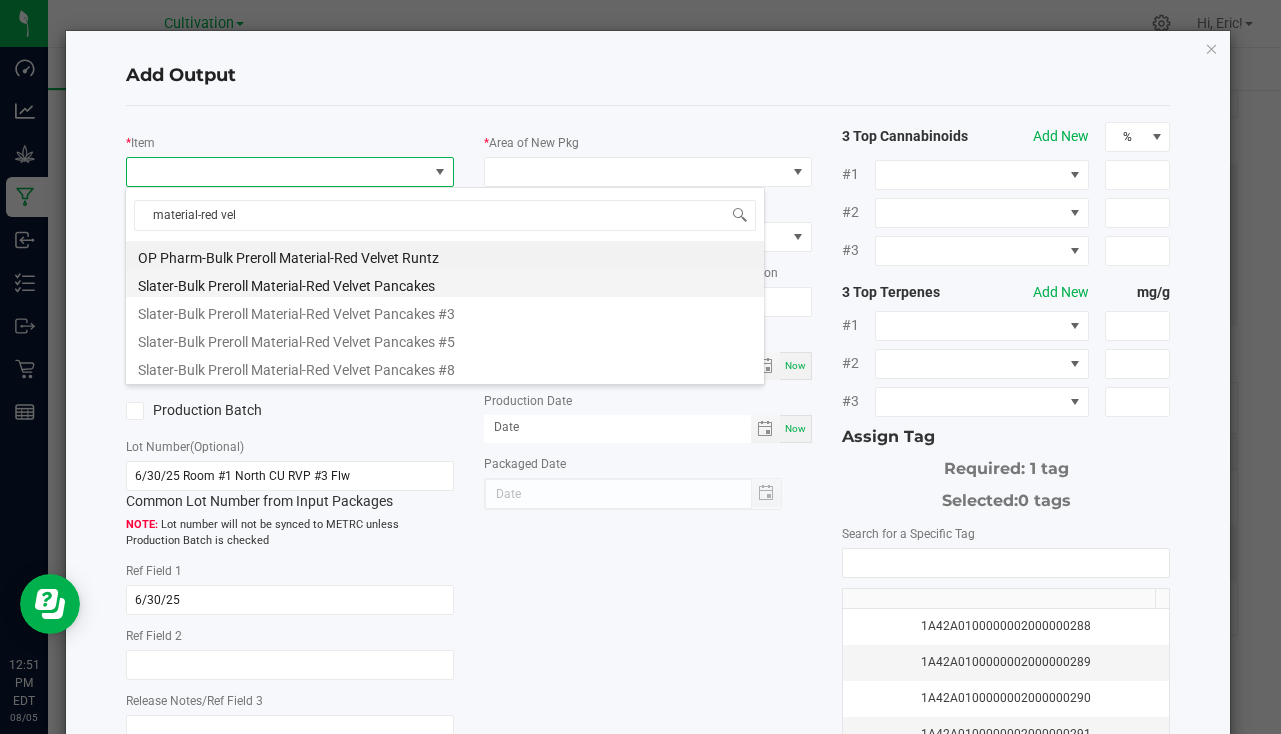 click on "Slater-Bulk Preroll Material-Red Velvet Pancakes" at bounding box center [445, 283] 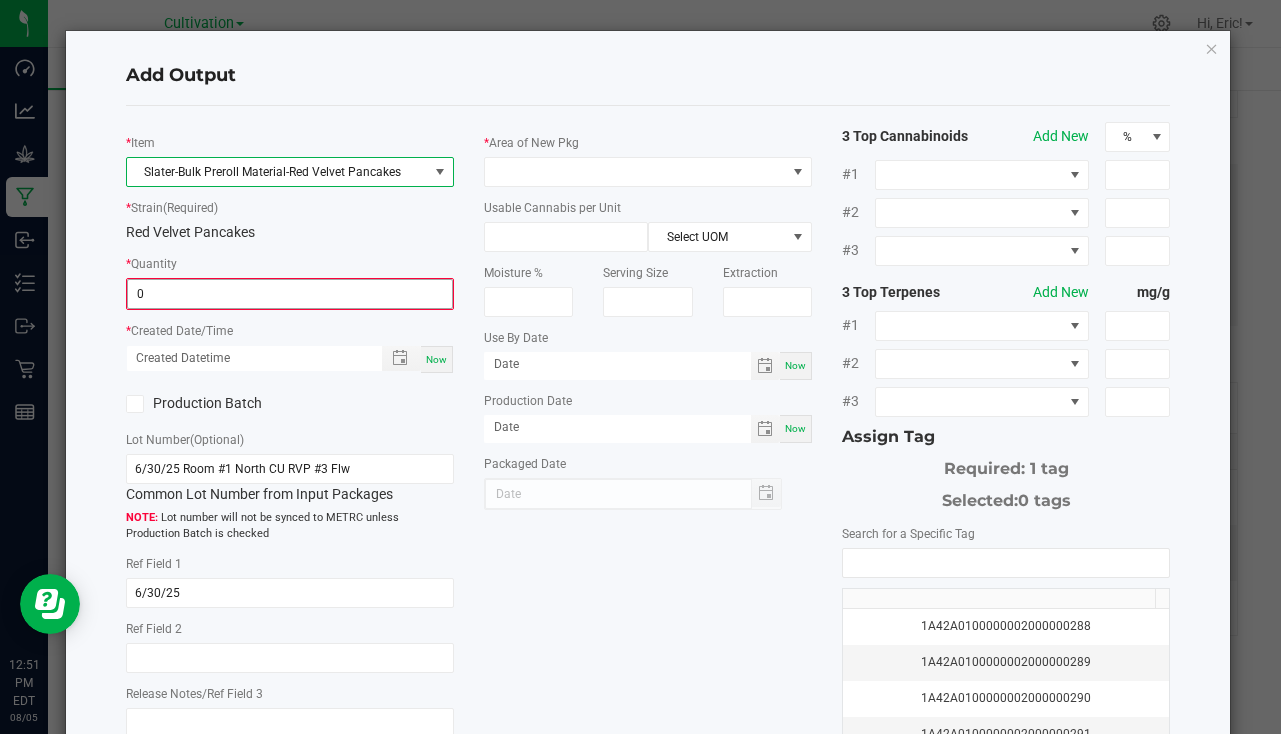 click on "0" at bounding box center [290, 294] 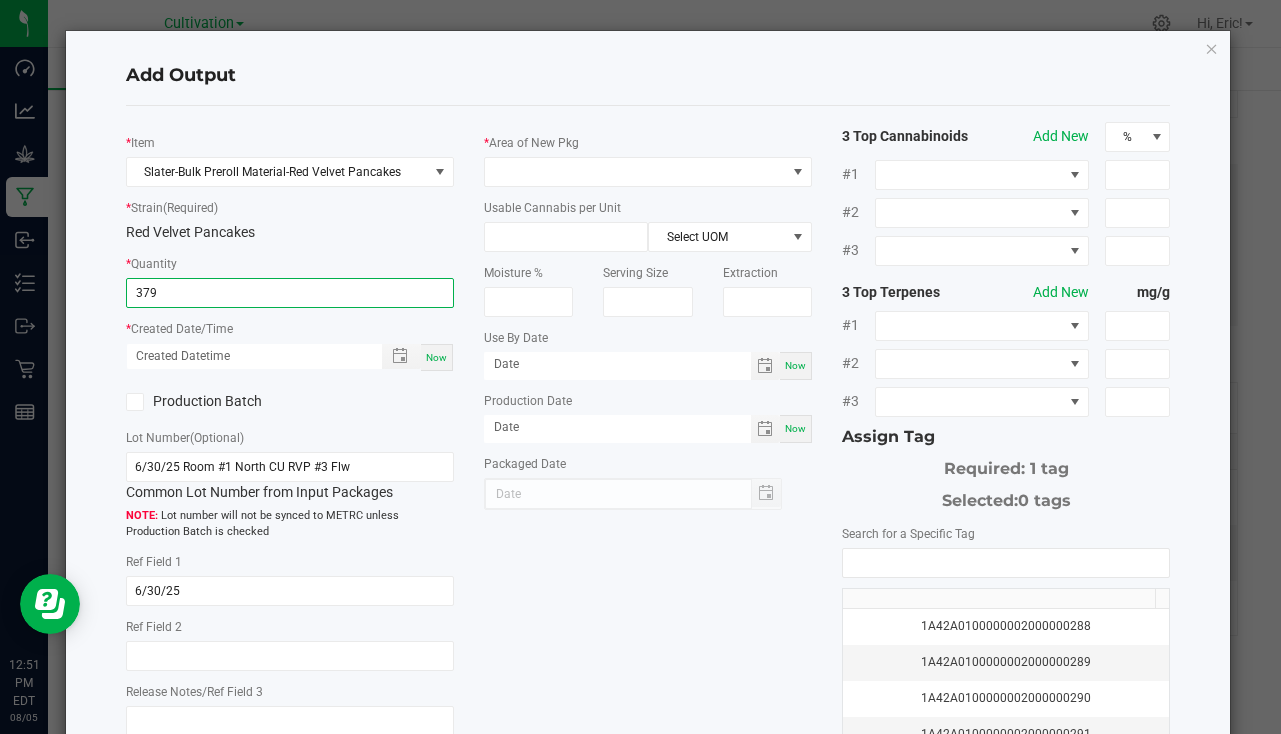 type on "379.0000 g" 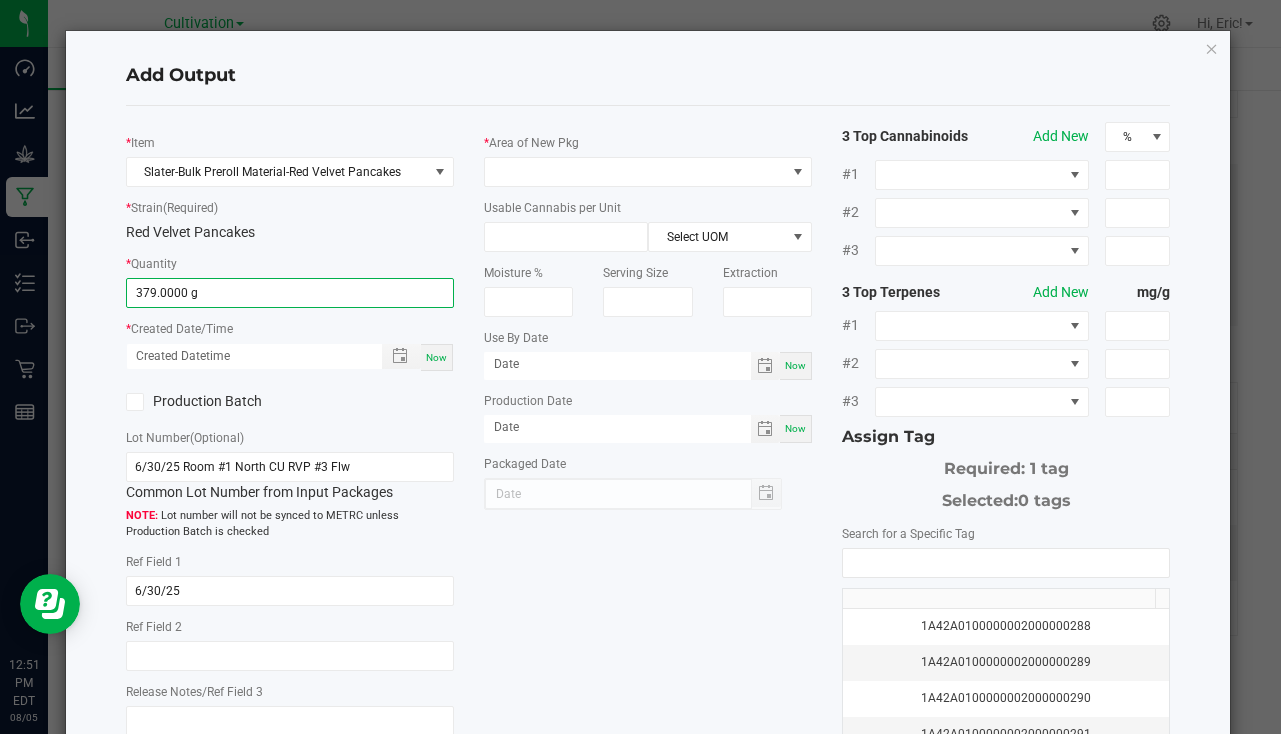 click on "Now" at bounding box center (436, 357) 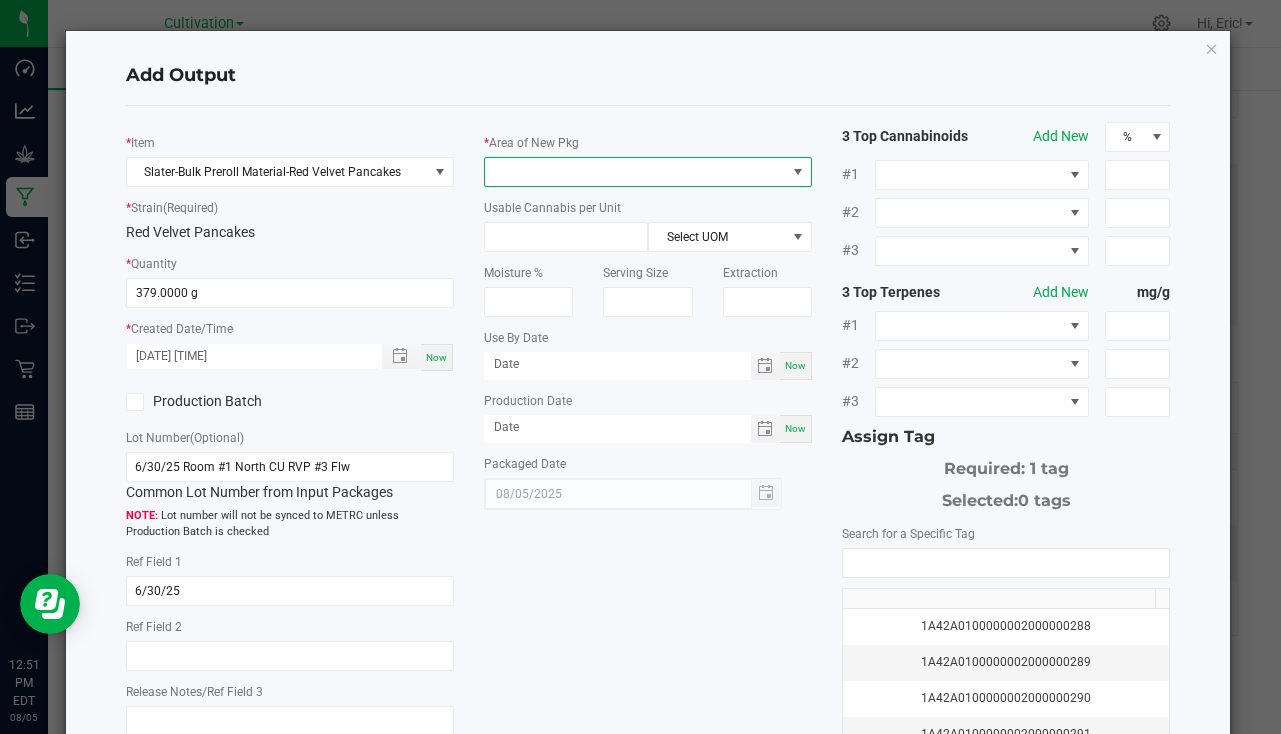 click at bounding box center (635, 172) 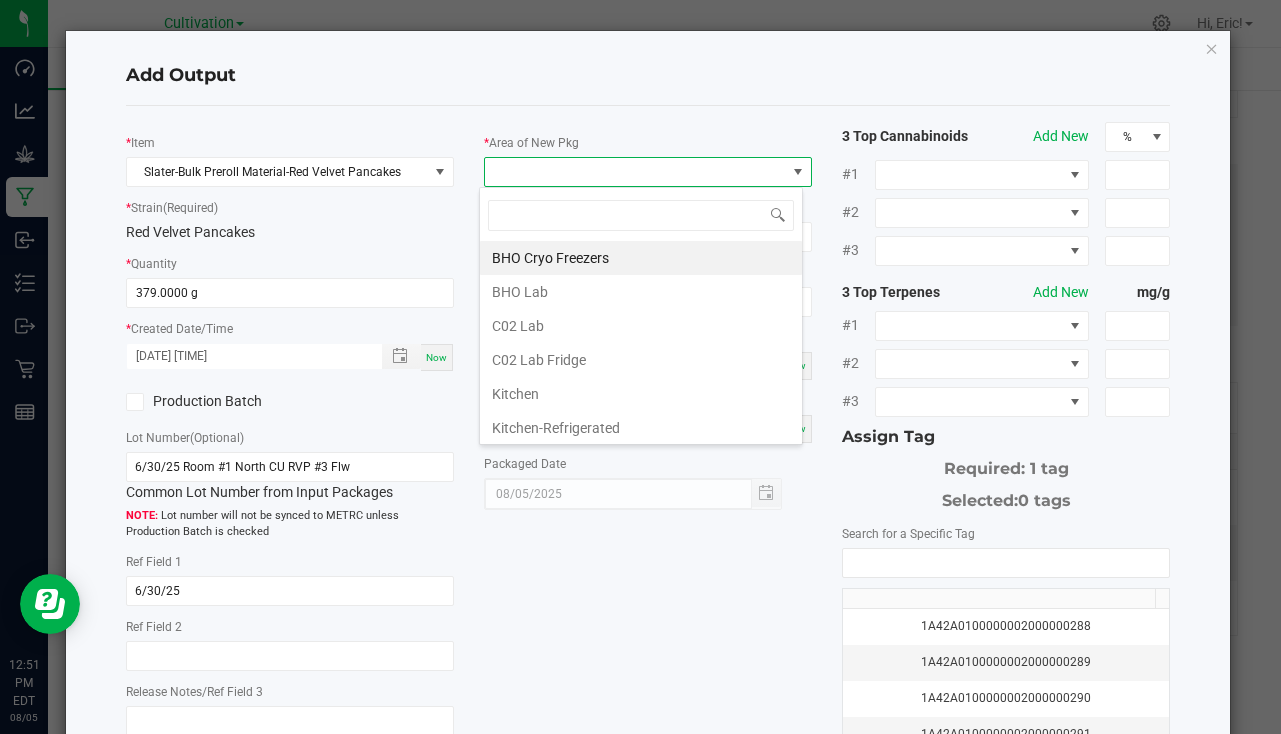 scroll, scrollTop: 99970, scrollLeft: 99676, axis: both 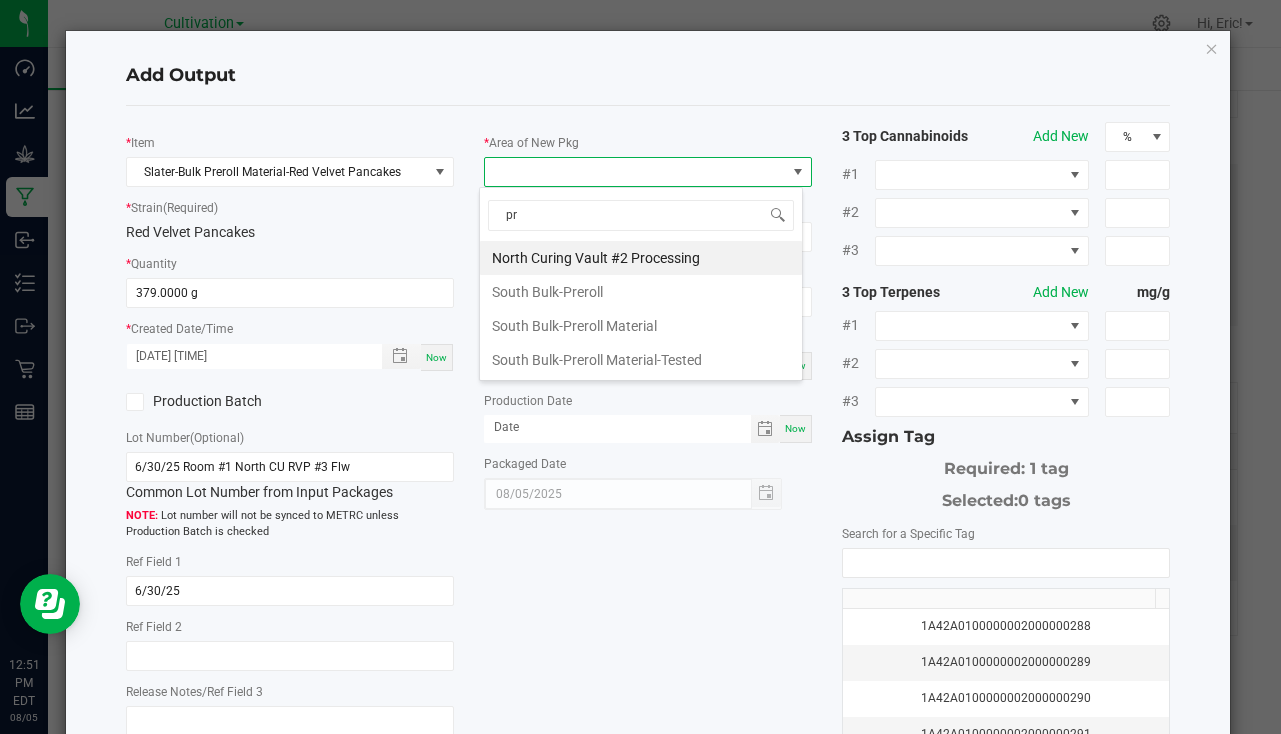 type on "pre" 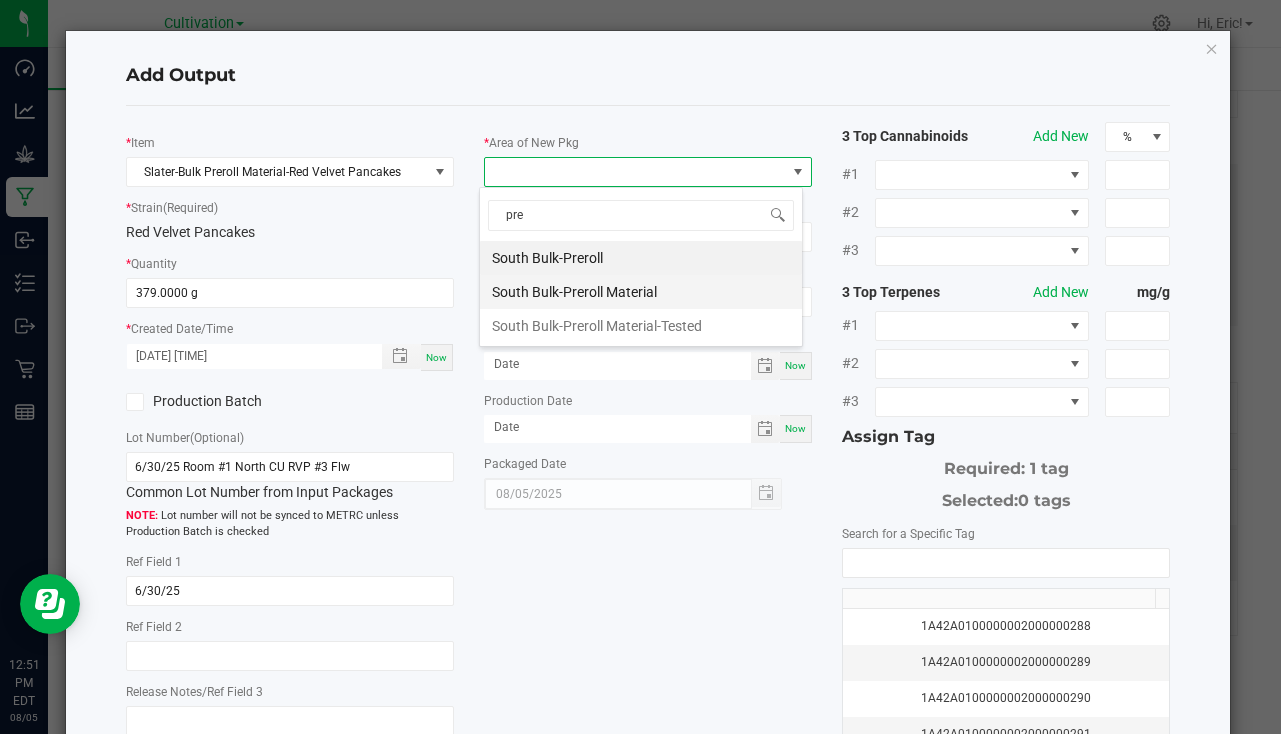 click on "South Bulk-Preroll Material" at bounding box center (641, 292) 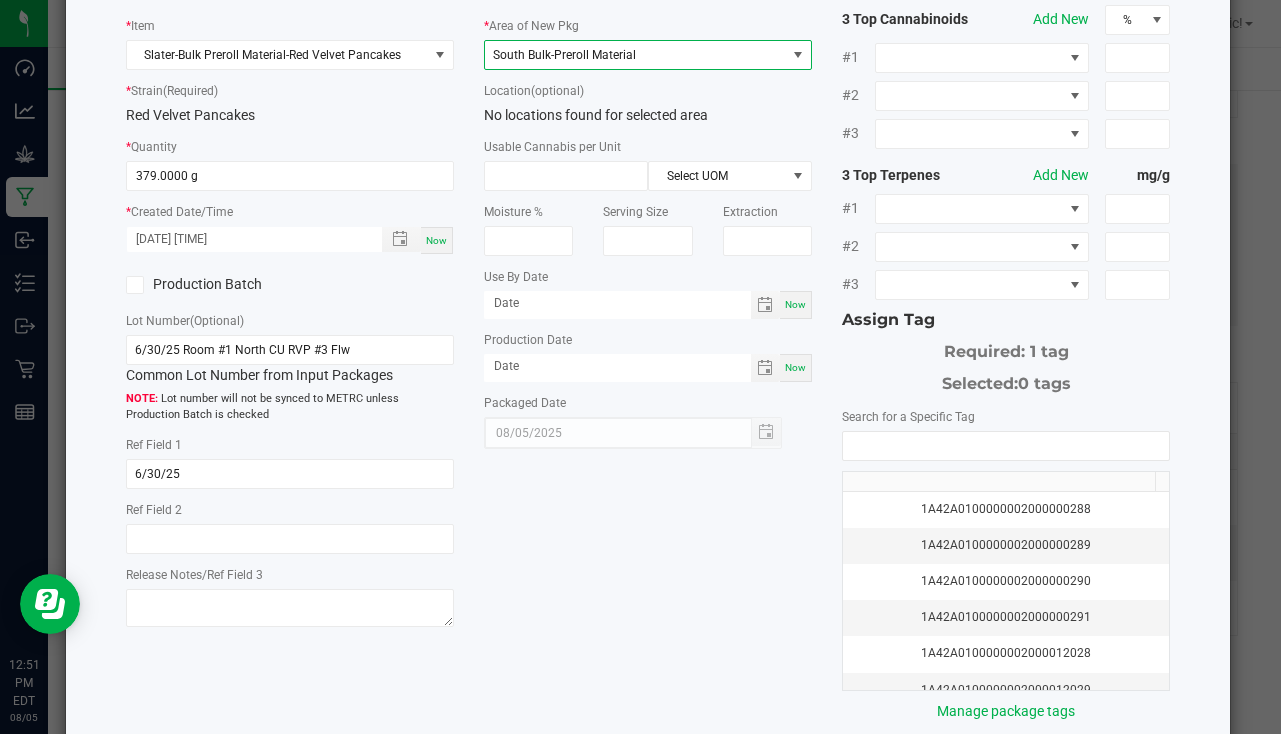 scroll, scrollTop: 221, scrollLeft: 0, axis: vertical 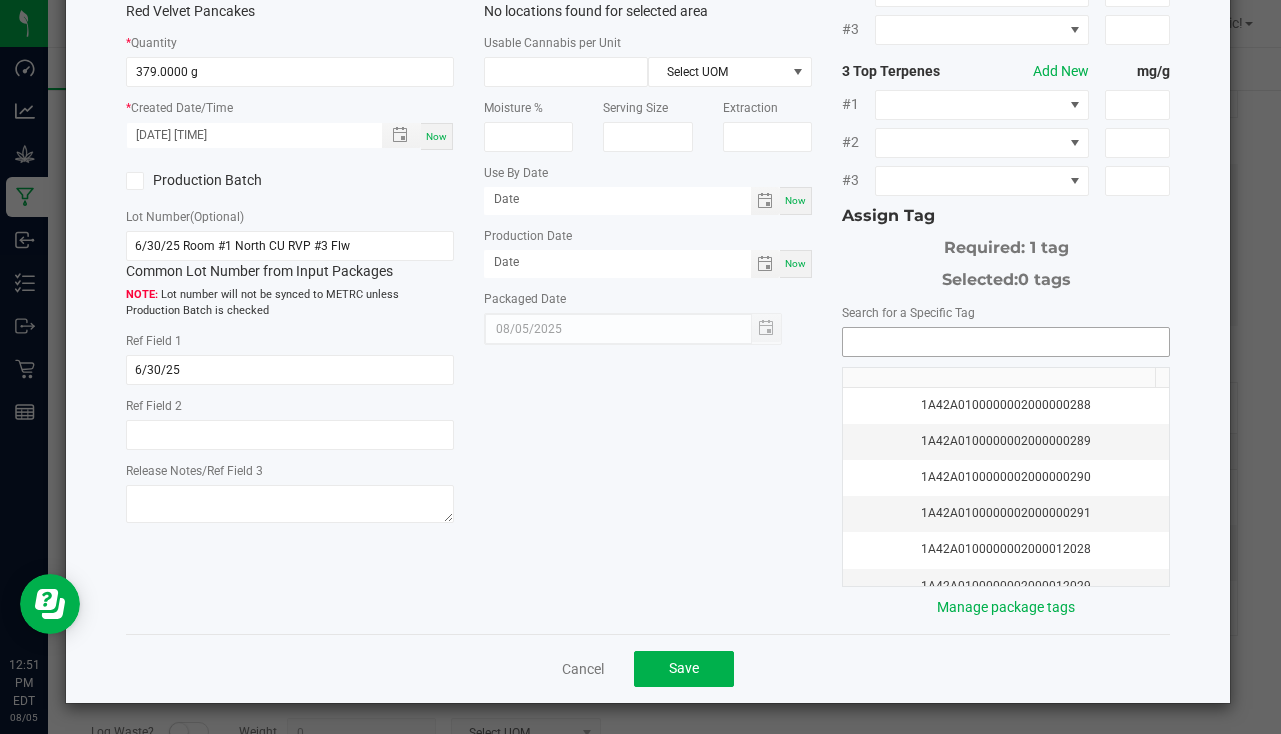 click at bounding box center (1006, 342) 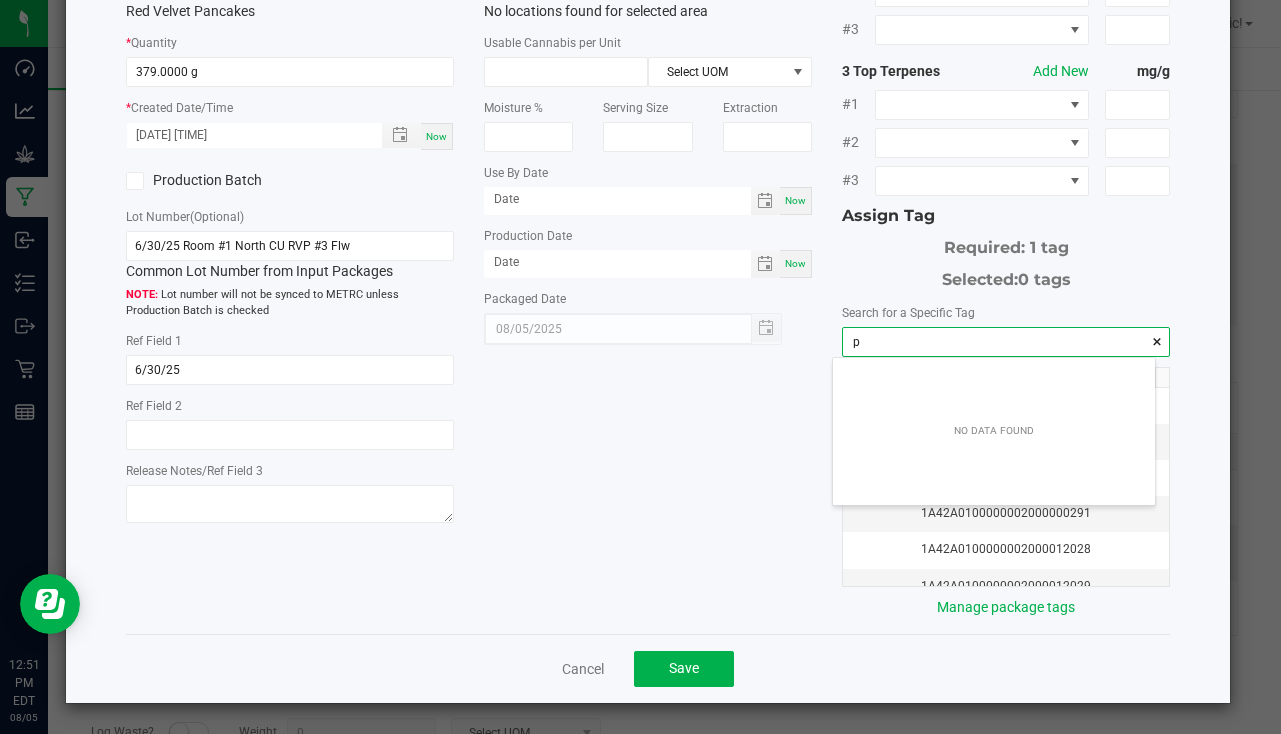scroll, scrollTop: 99972, scrollLeft: 99678, axis: both 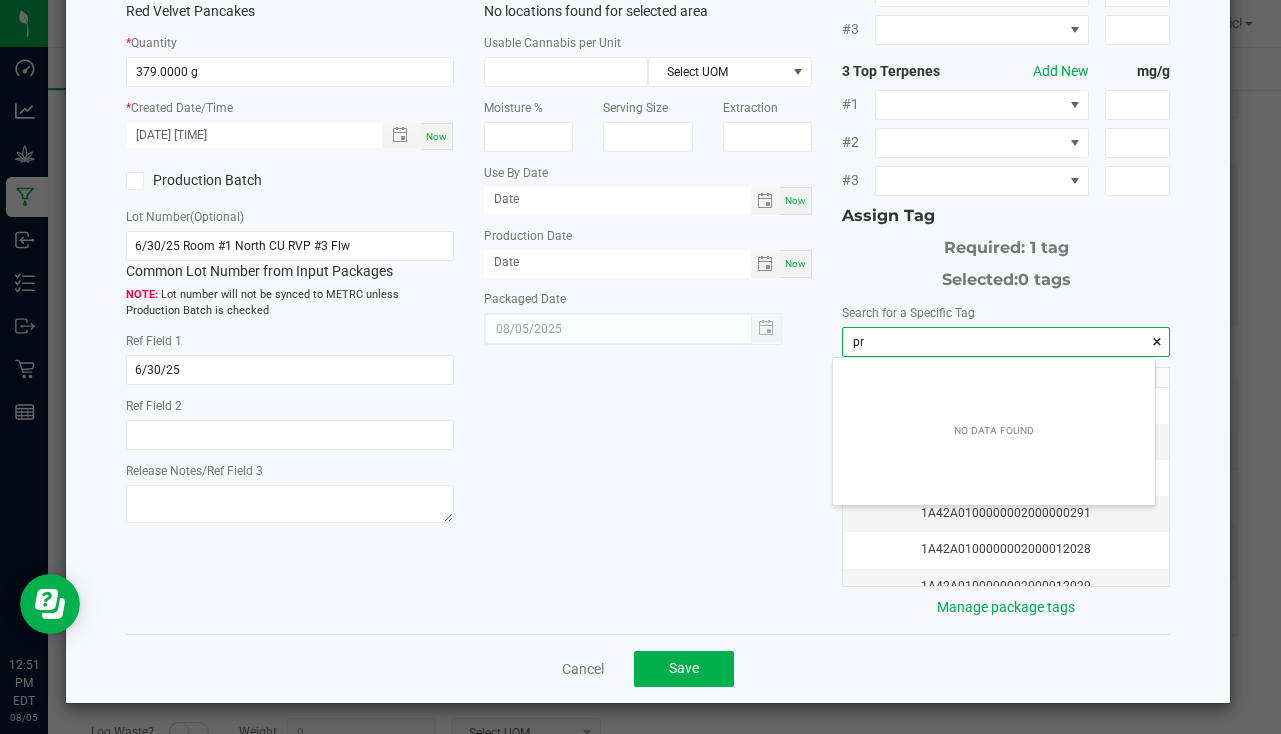 type on "p" 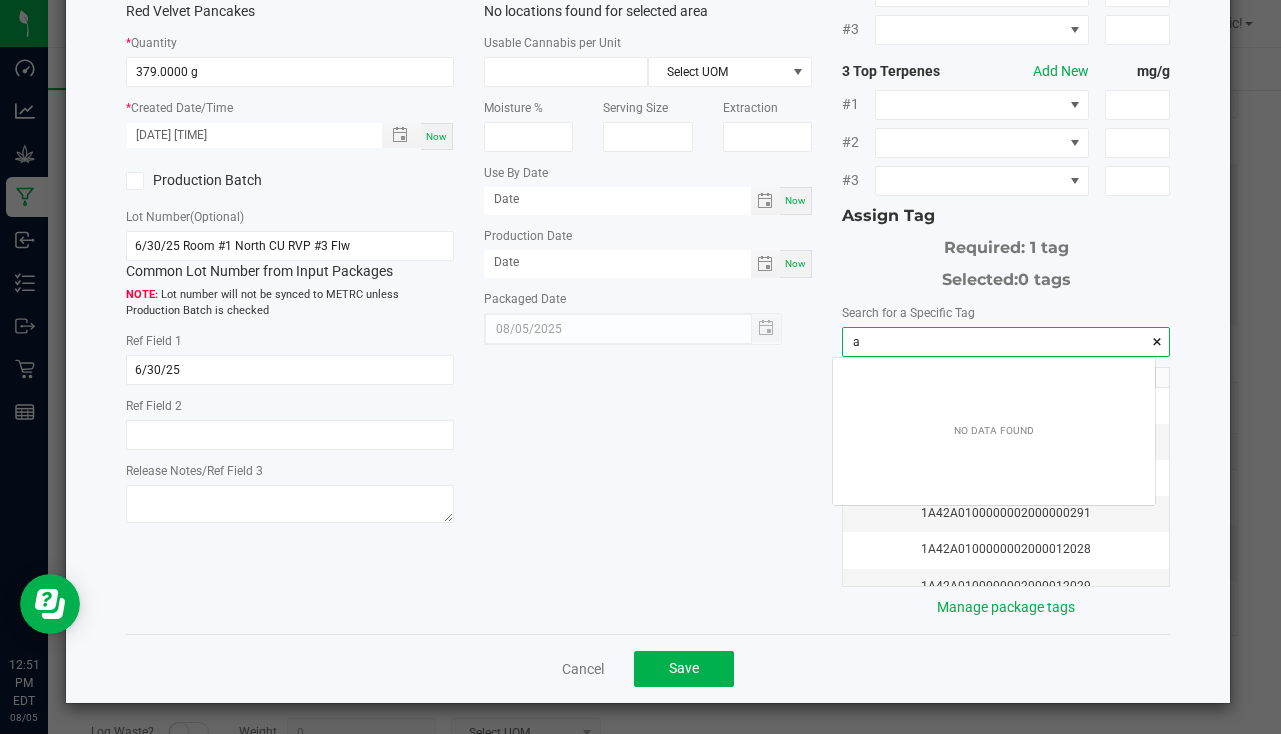 scroll, scrollTop: 99972, scrollLeft: 99678, axis: both 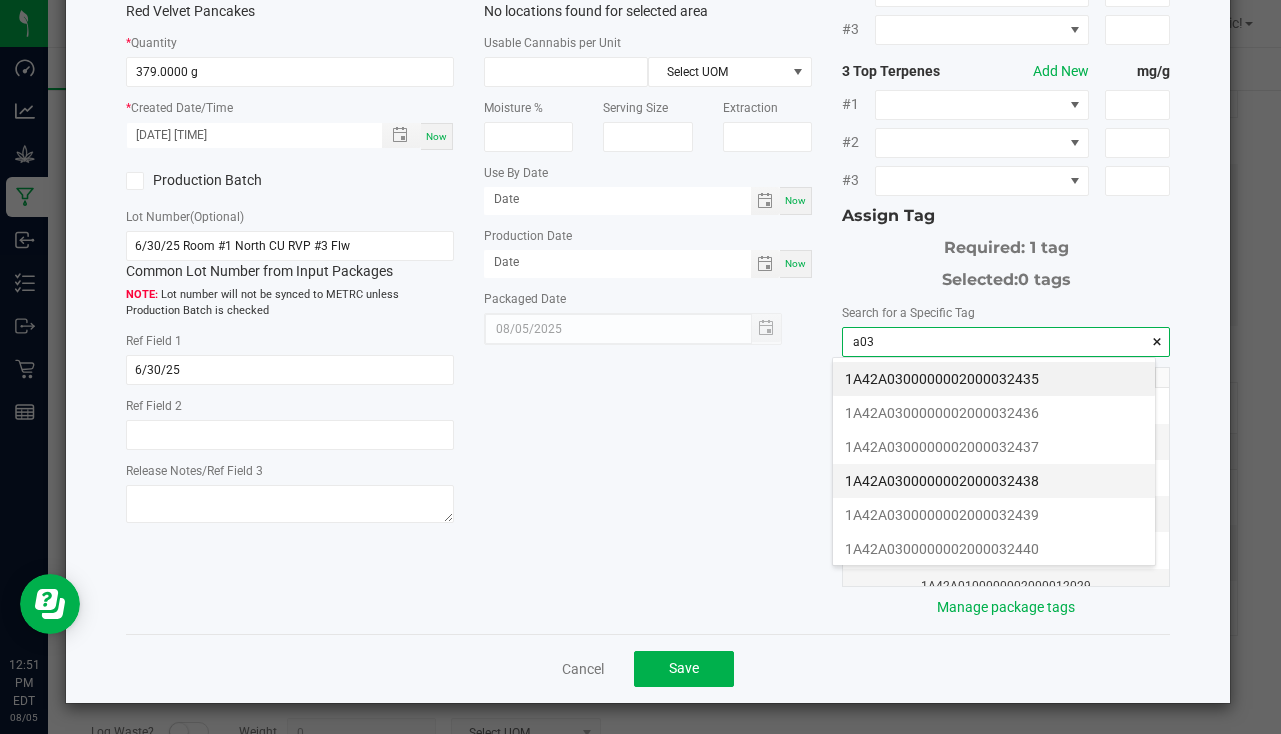 click on "1A42A0300000002000032438" at bounding box center [994, 481] 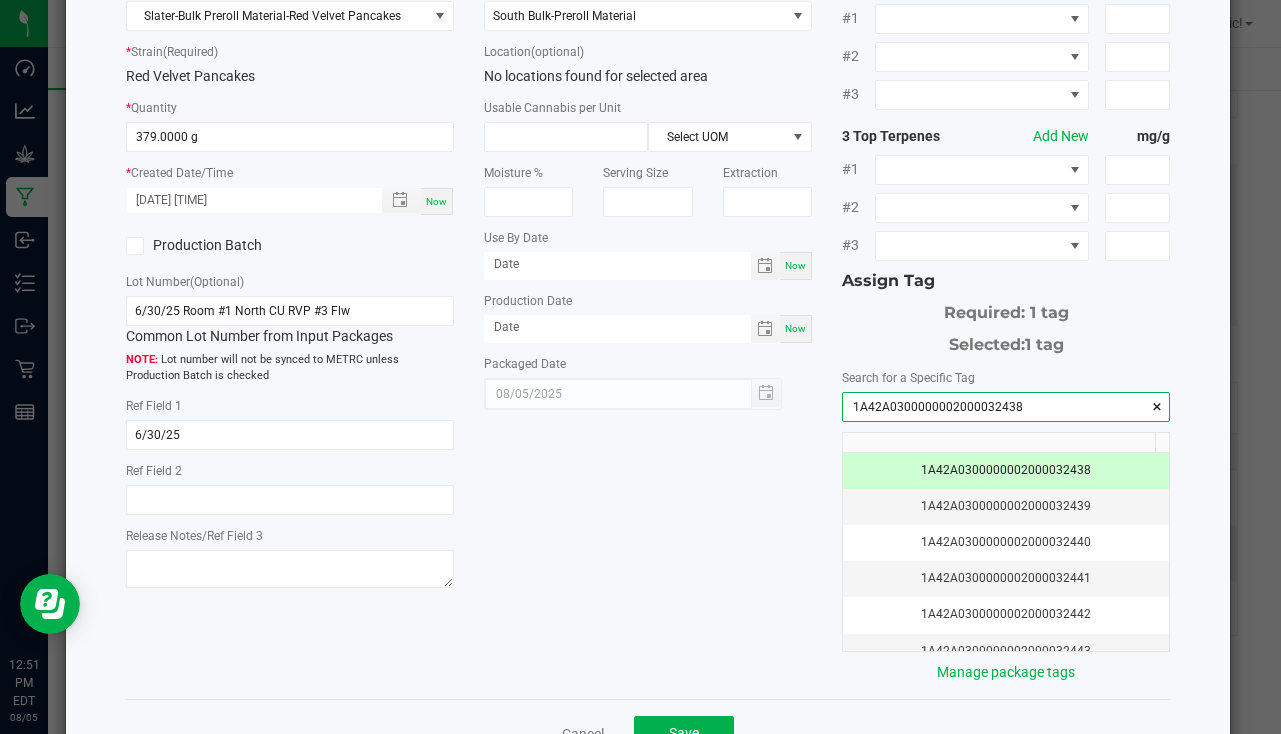 scroll, scrollTop: 221, scrollLeft: 0, axis: vertical 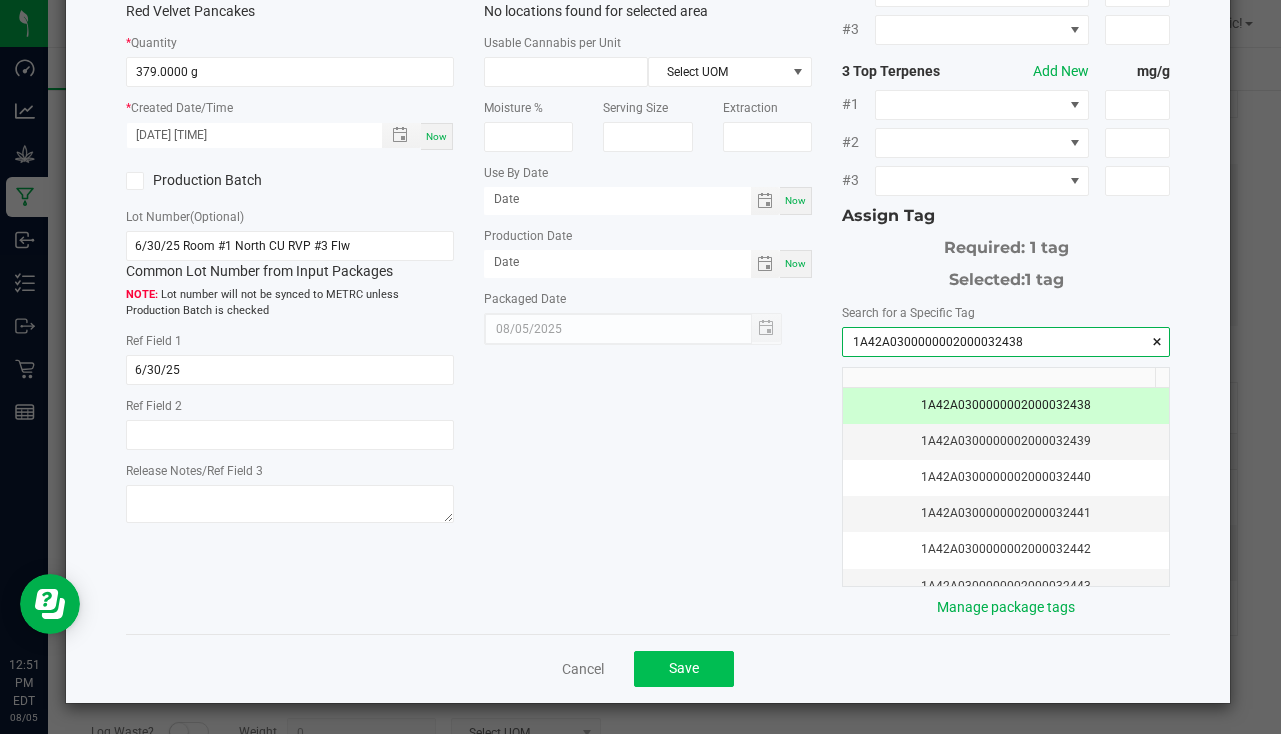 type on "1A42A0300000002000032438" 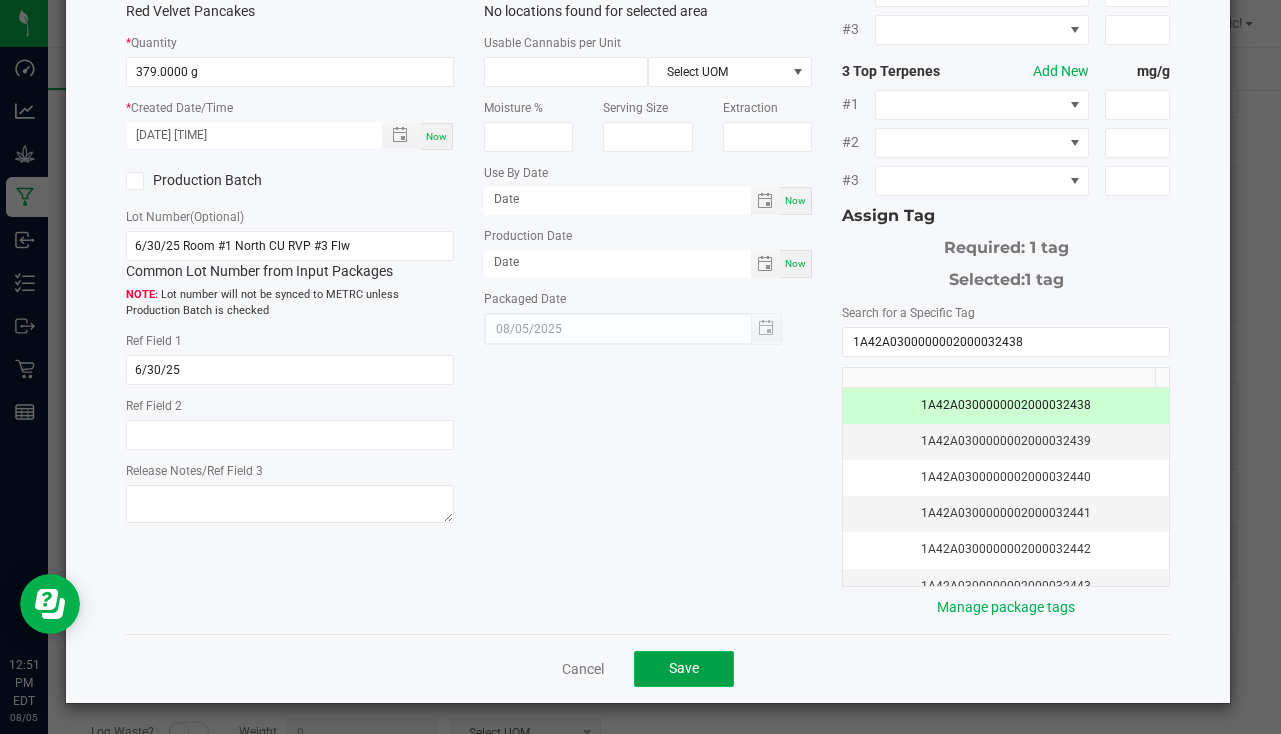 click on "Save" 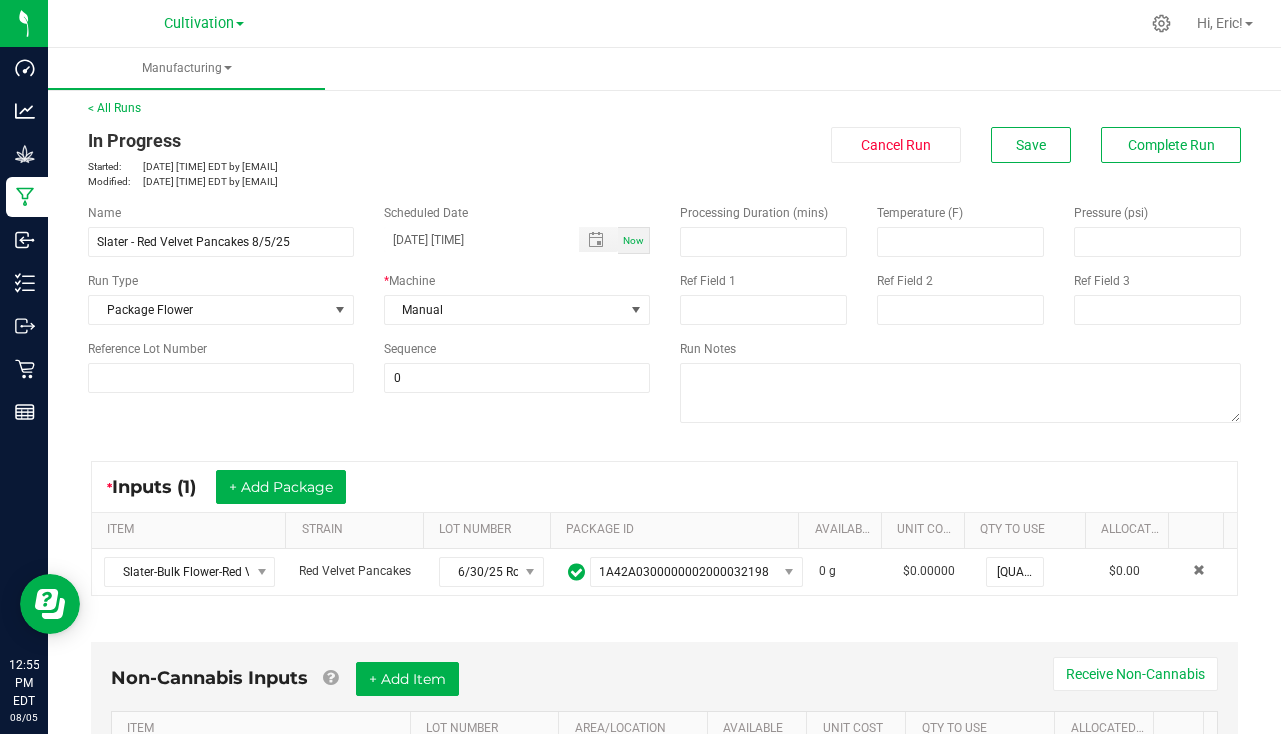 scroll, scrollTop: 0, scrollLeft: 0, axis: both 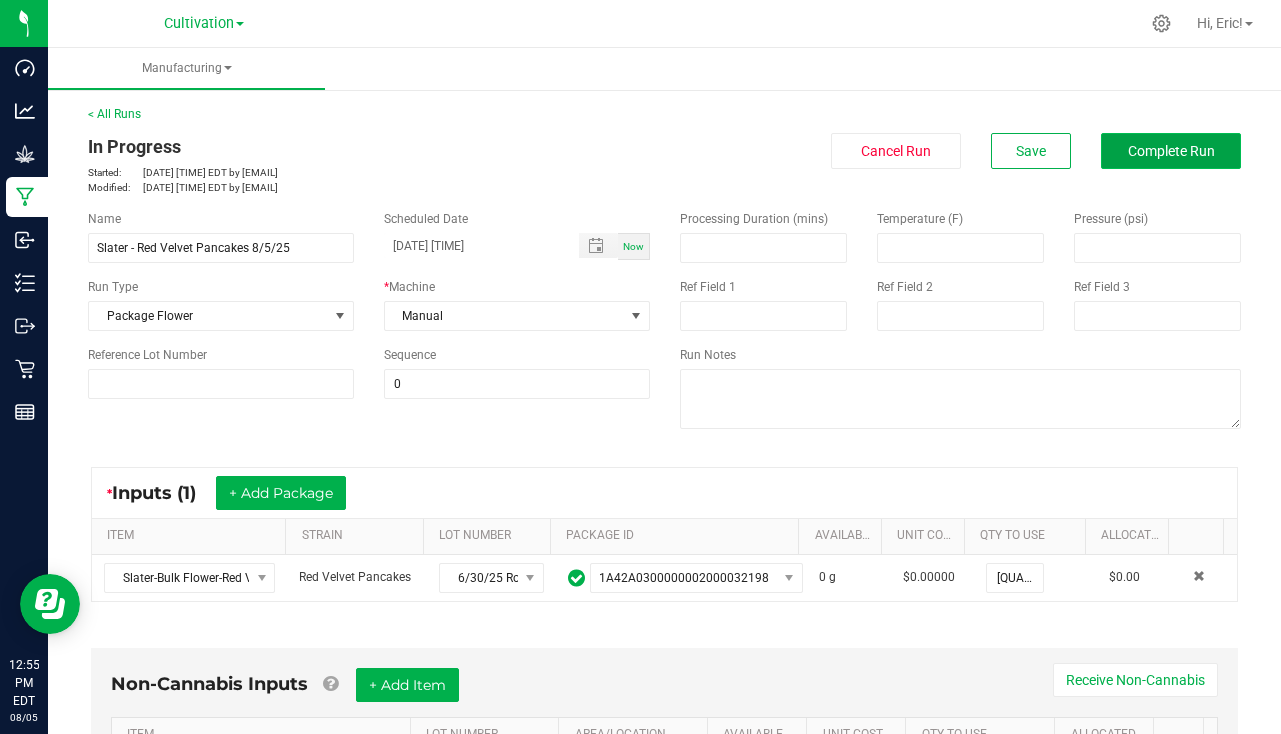 click on "Complete Run" at bounding box center [1171, 151] 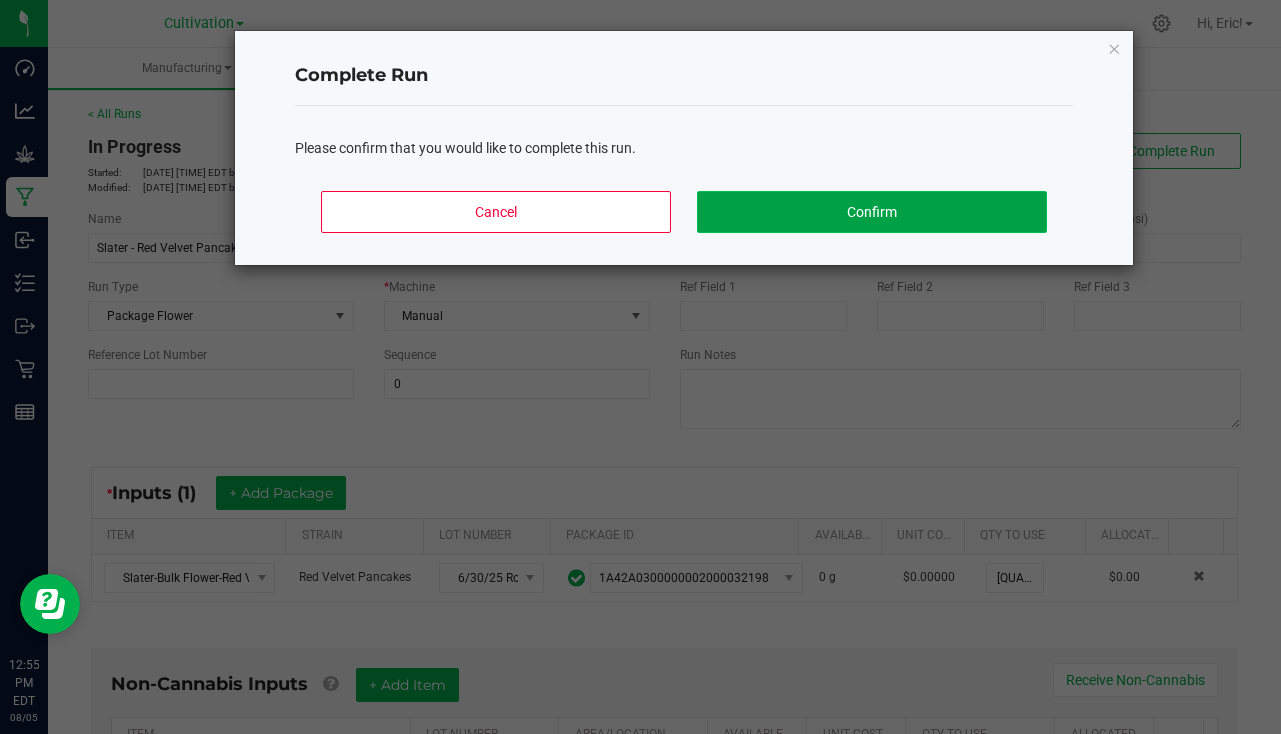 click on "Confirm" 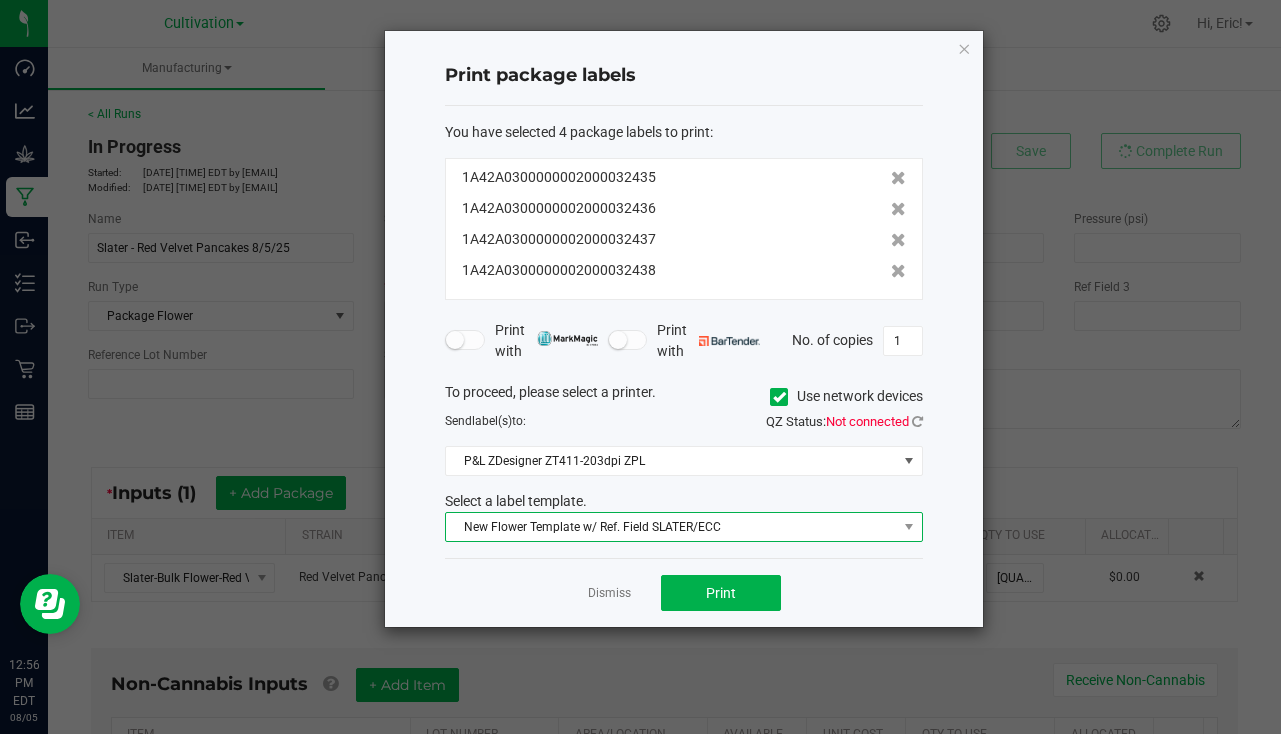click on "New Flower Template w/ Ref. Field SLATER/ECC" at bounding box center [671, 527] 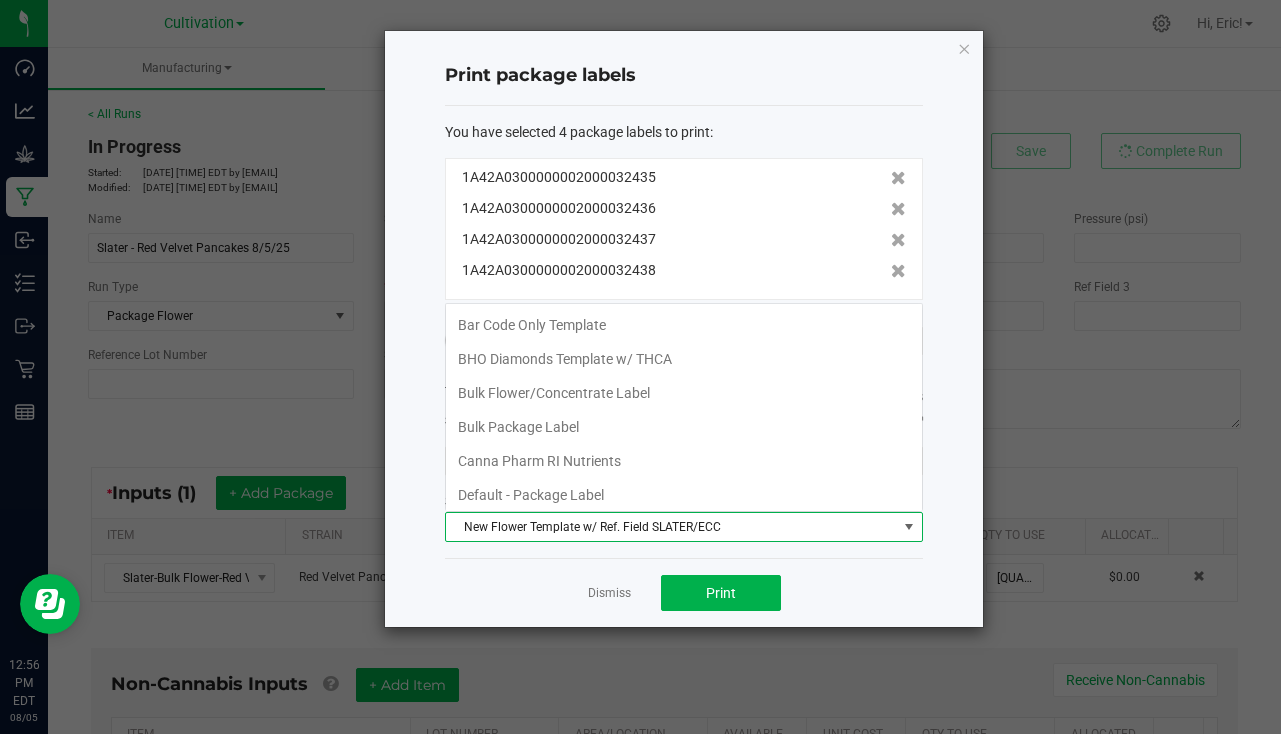 scroll, scrollTop: 99970, scrollLeft: 99522, axis: both 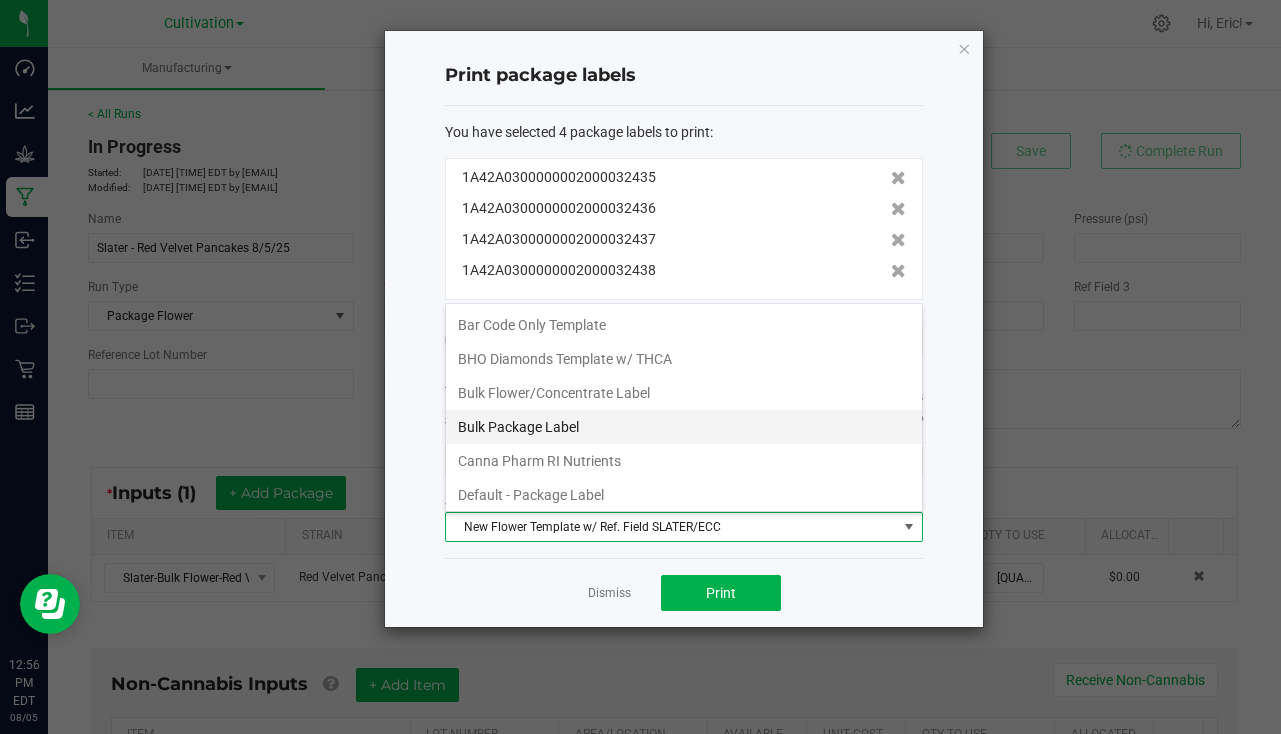 click on "Bulk Package Label" at bounding box center [684, 427] 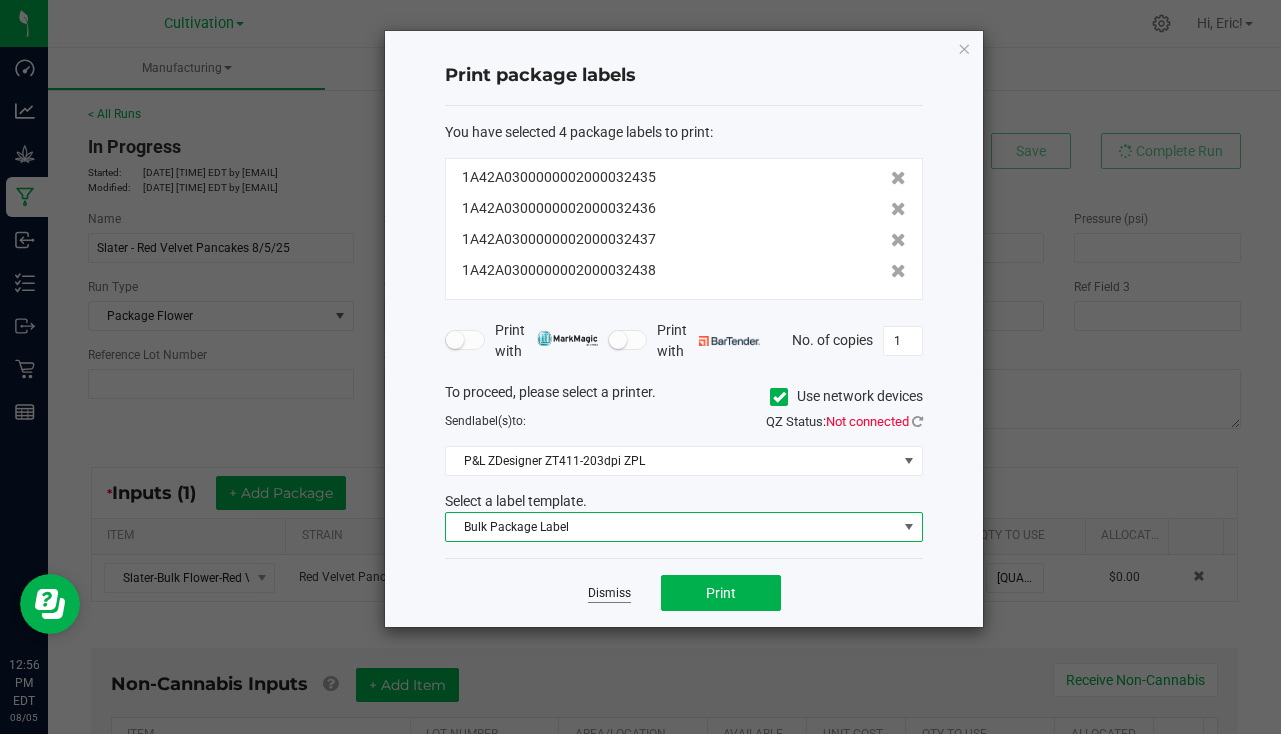 click on "Dismiss" 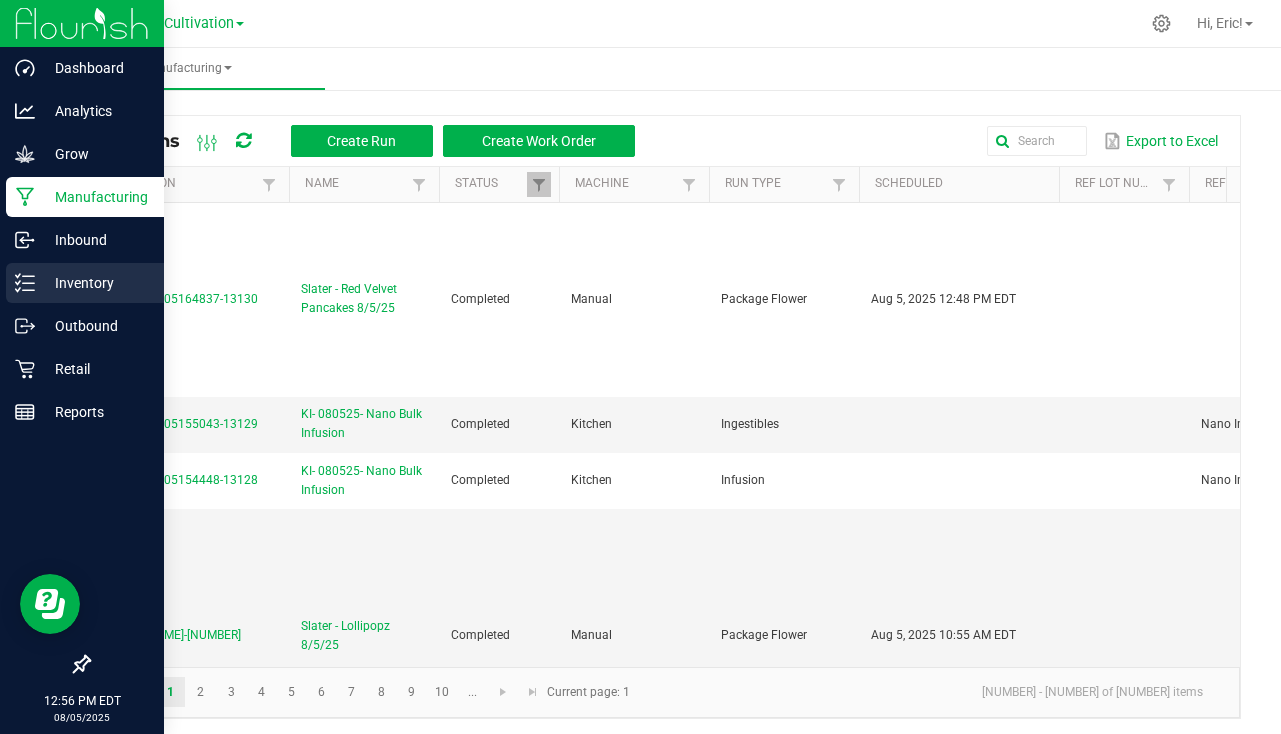 click on "Inventory" at bounding box center [95, 283] 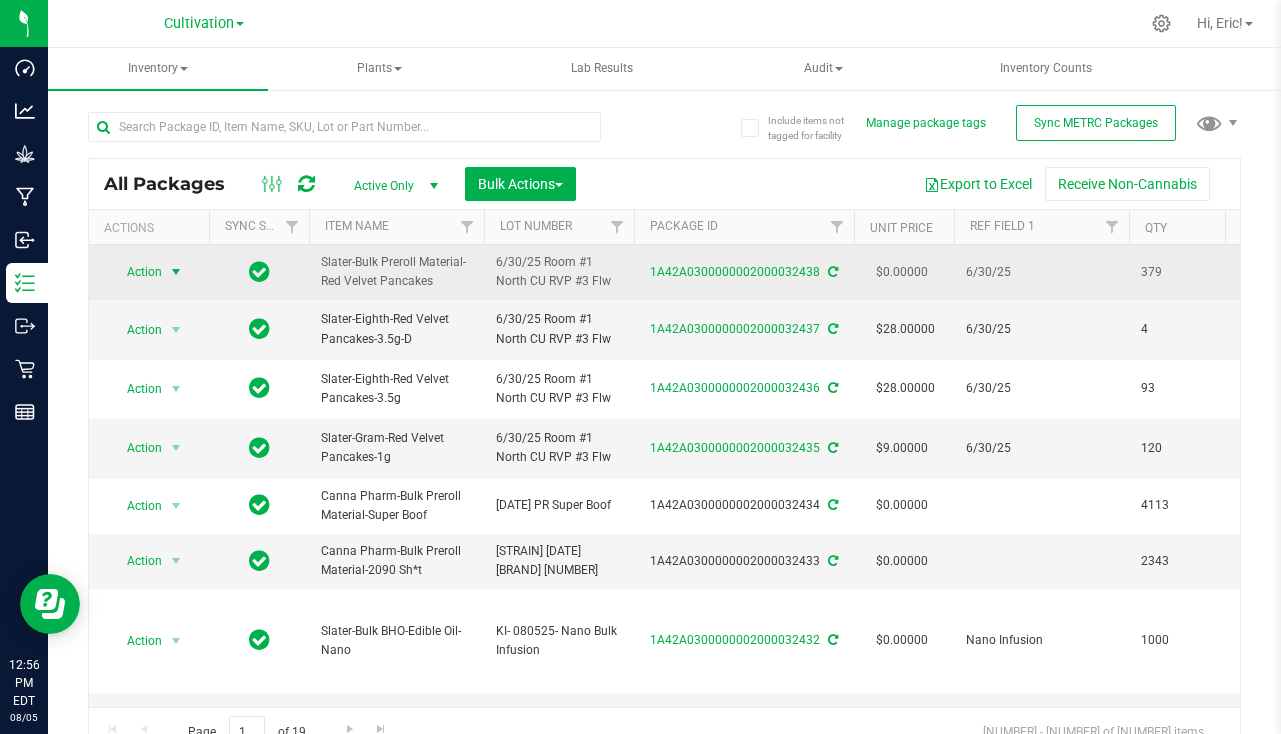 click at bounding box center [176, 272] 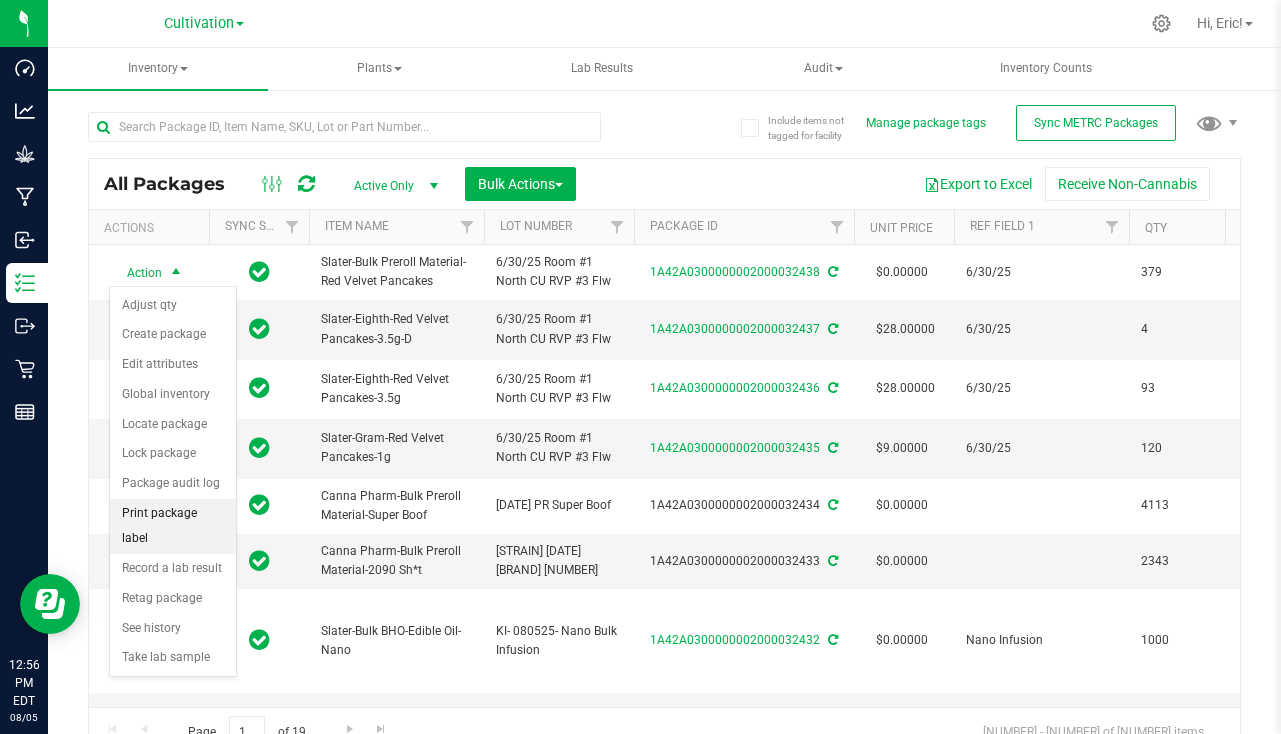 click on "Print package label" at bounding box center [173, 526] 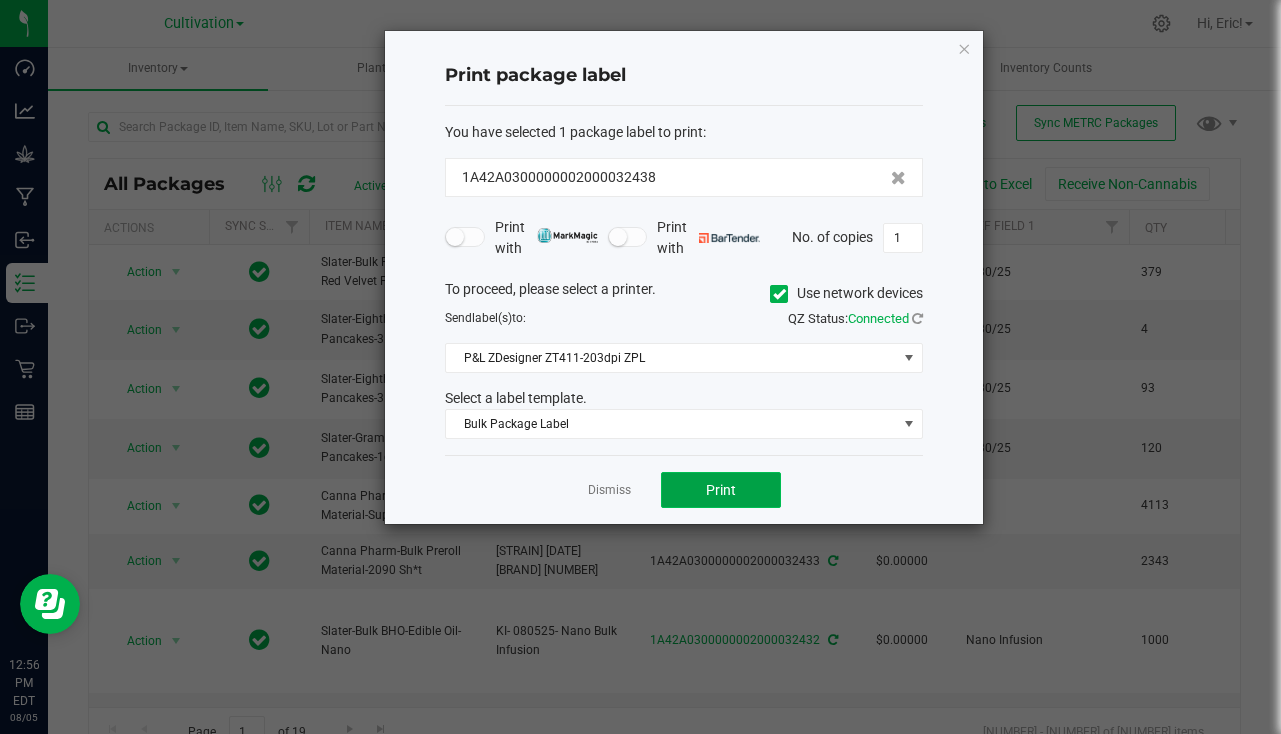 click on "Print" 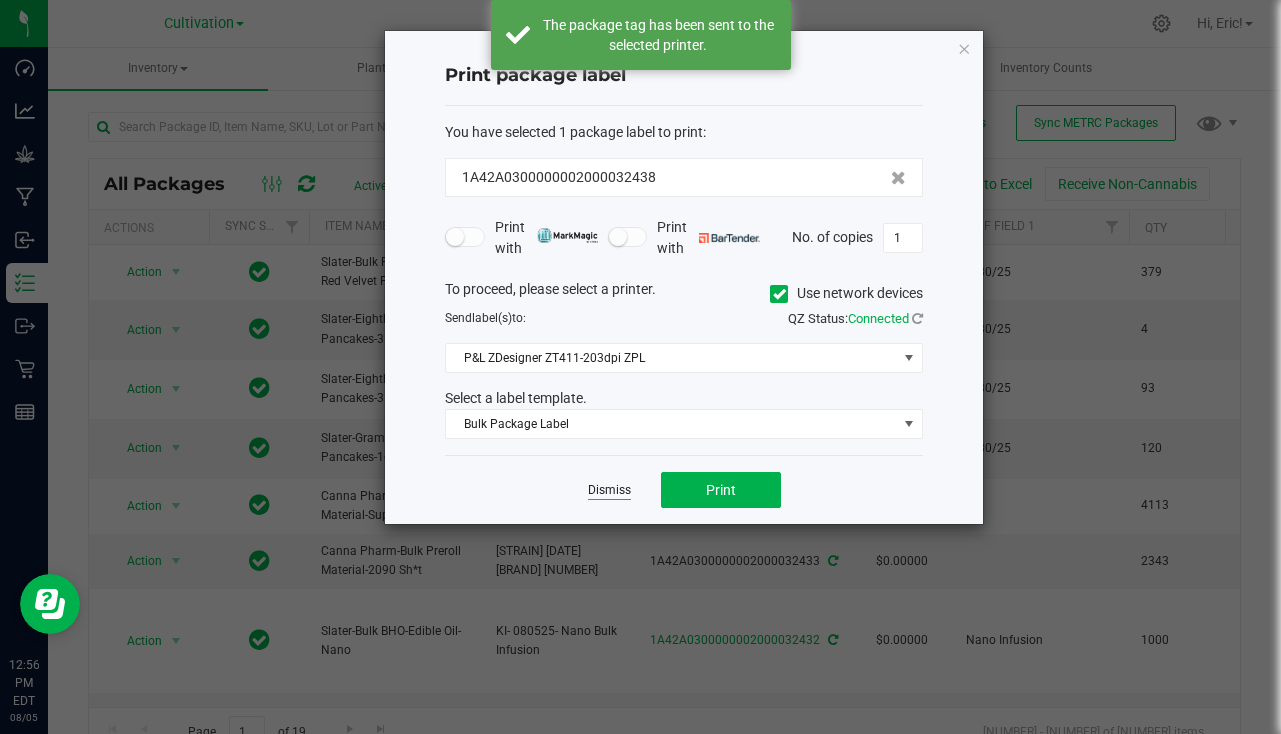 click on "Dismiss" 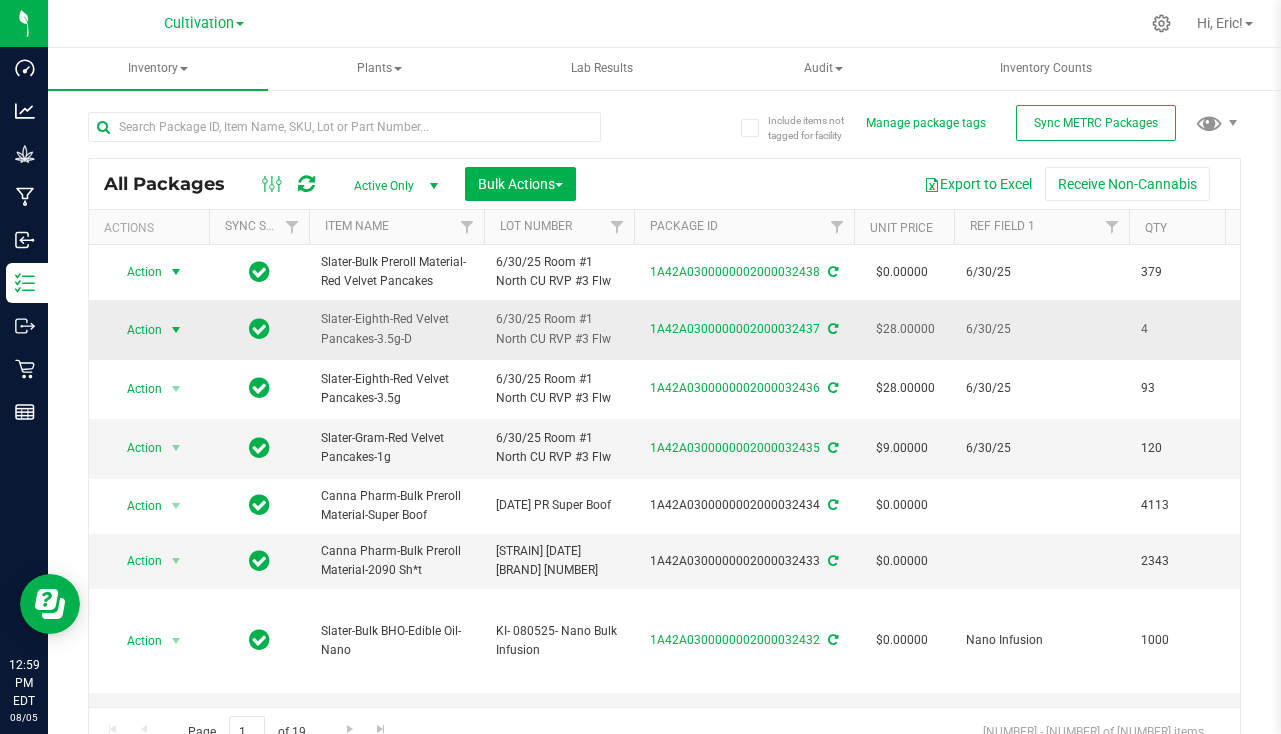 click at bounding box center [176, 330] 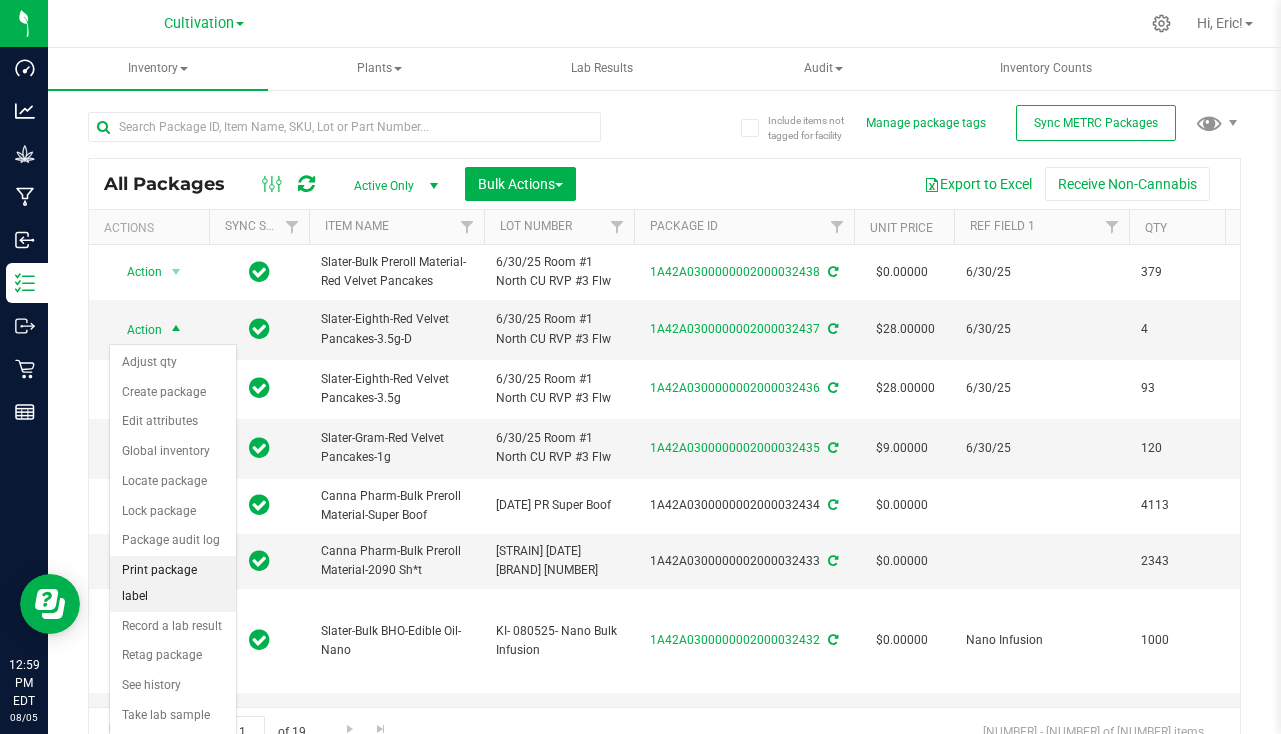 click on "Print package label" at bounding box center [173, 583] 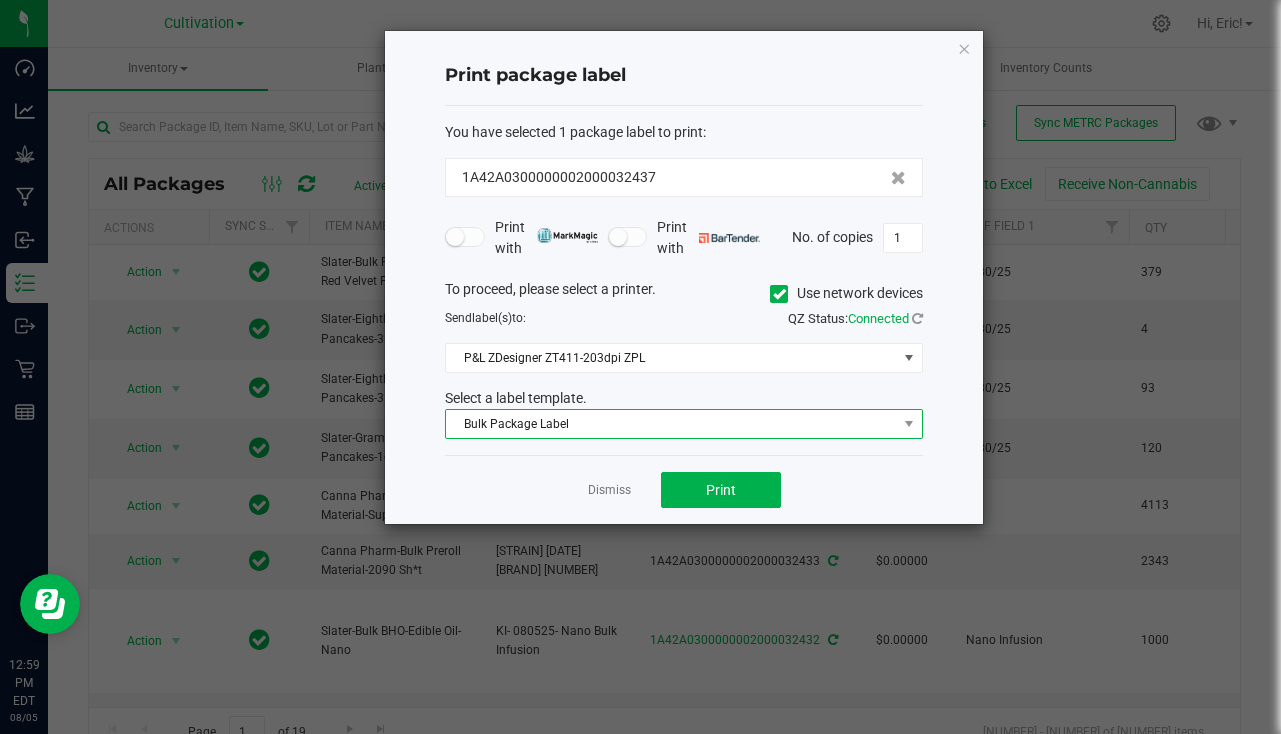 click on "Bulk Package Label" at bounding box center (671, 424) 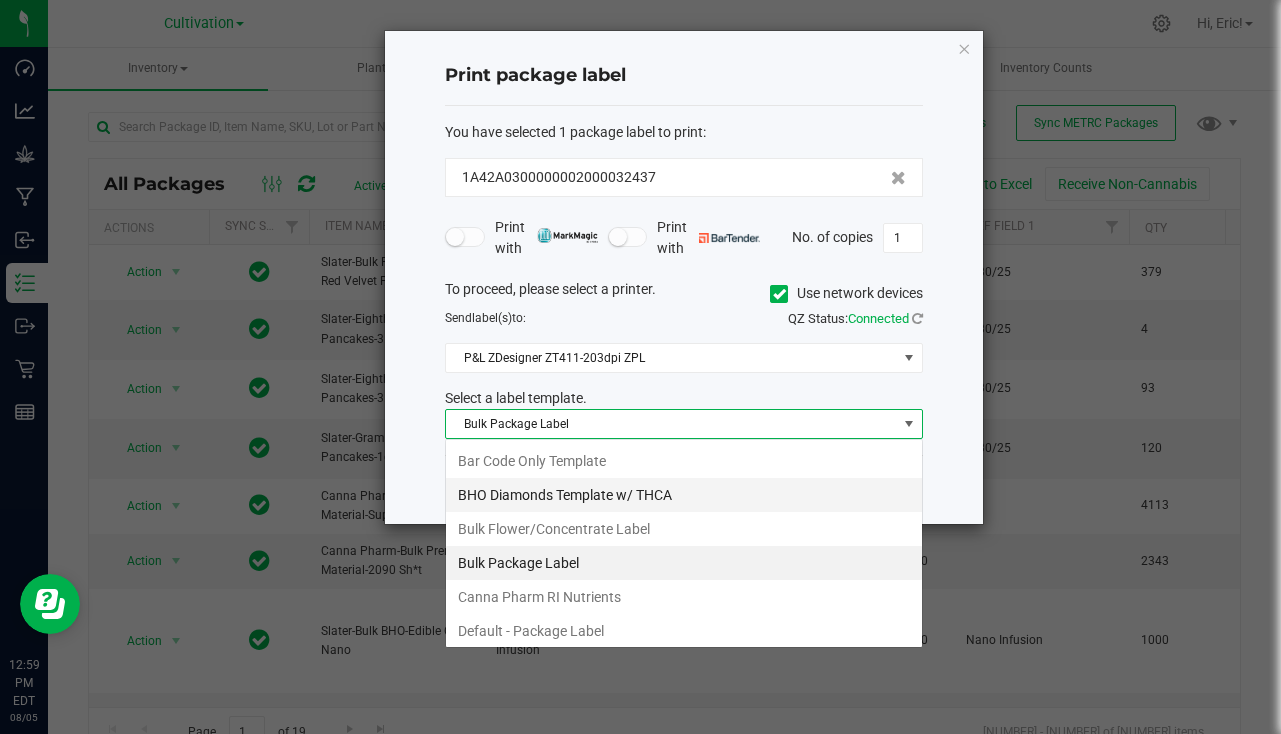 scroll, scrollTop: 99970, scrollLeft: 99522, axis: both 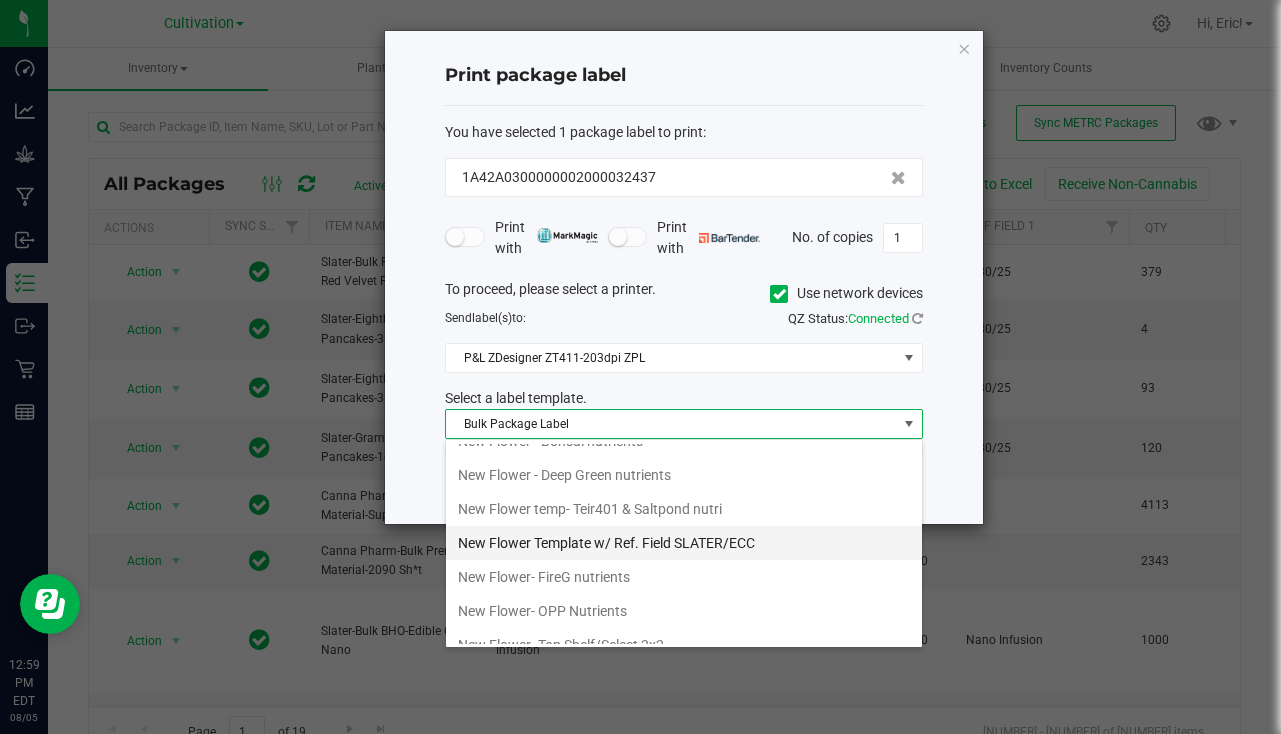 click on "New Flower Template w/ Ref. Field SLATER/ECC" at bounding box center [684, 543] 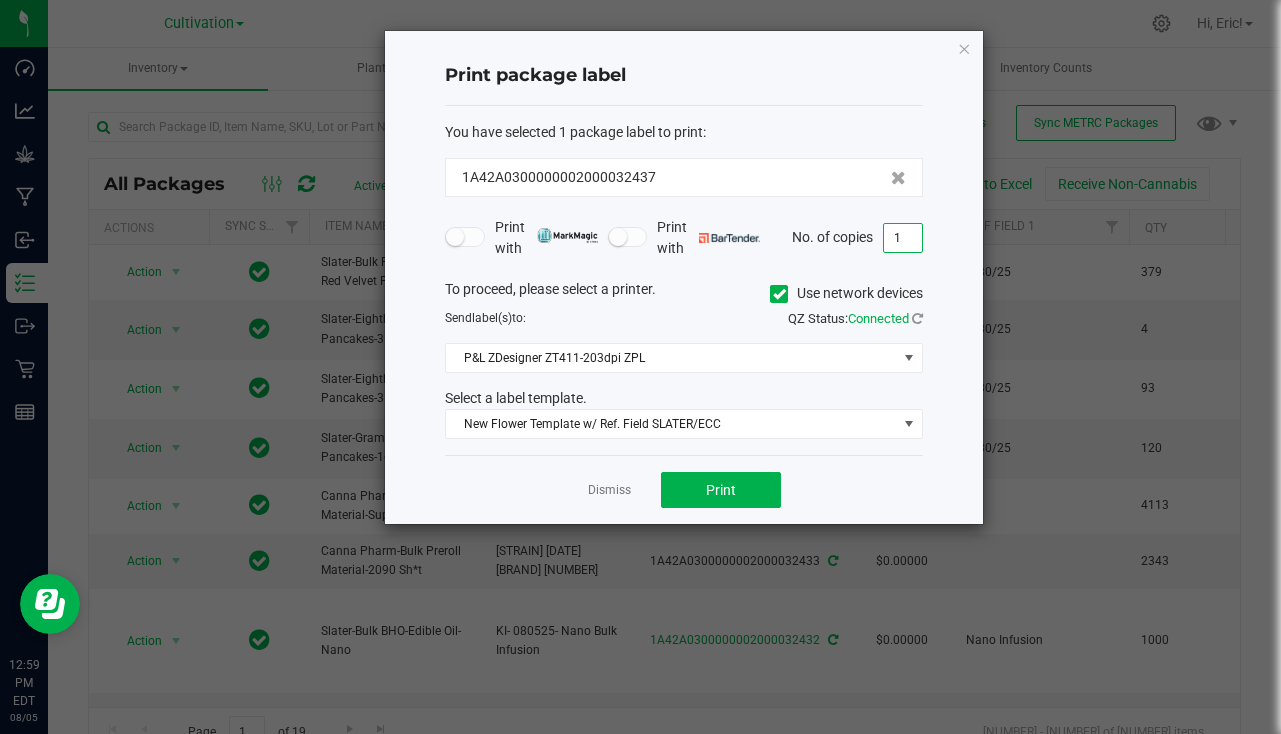 click on "1" at bounding box center [903, 238] 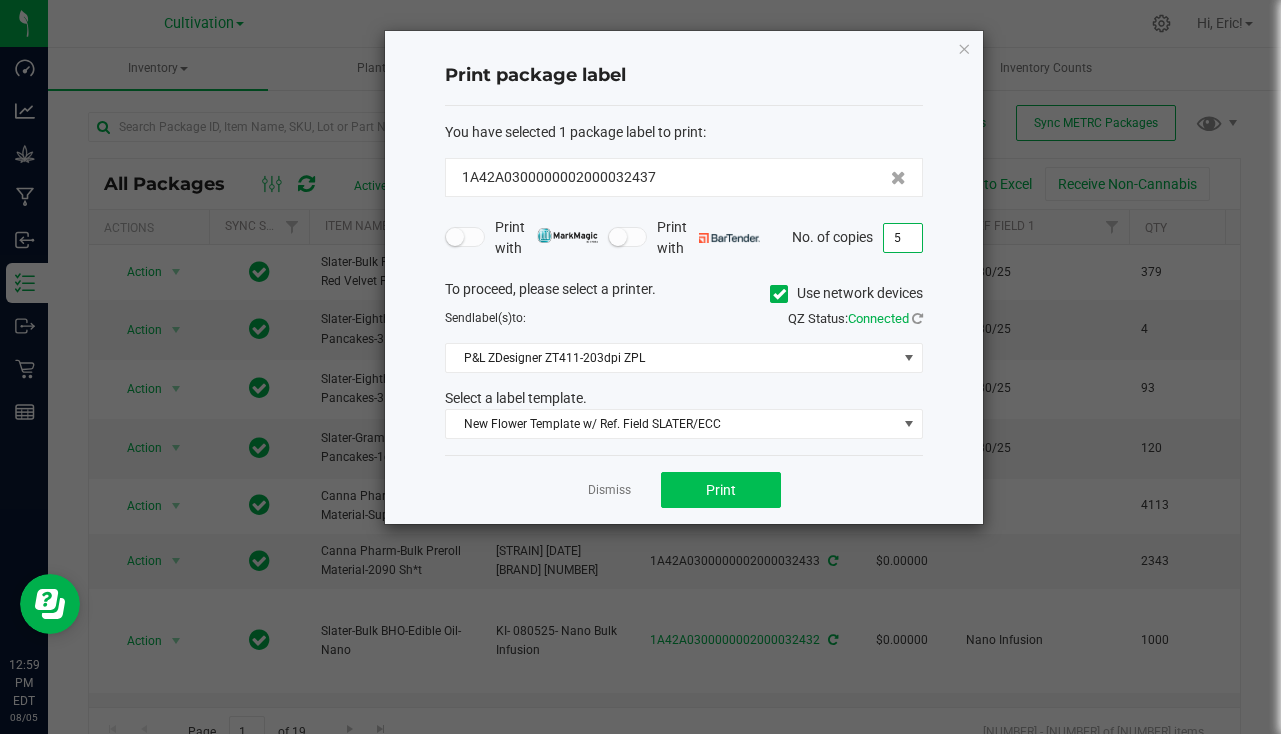 type on "5" 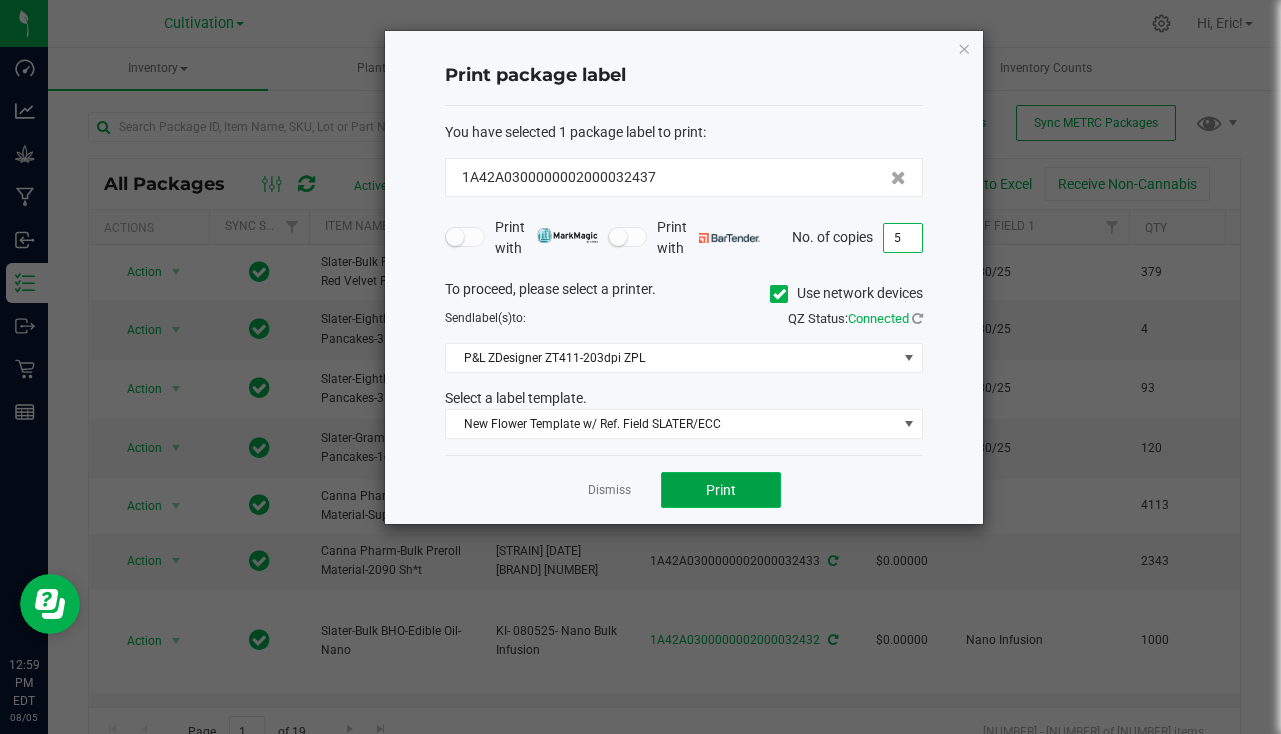 click on "Print" 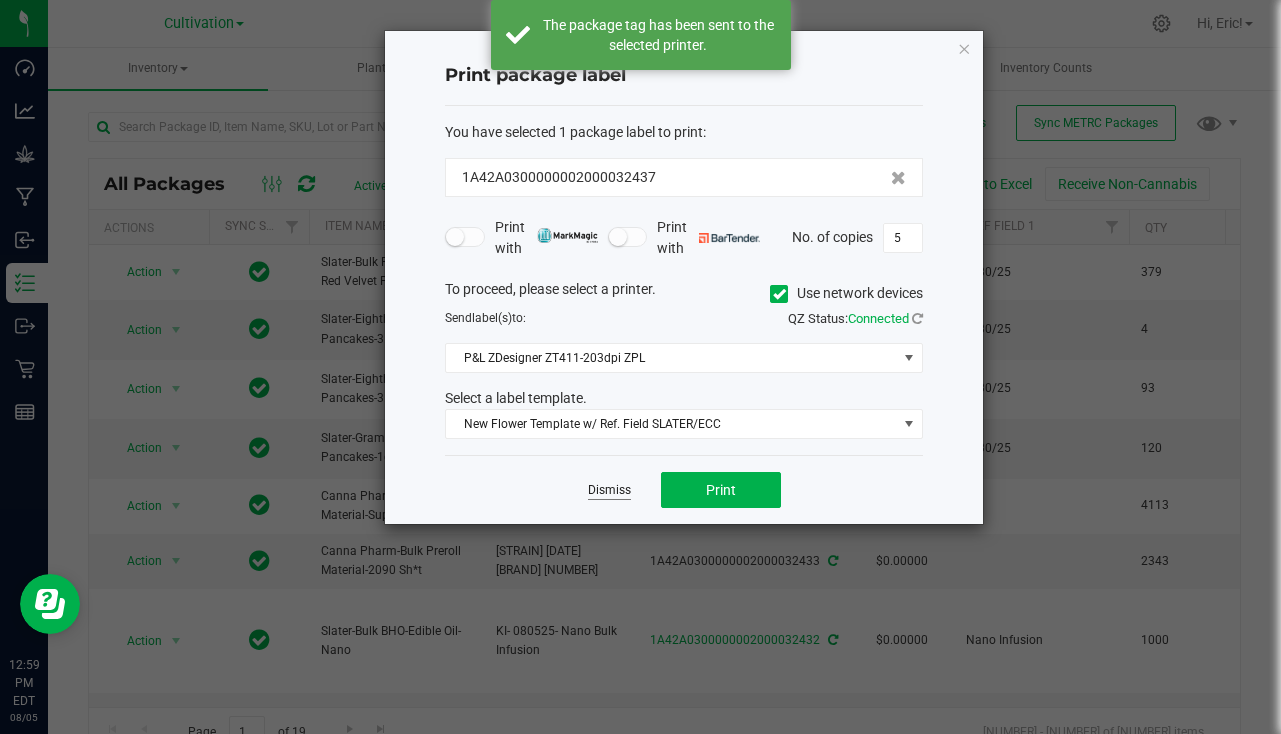 click on "Dismiss" 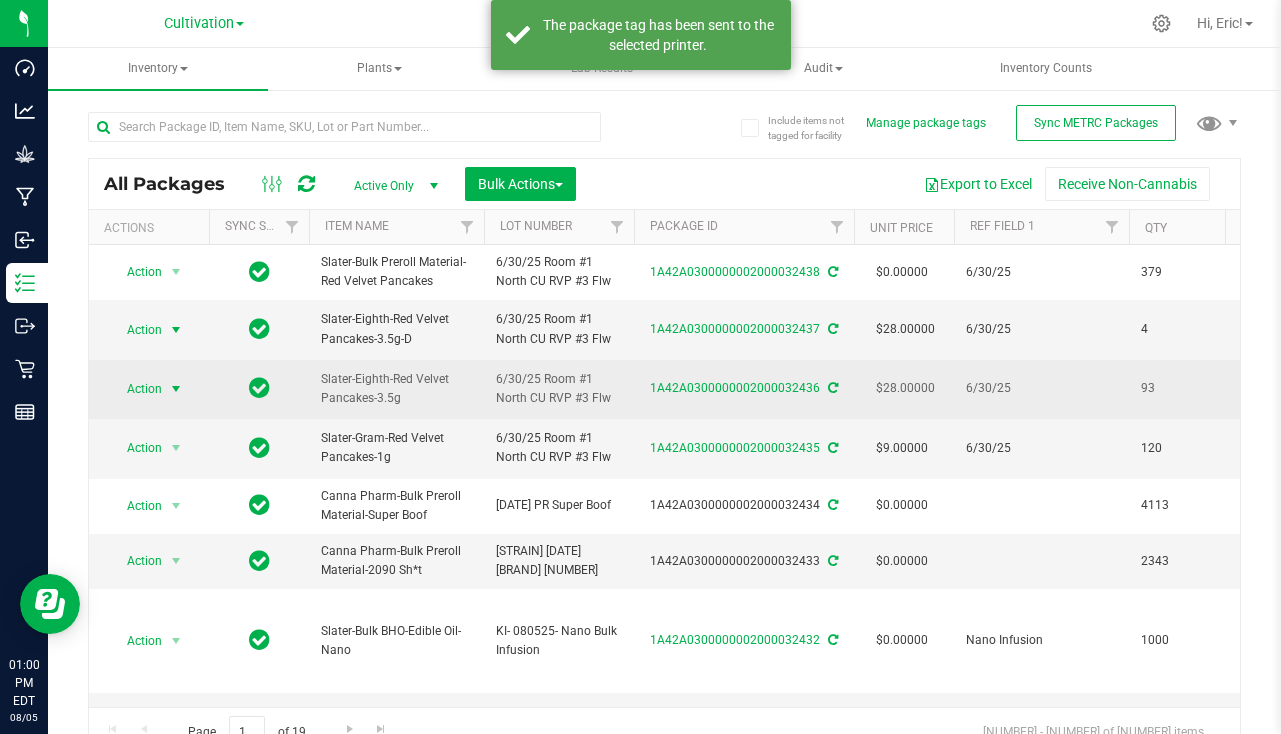 click on "Action" at bounding box center [136, 389] 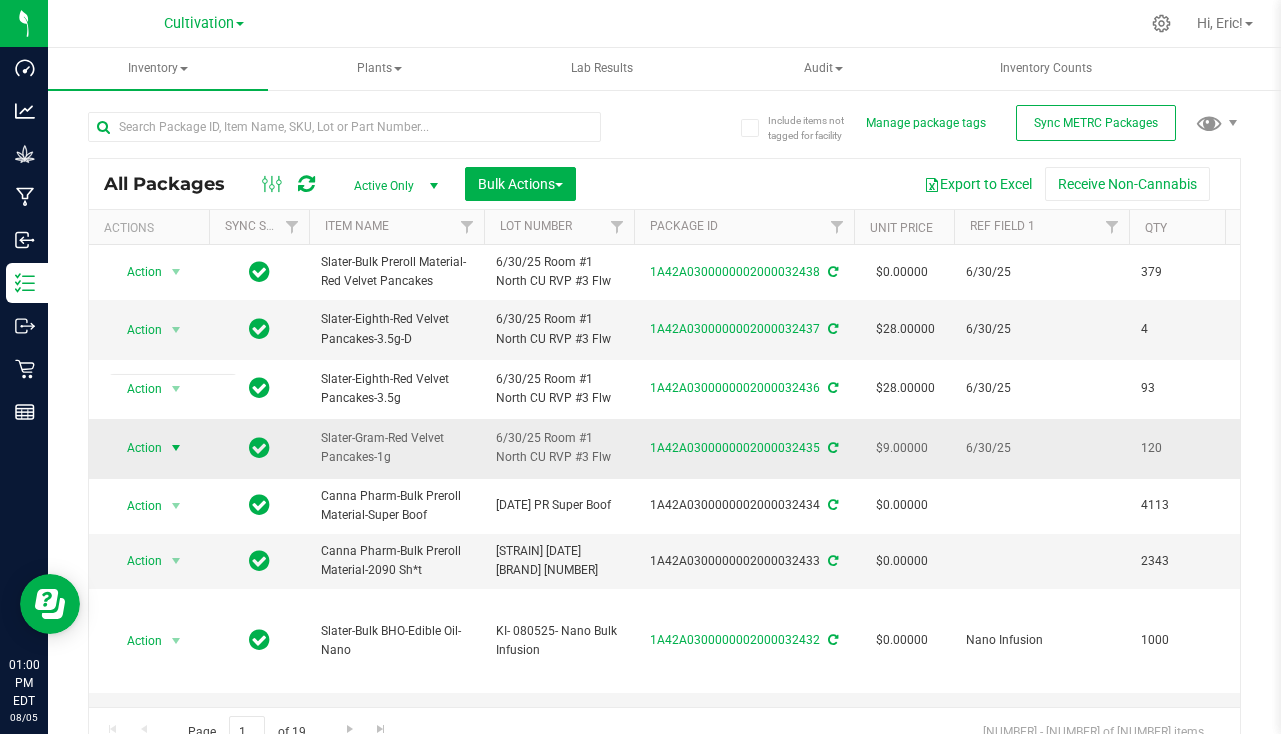 click at bounding box center (176, 448) 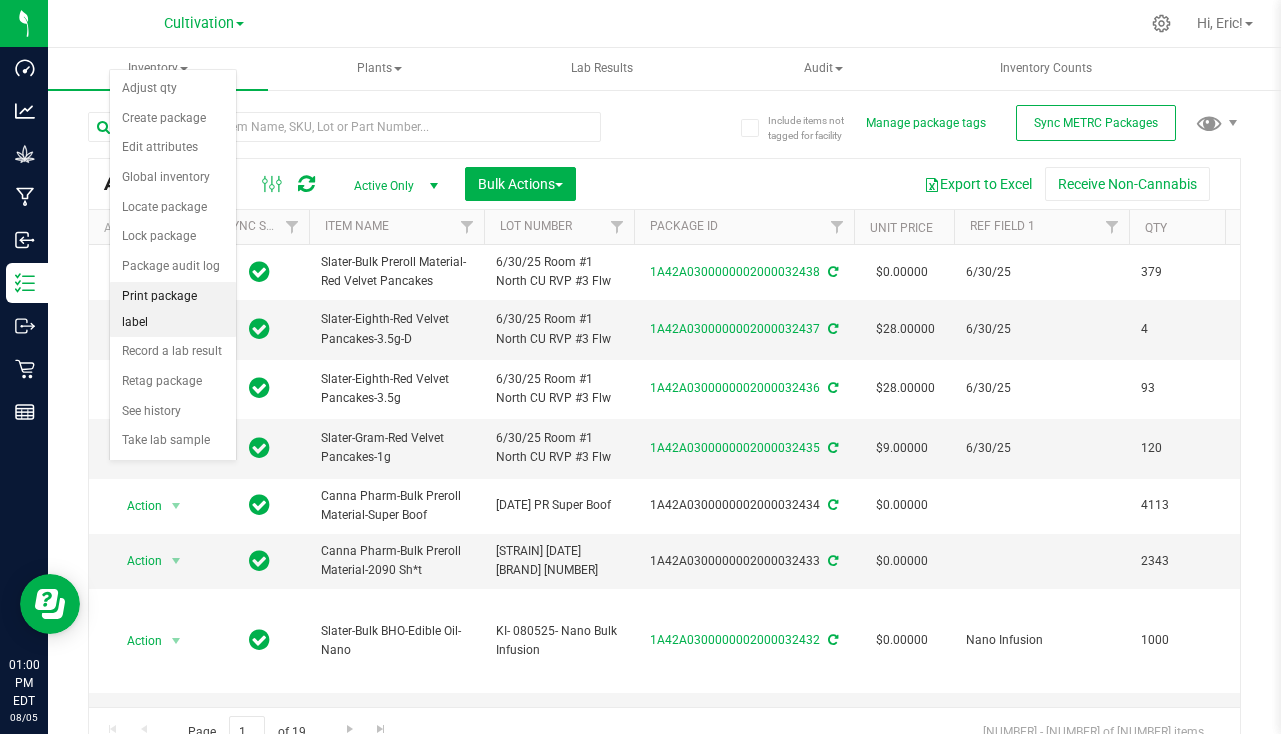 click on "Print package label" at bounding box center [173, 309] 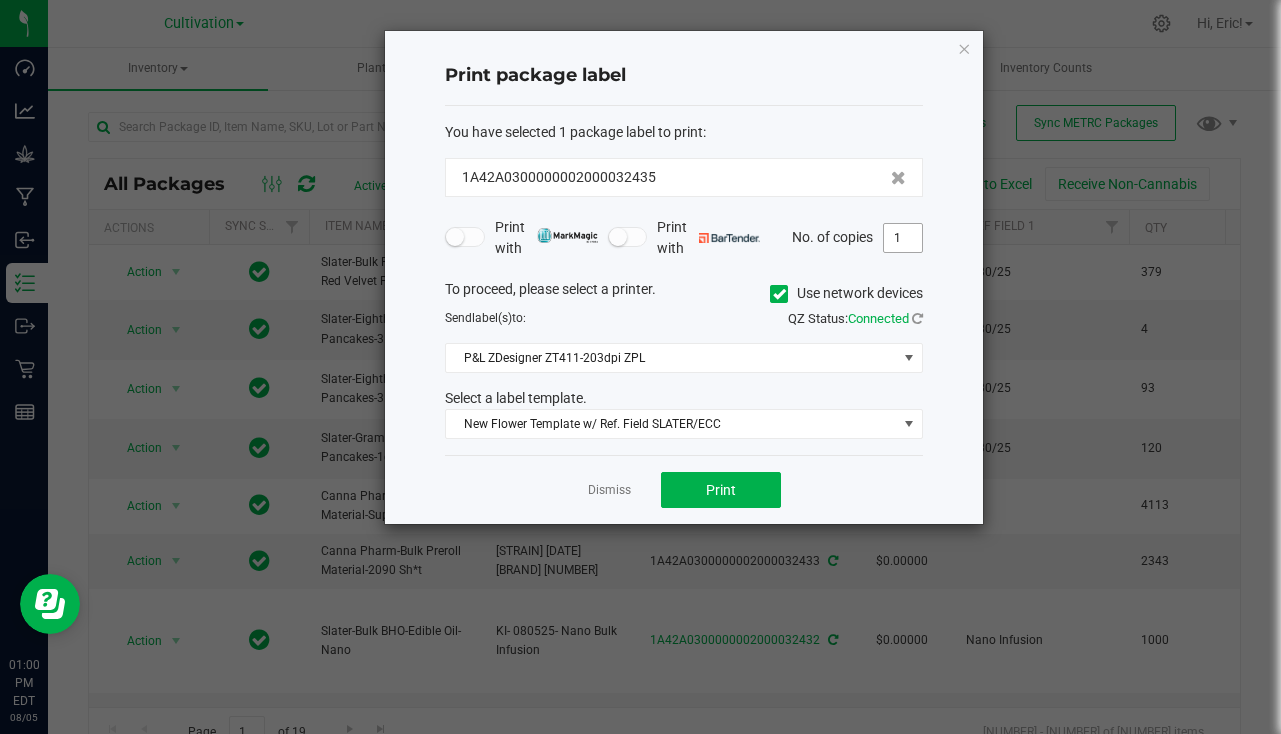 click on "1" at bounding box center (903, 238) 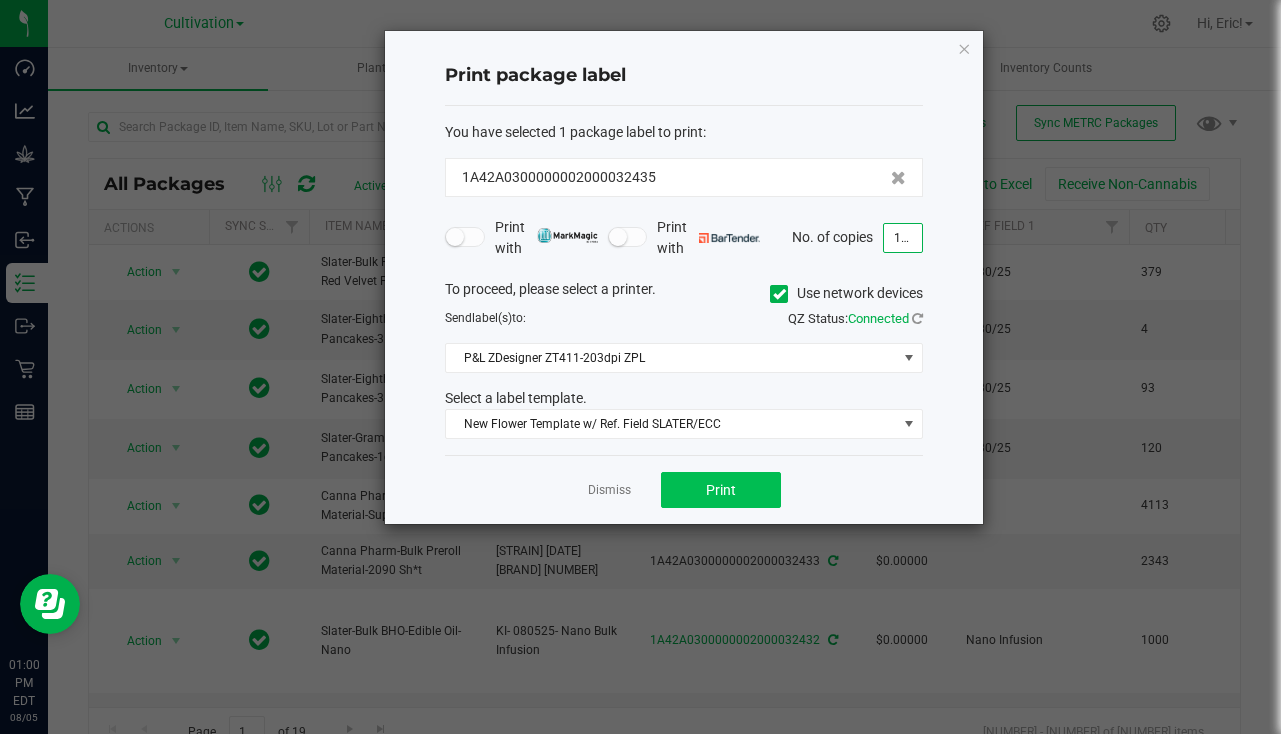type on "121" 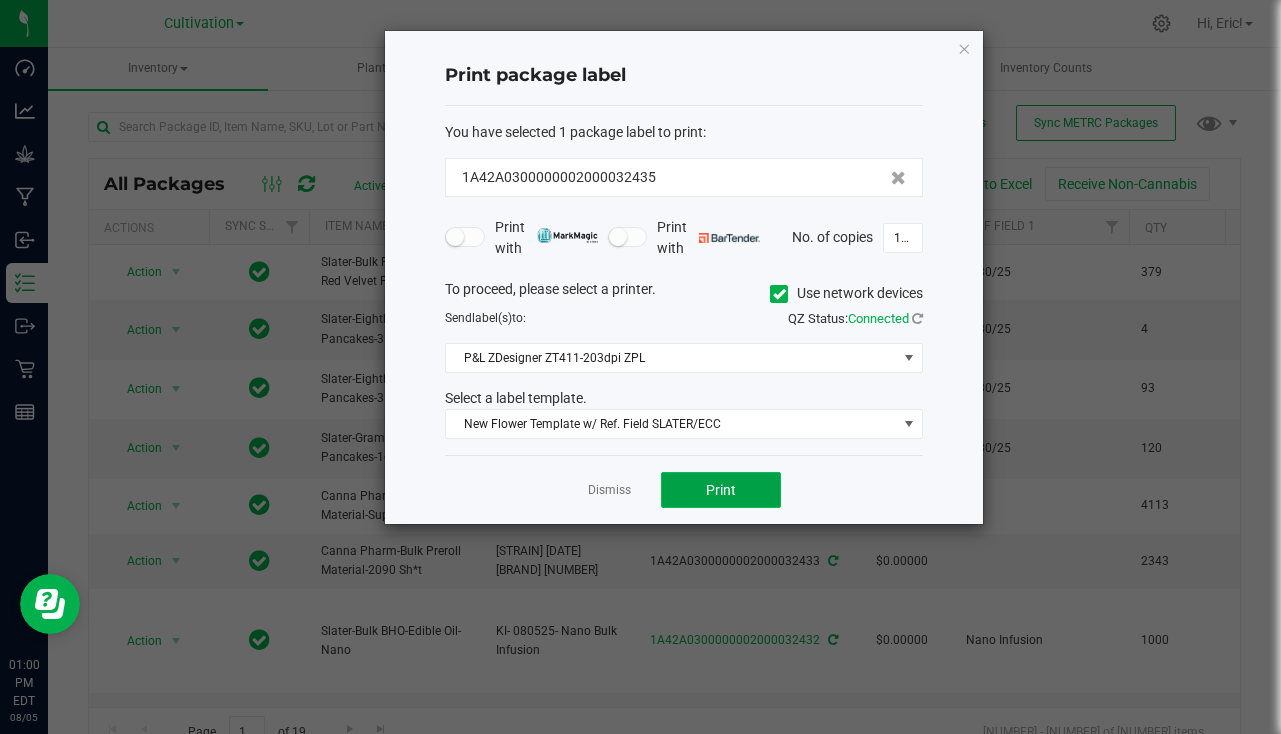 click on "Print" 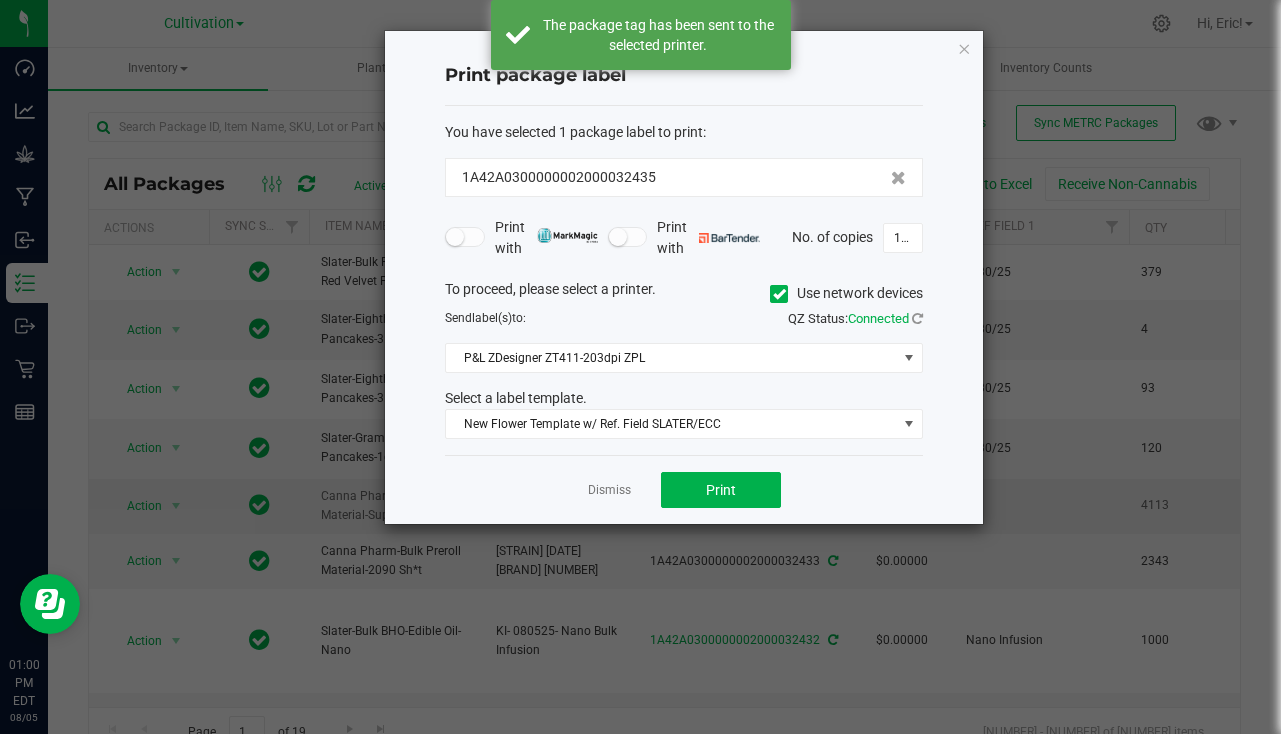 click on "Dismiss" 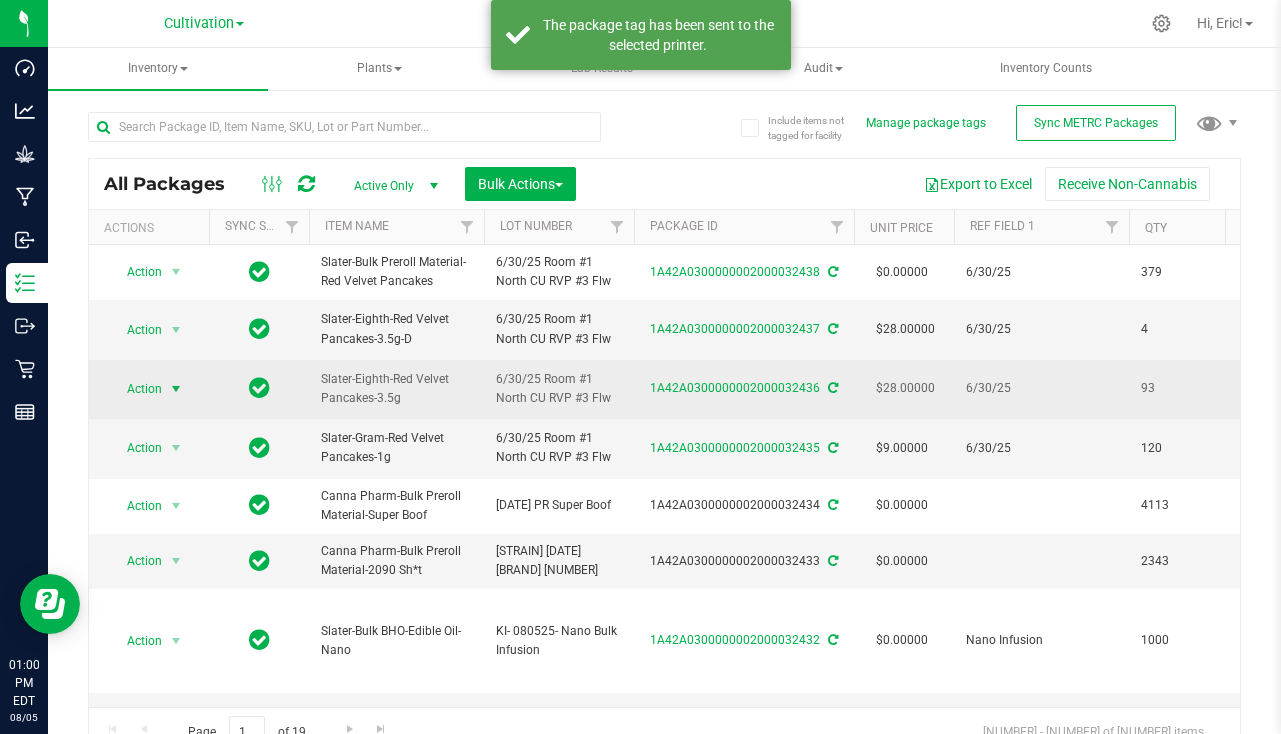 click at bounding box center (176, 389) 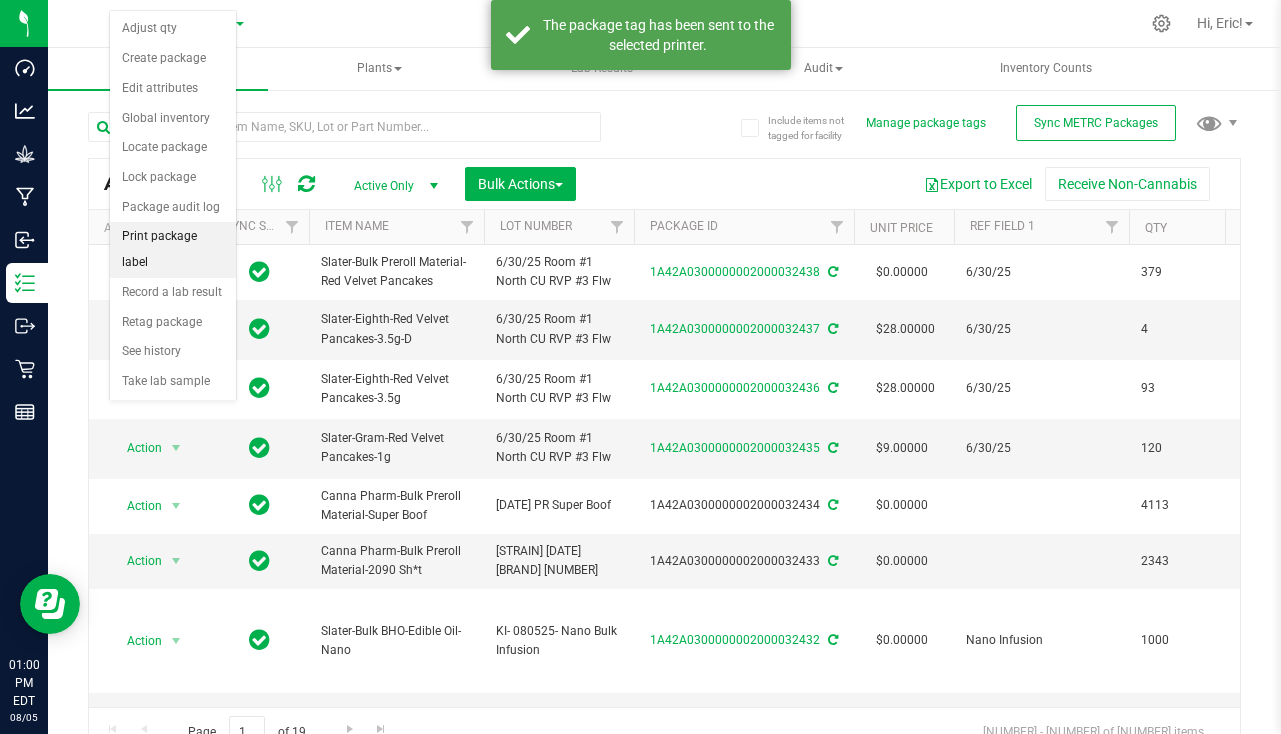 click on "Print package label" at bounding box center [173, 249] 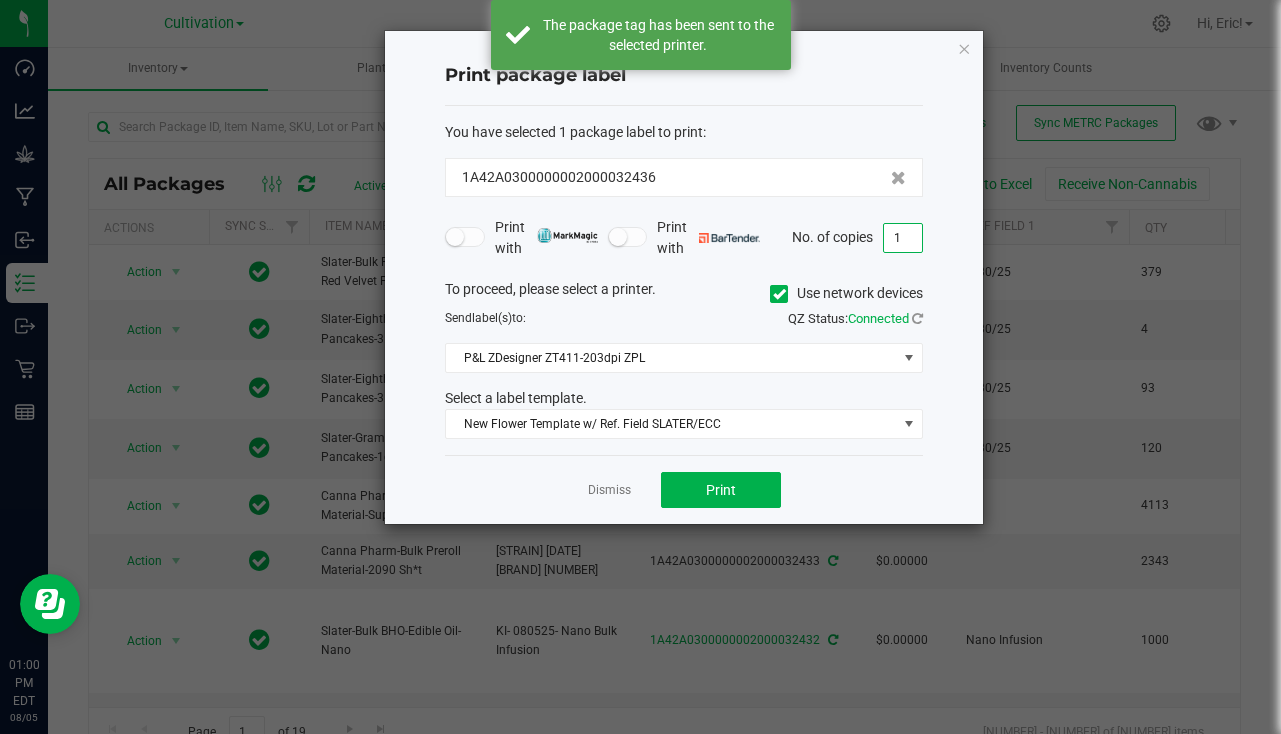 click on "1" at bounding box center [903, 238] 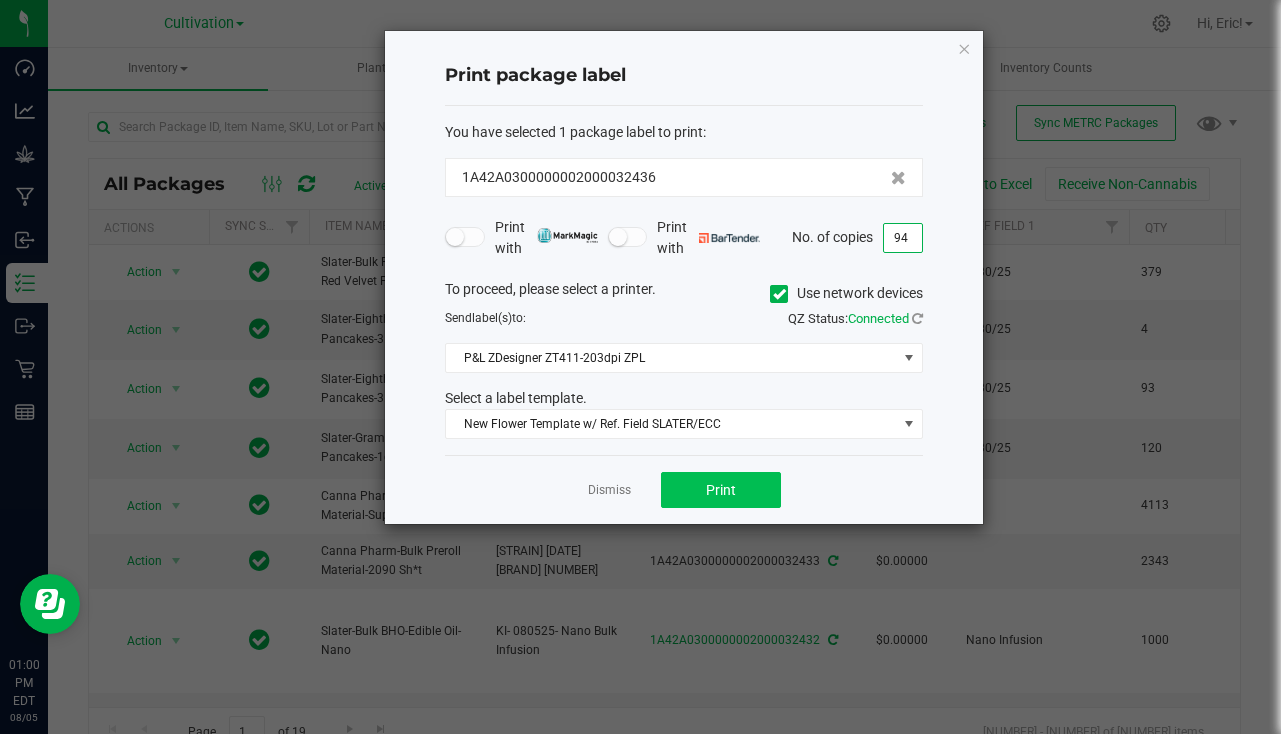 type on "94" 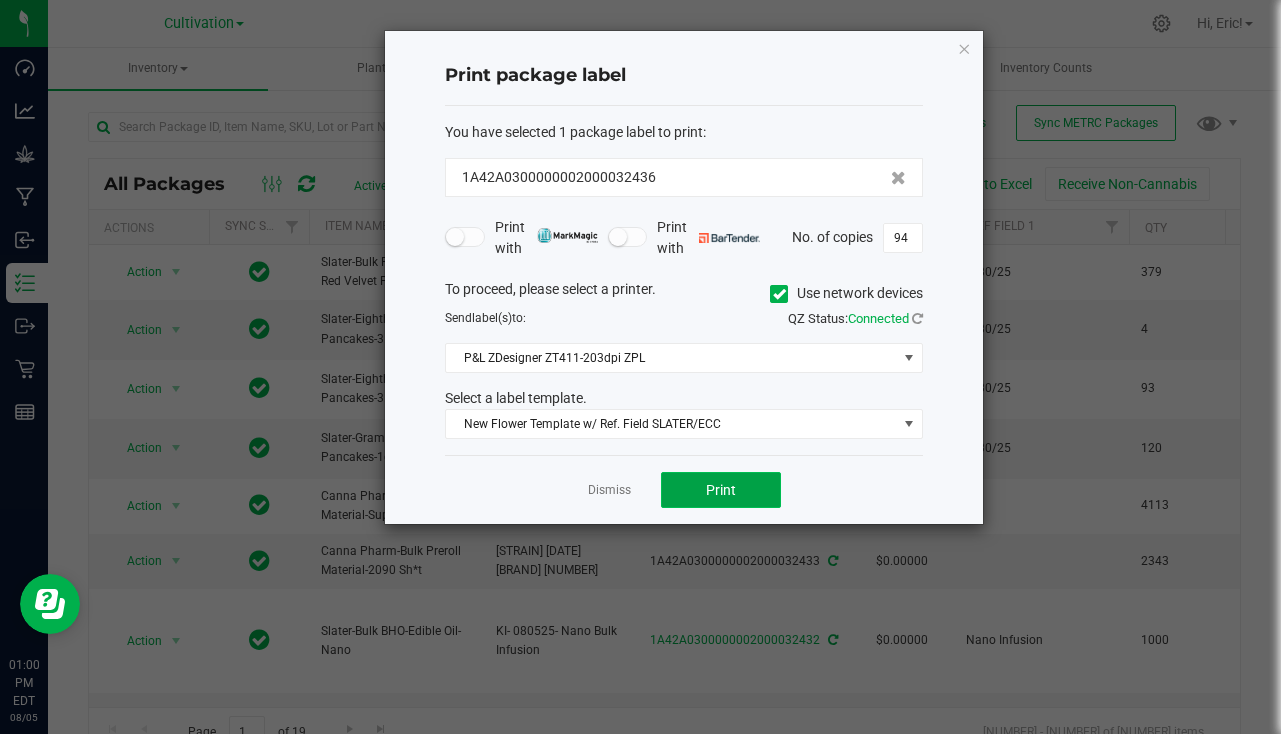 click on "Print" 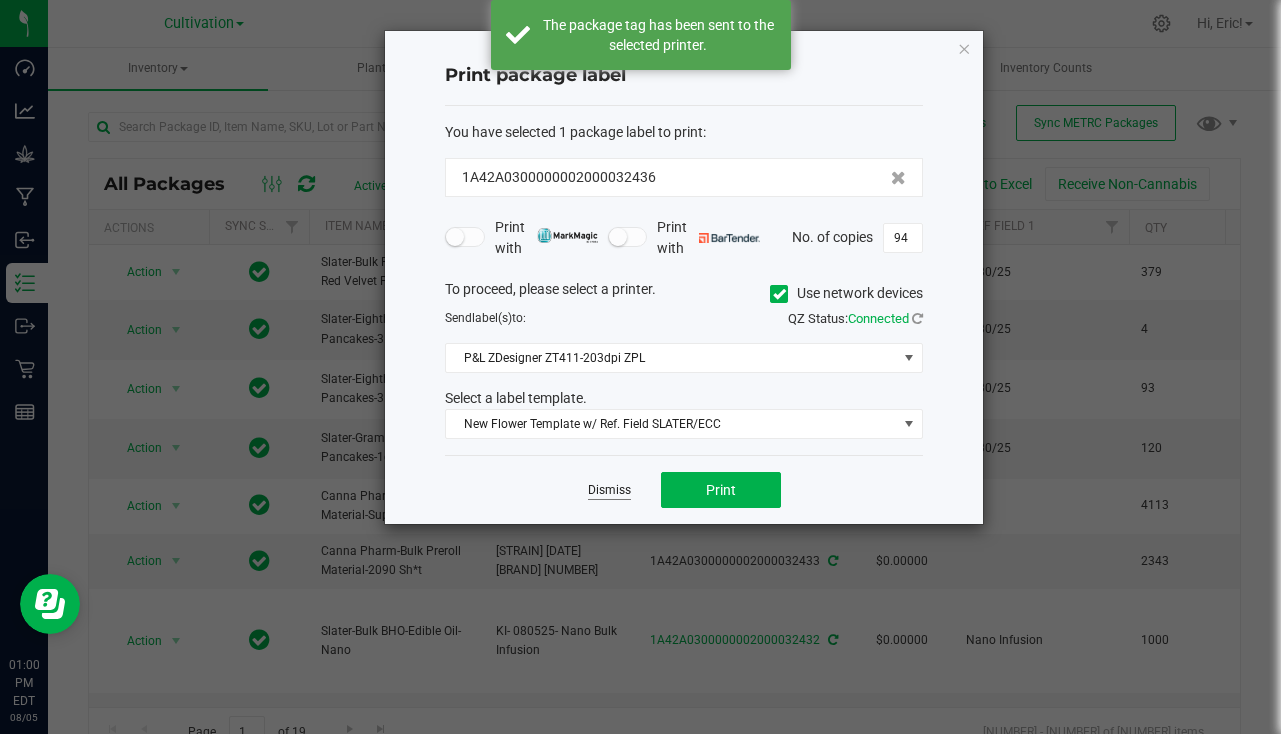 click on "Dismiss" 